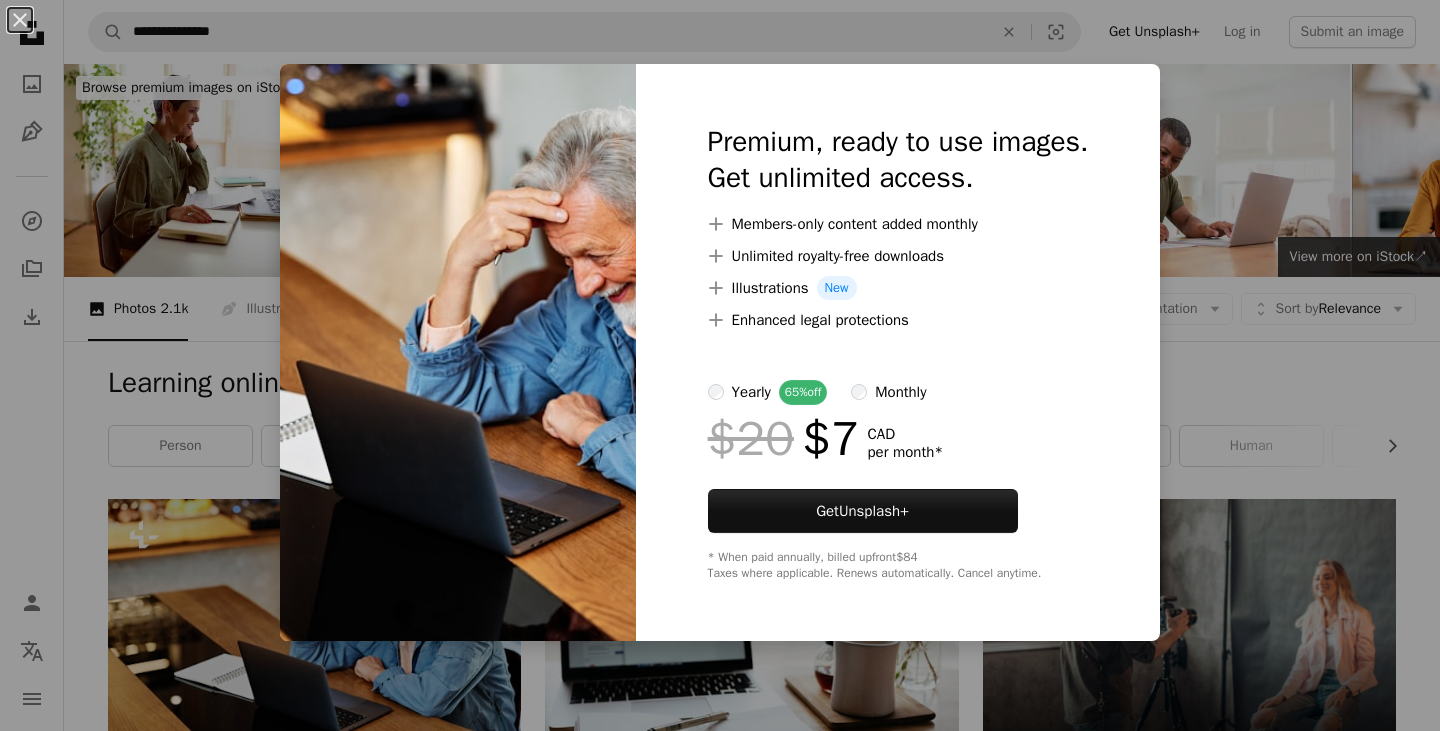 scroll, scrollTop: 340, scrollLeft: 0, axis: vertical 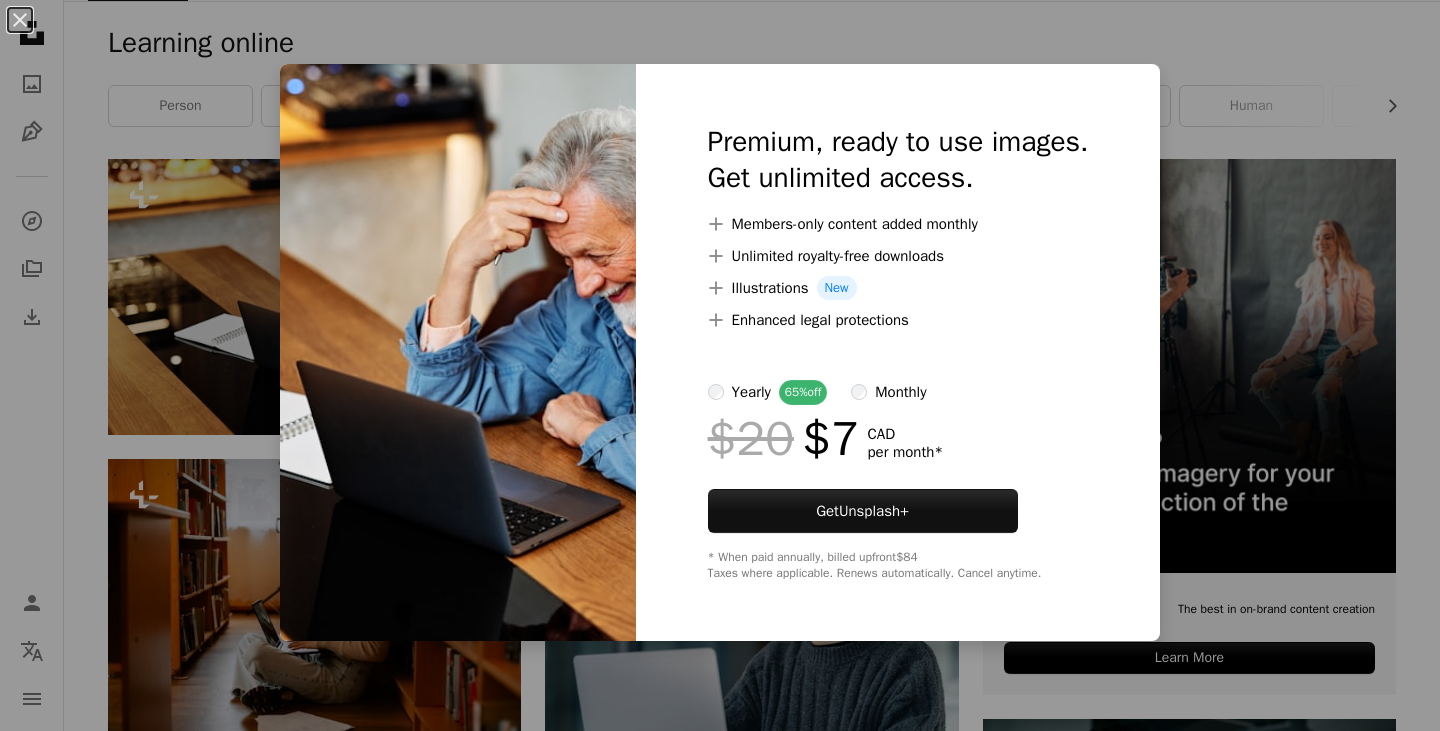 click on "An X shape Premium, ready to use images. Get unlimited access. A plus sign Members-only content added monthly A plus sign Unlimited royalty-free downloads A plus sign Illustrations  New A plus sign Enhanced legal protections yearly 65%  off monthly $20   $7 CAD per month * Get  Unsplash+ * When paid annually, billed upfront  $84 Taxes where applicable. Renews automatically. Cancel anytime." at bounding box center [720, 365] 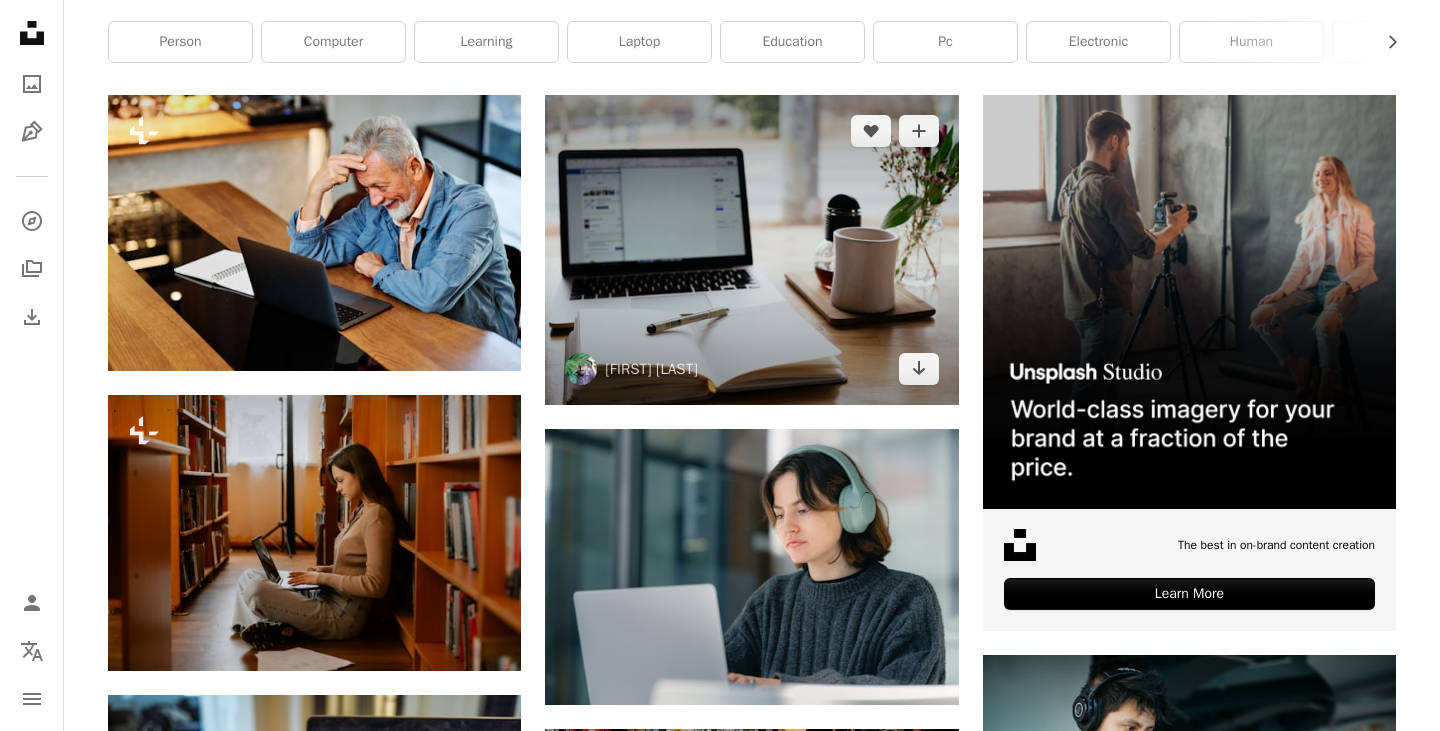 scroll, scrollTop: 408, scrollLeft: 0, axis: vertical 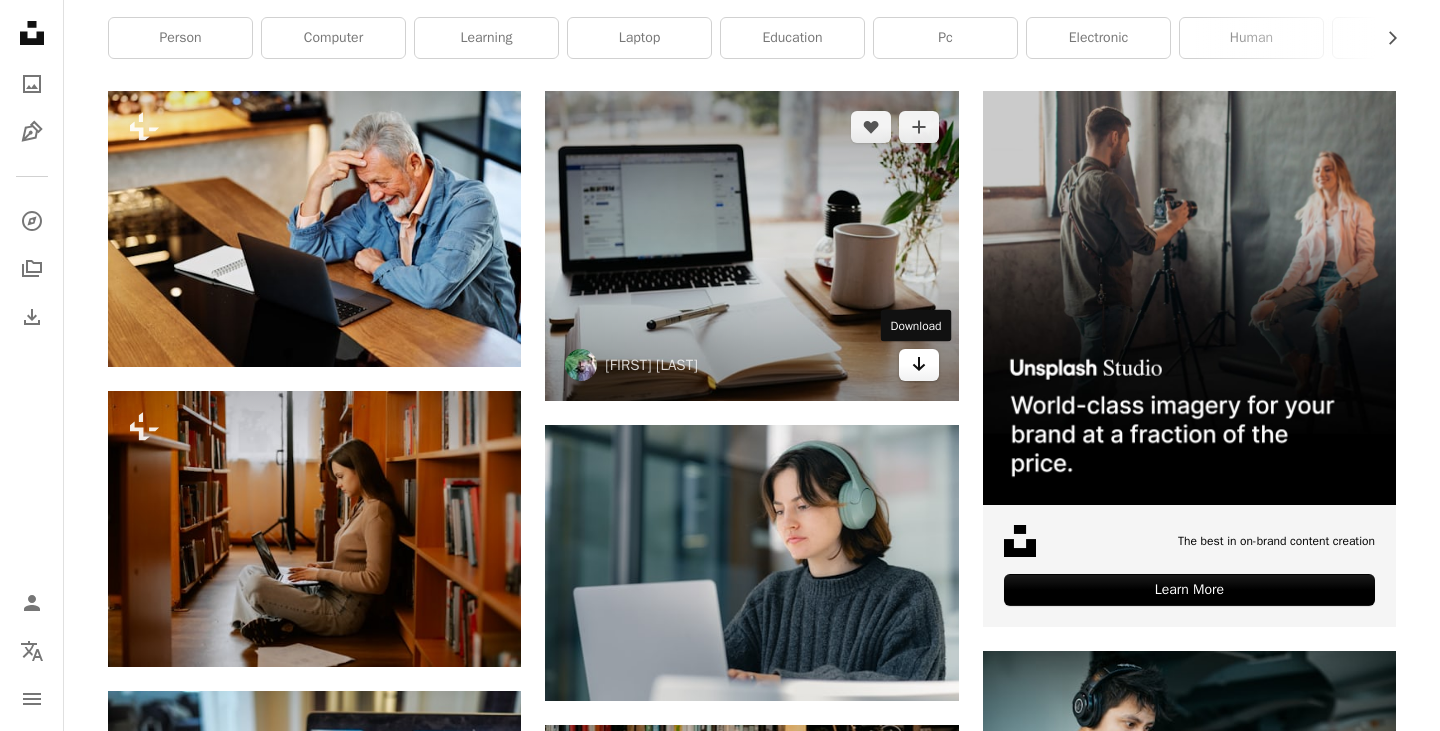 click on "Arrow pointing down" 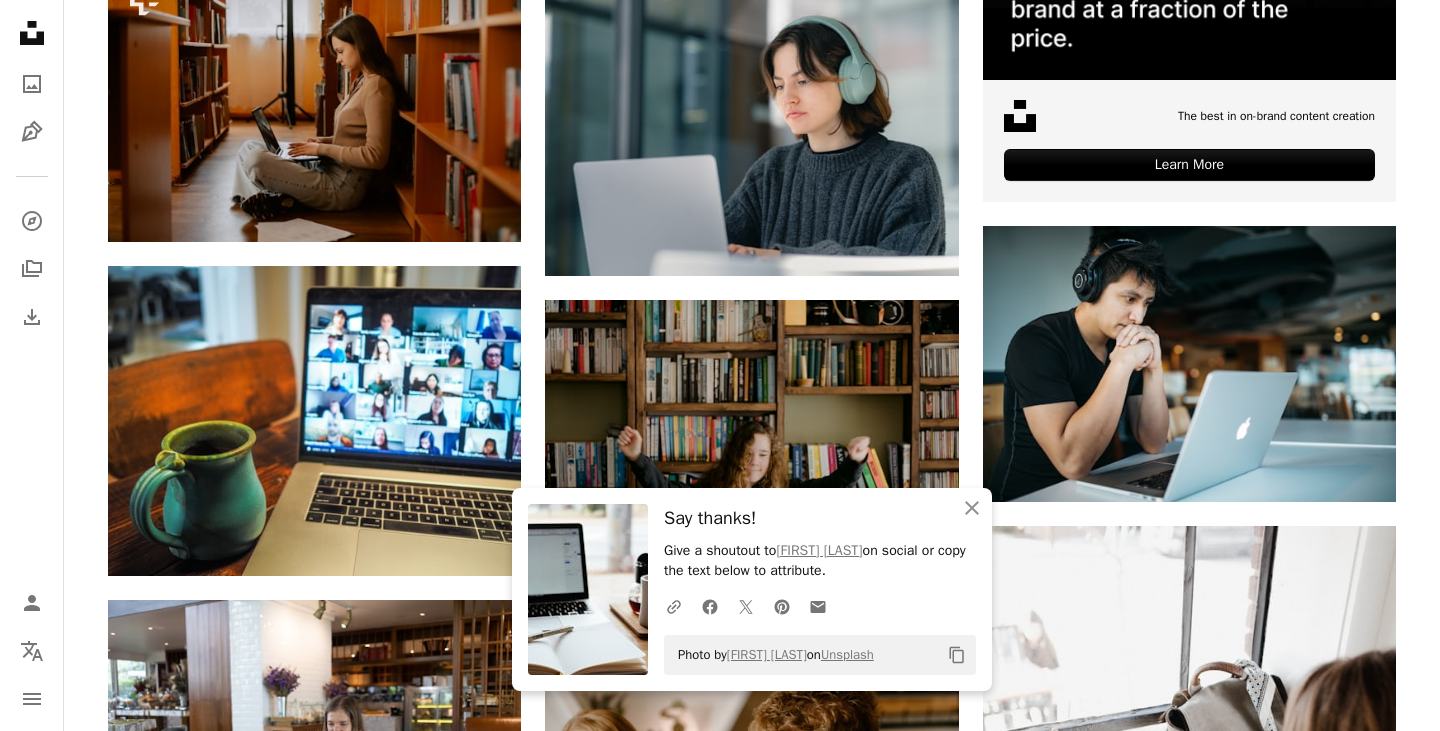 scroll, scrollTop: 838, scrollLeft: 0, axis: vertical 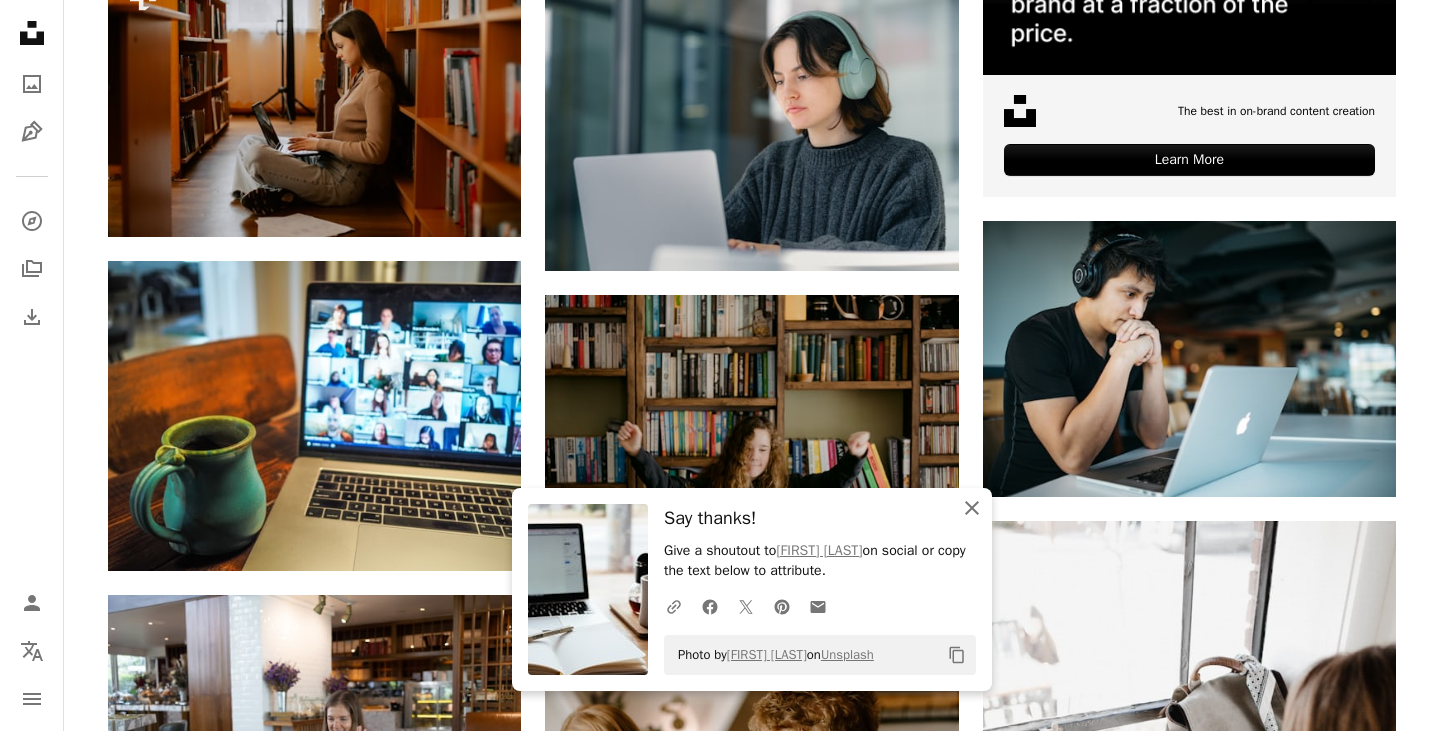 click 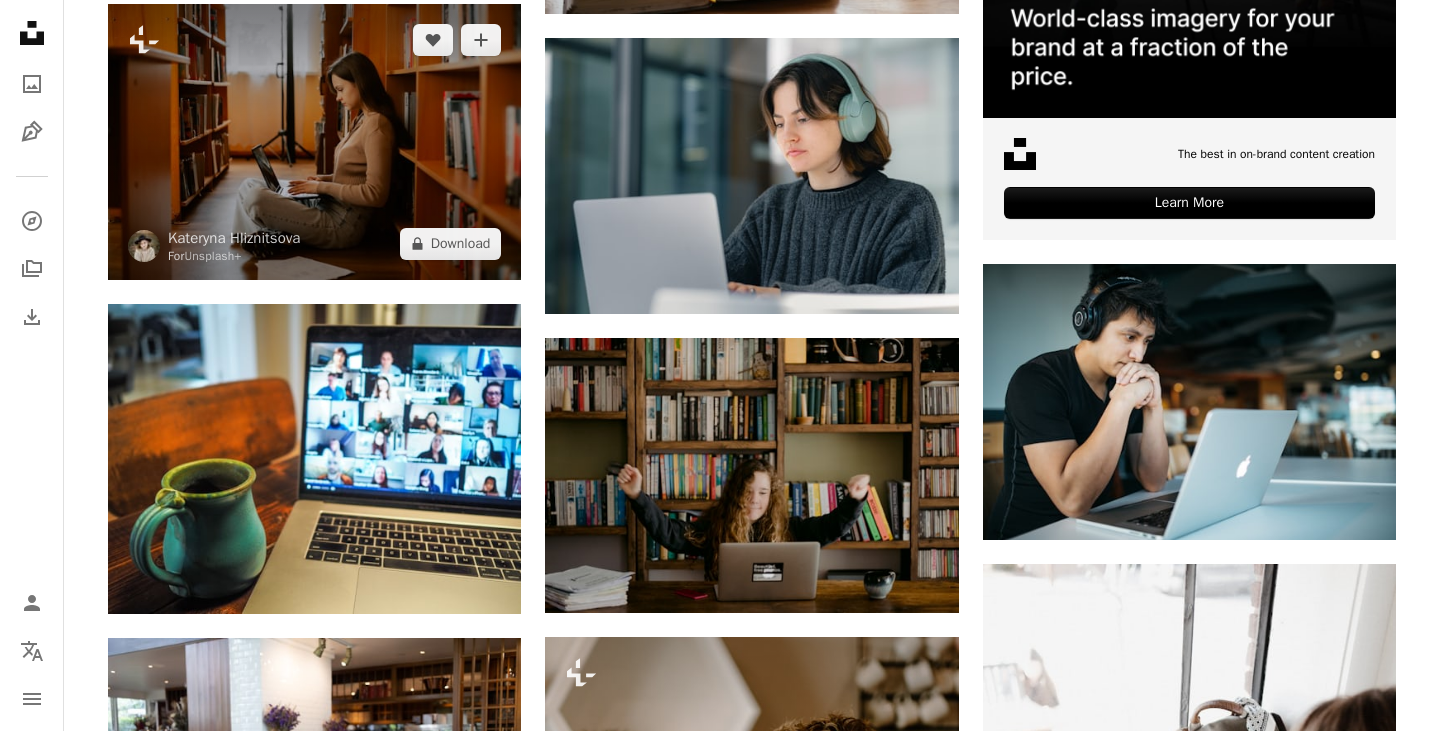 scroll, scrollTop: 789, scrollLeft: 0, axis: vertical 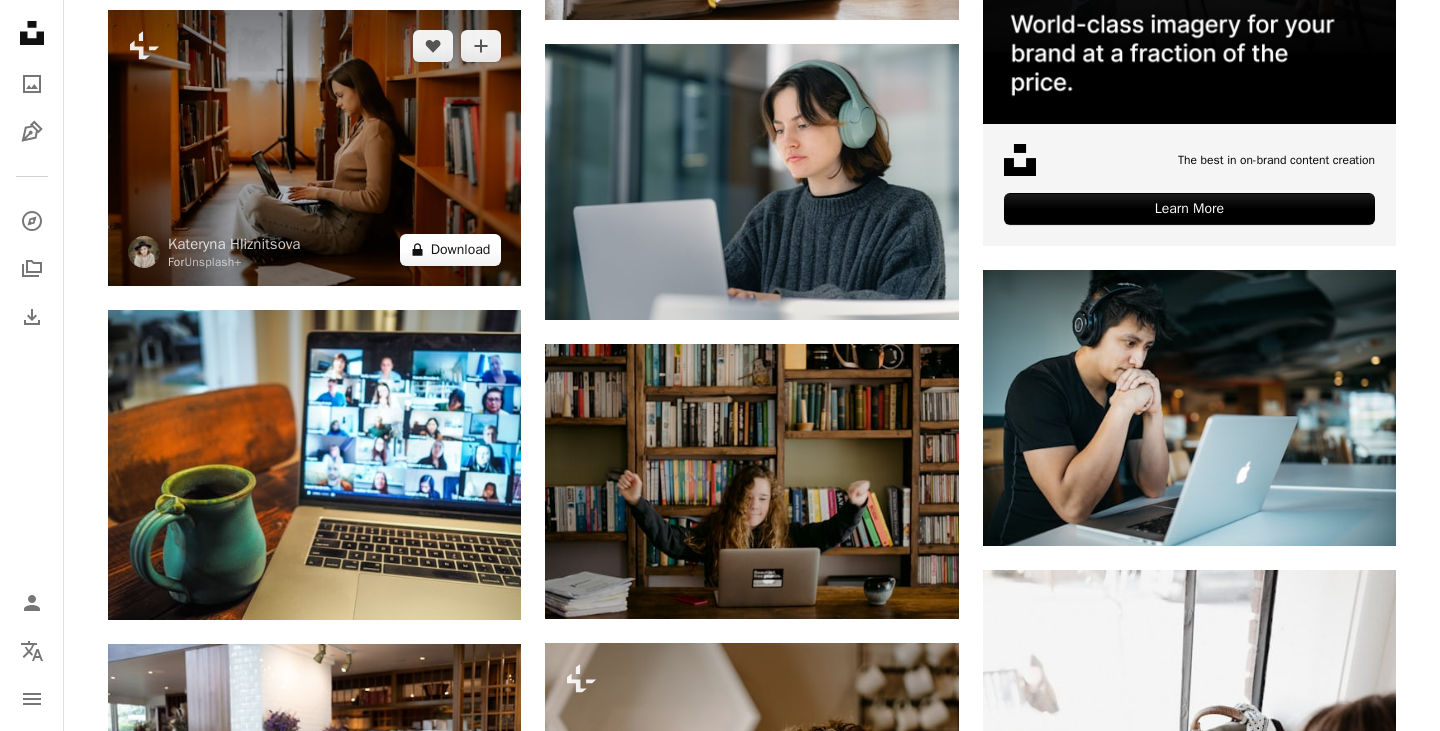 click on "A lock Download" at bounding box center (451, 250) 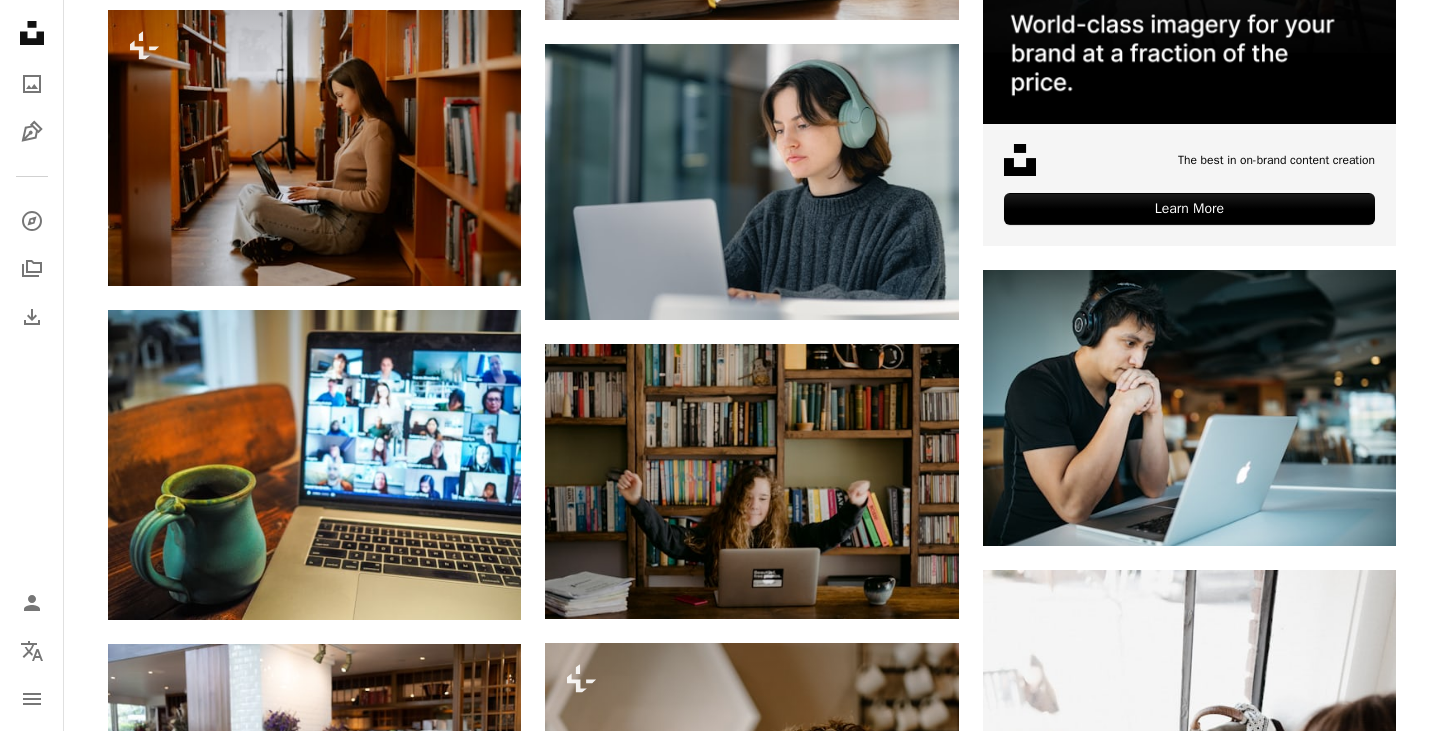 click on "A plus sign Enhanced legal protections" at bounding box center [898, 3625] 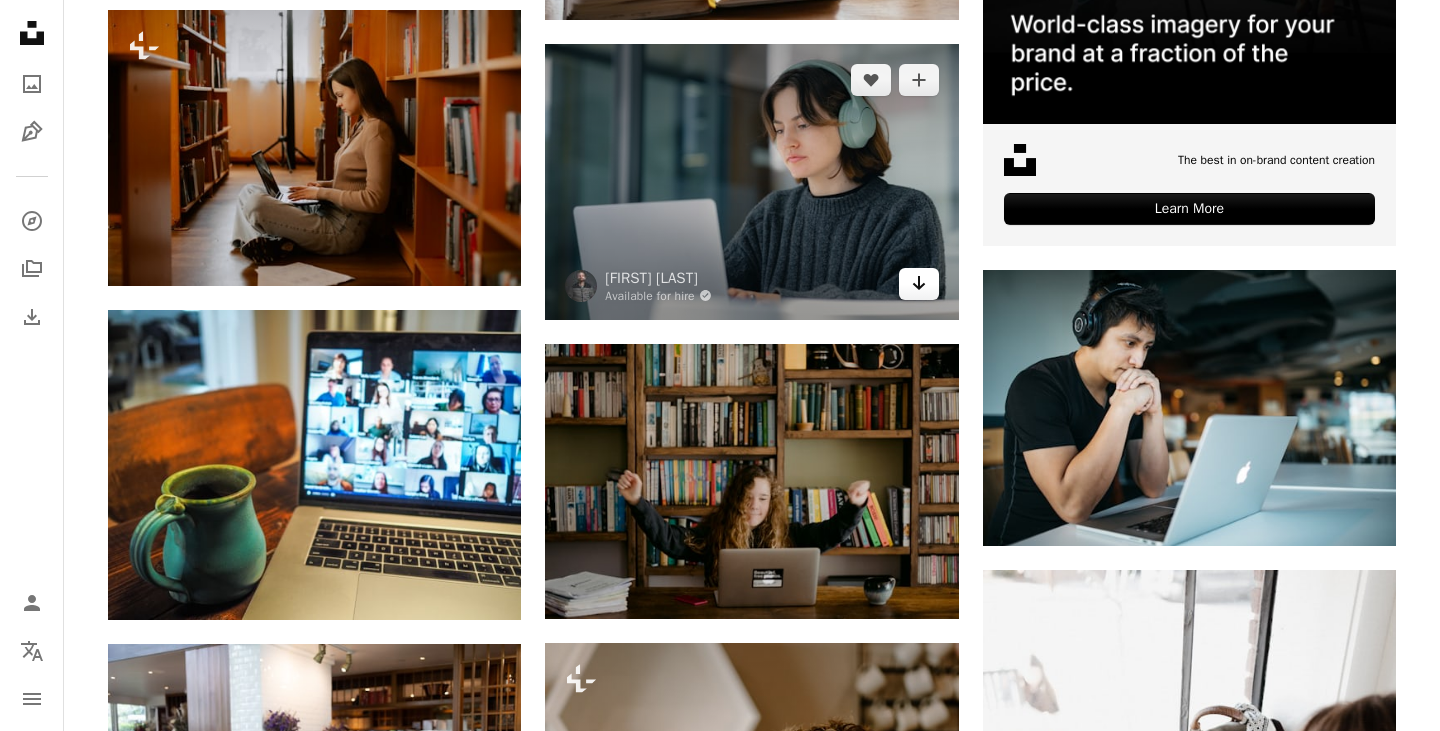 click on "Arrow pointing down" at bounding box center (919, 284) 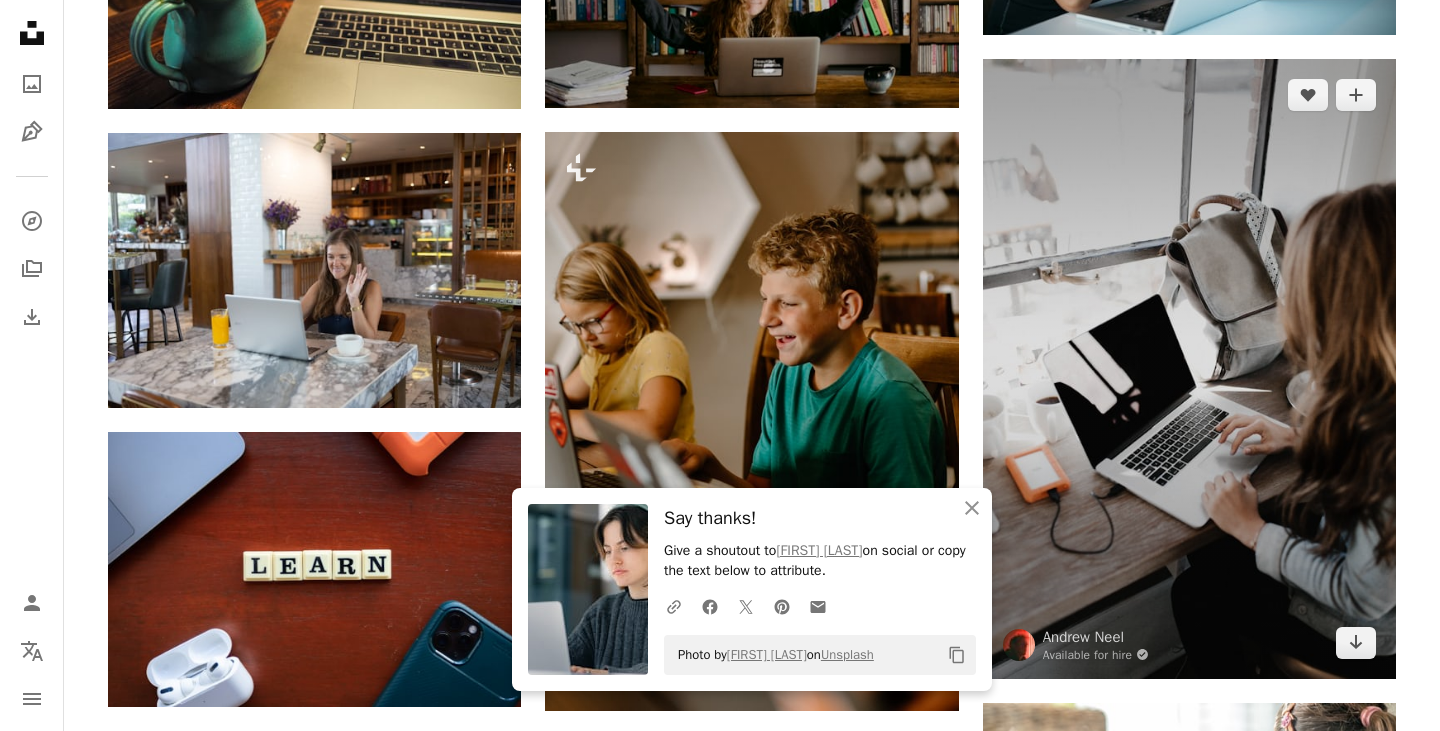 scroll, scrollTop: 1303, scrollLeft: 0, axis: vertical 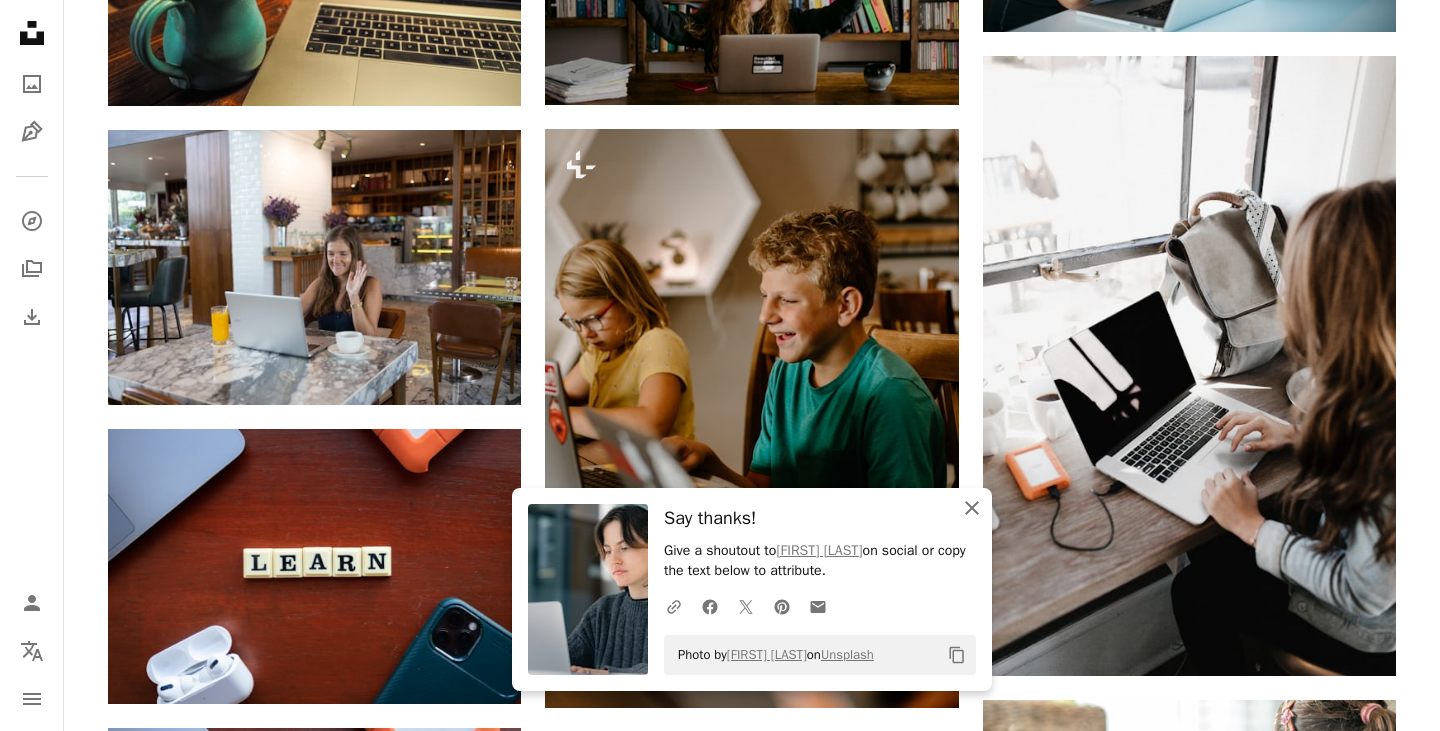 click on "An X shape Close" at bounding box center (972, 508) 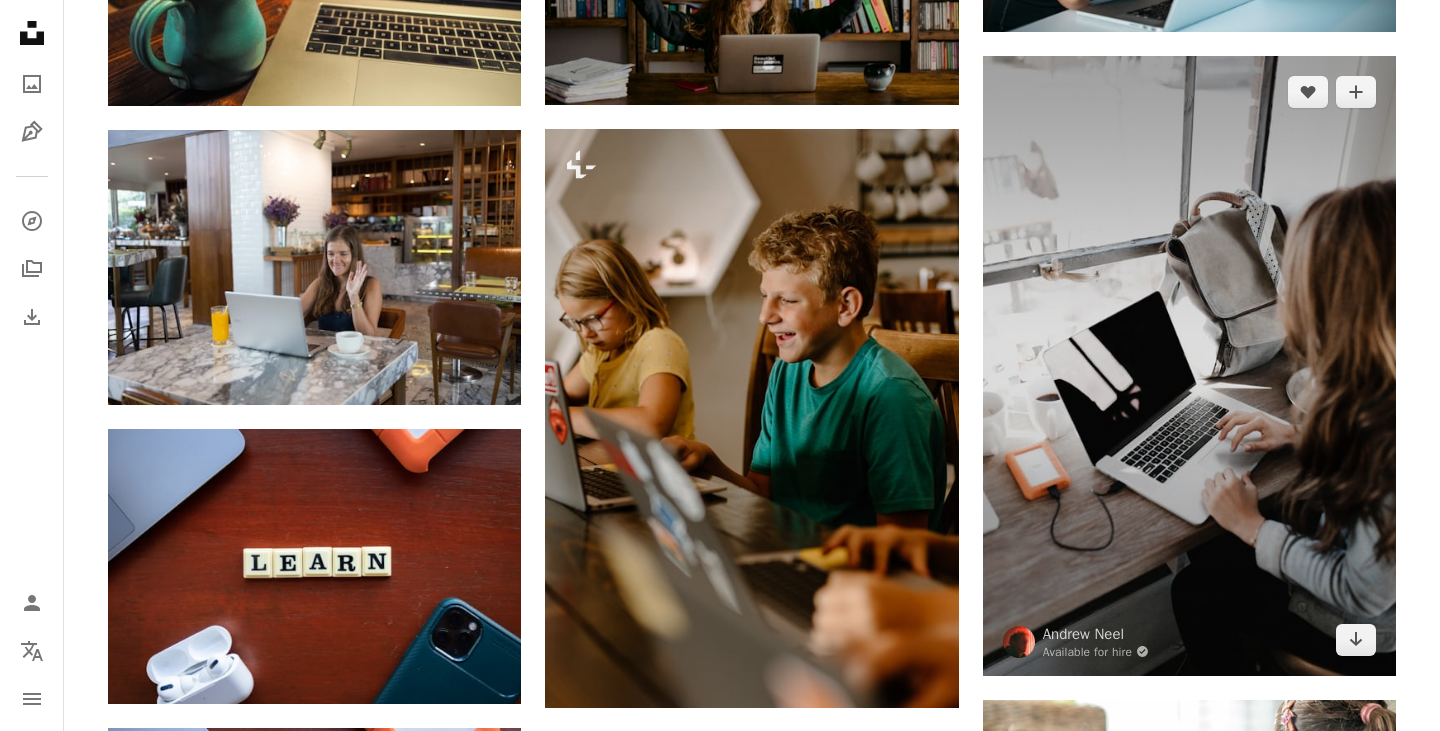 scroll, scrollTop: 1348, scrollLeft: 0, axis: vertical 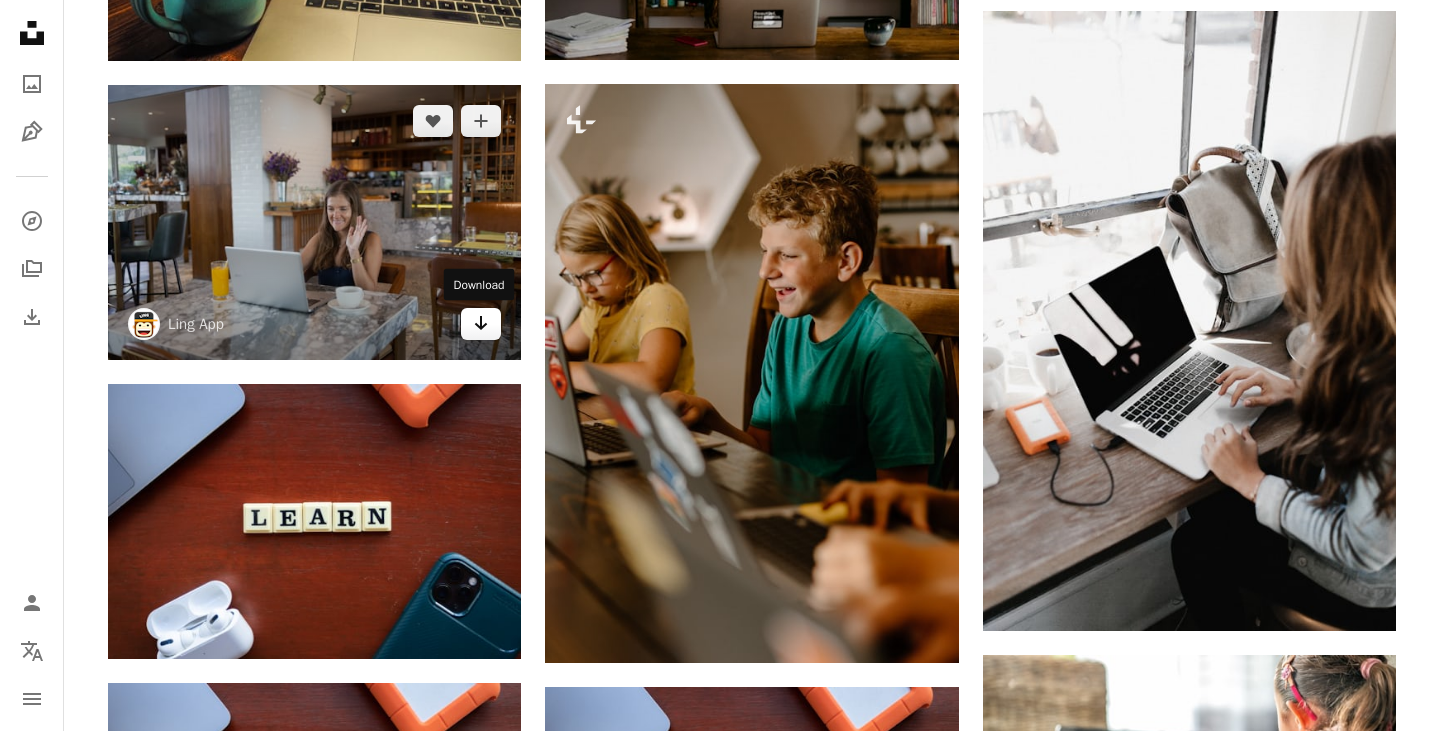 click on "Arrow pointing down" at bounding box center (481, 324) 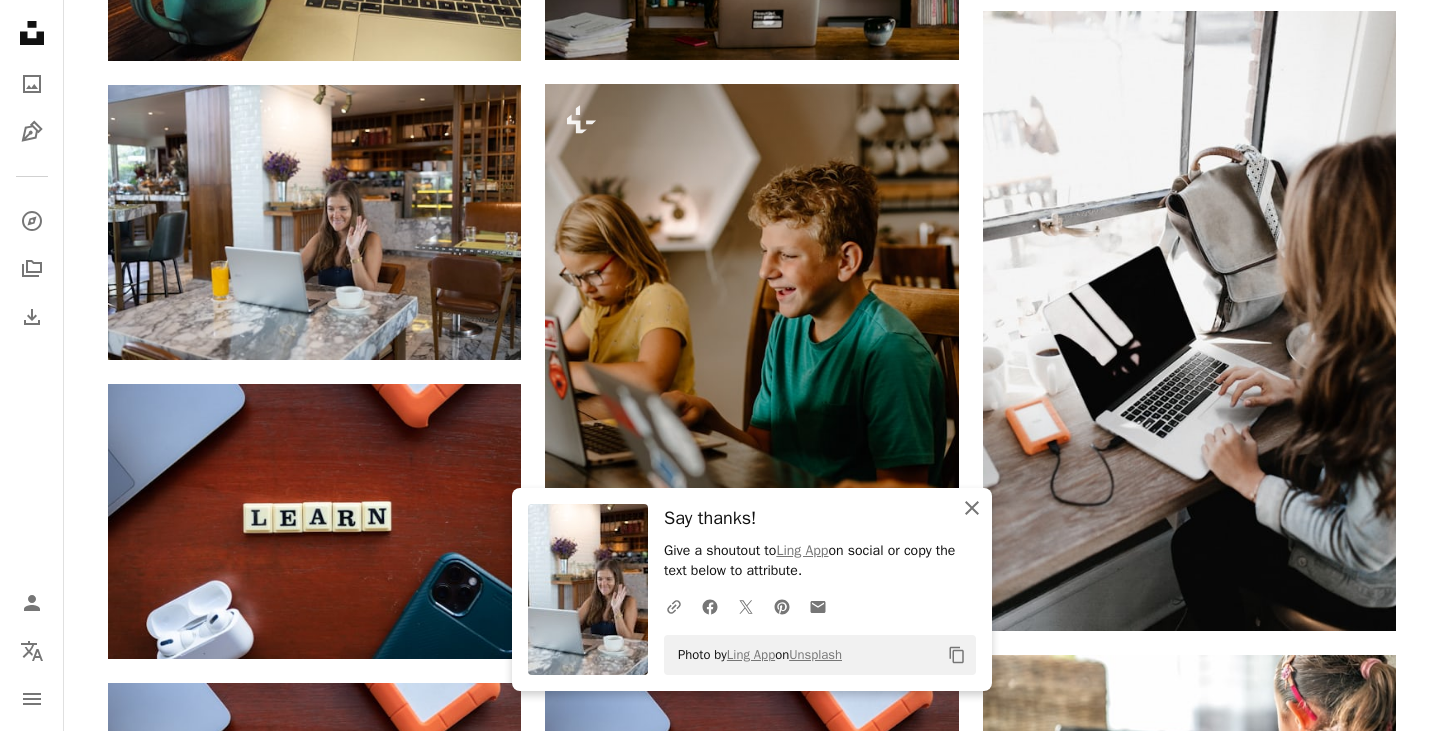 click on "An X shape" 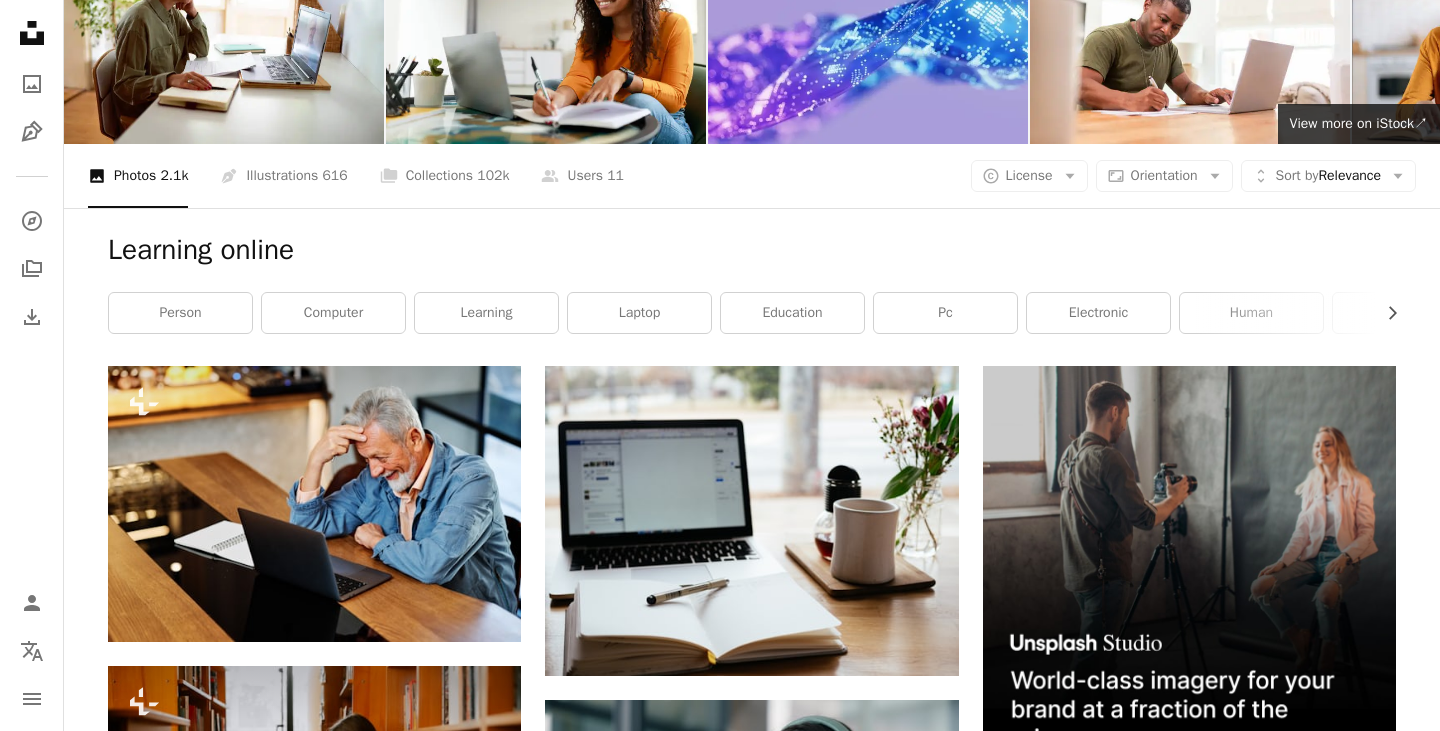scroll, scrollTop: 0, scrollLeft: 0, axis: both 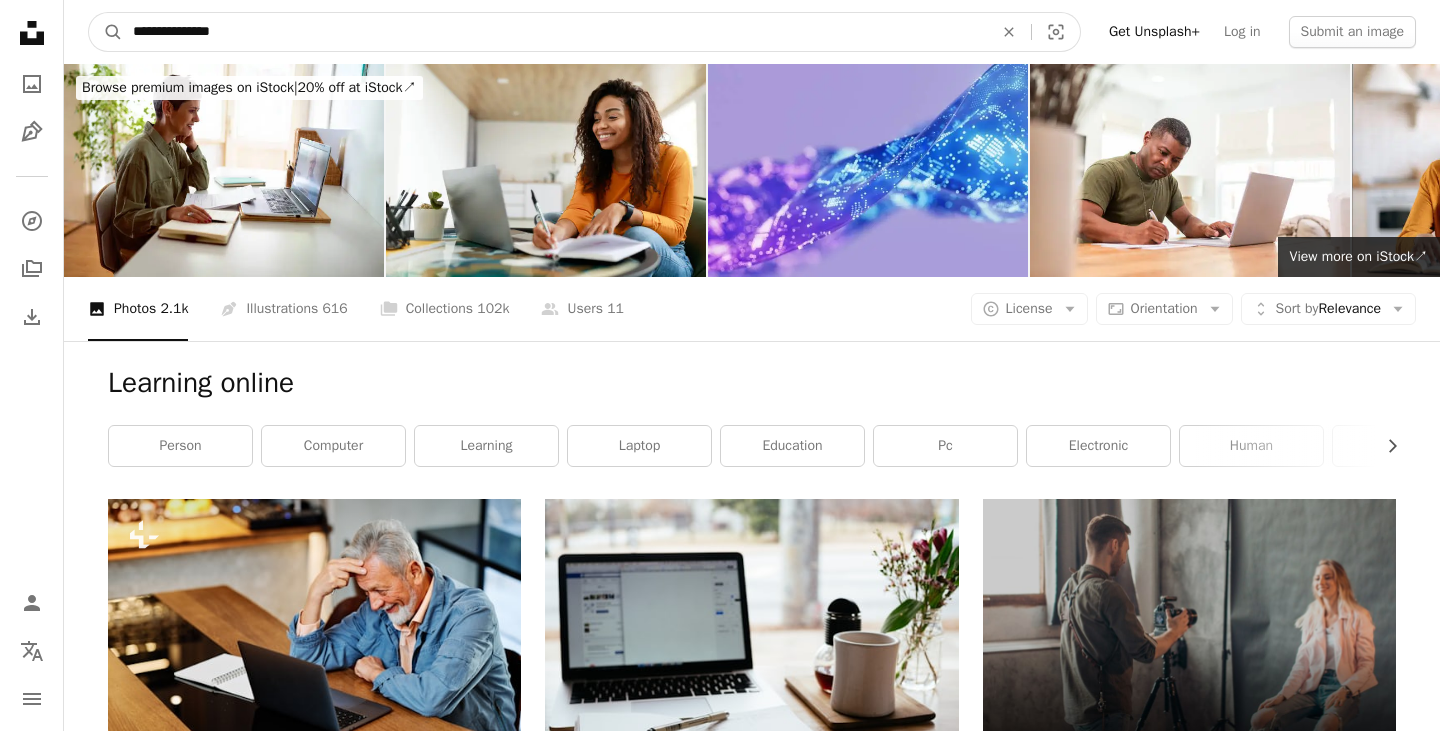 click on "**********" at bounding box center [555, 32] 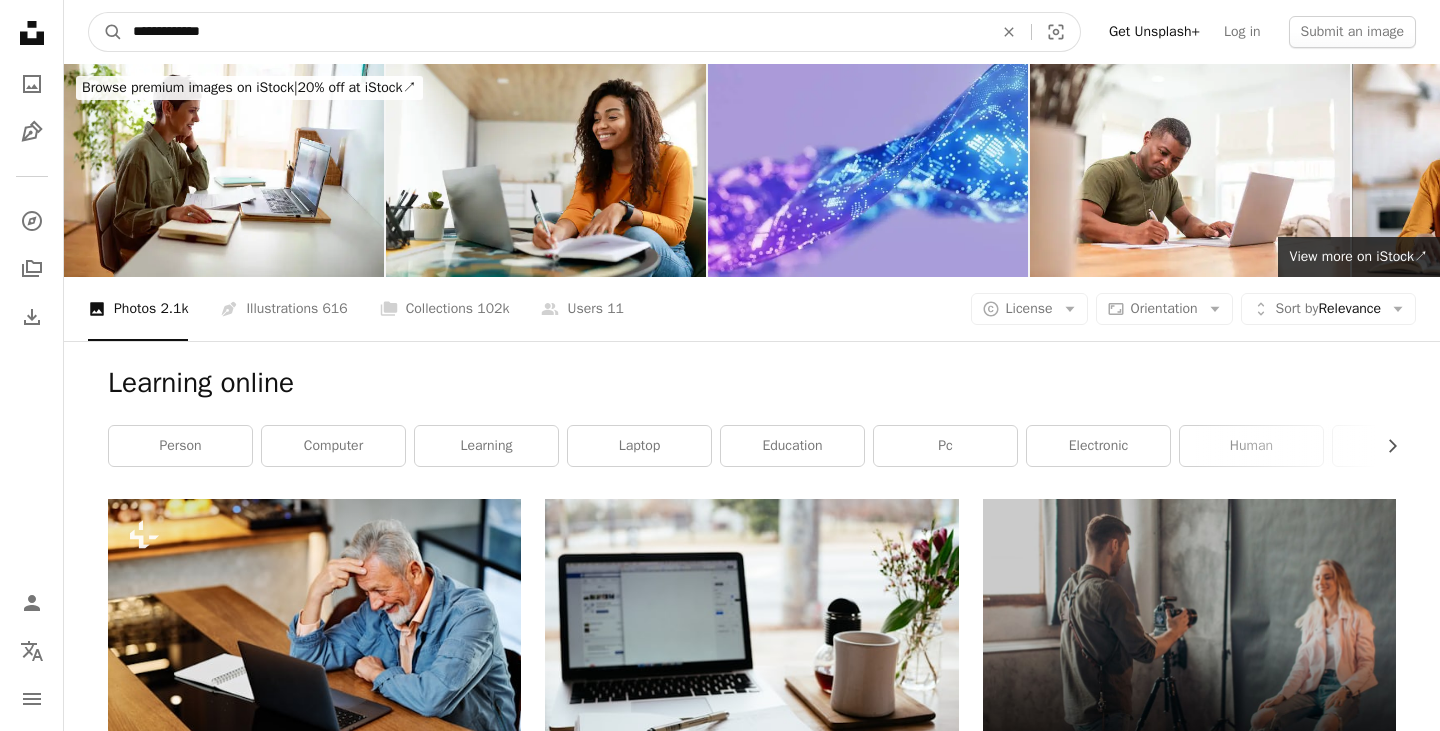 click on "A magnifying glass" at bounding box center [106, 32] 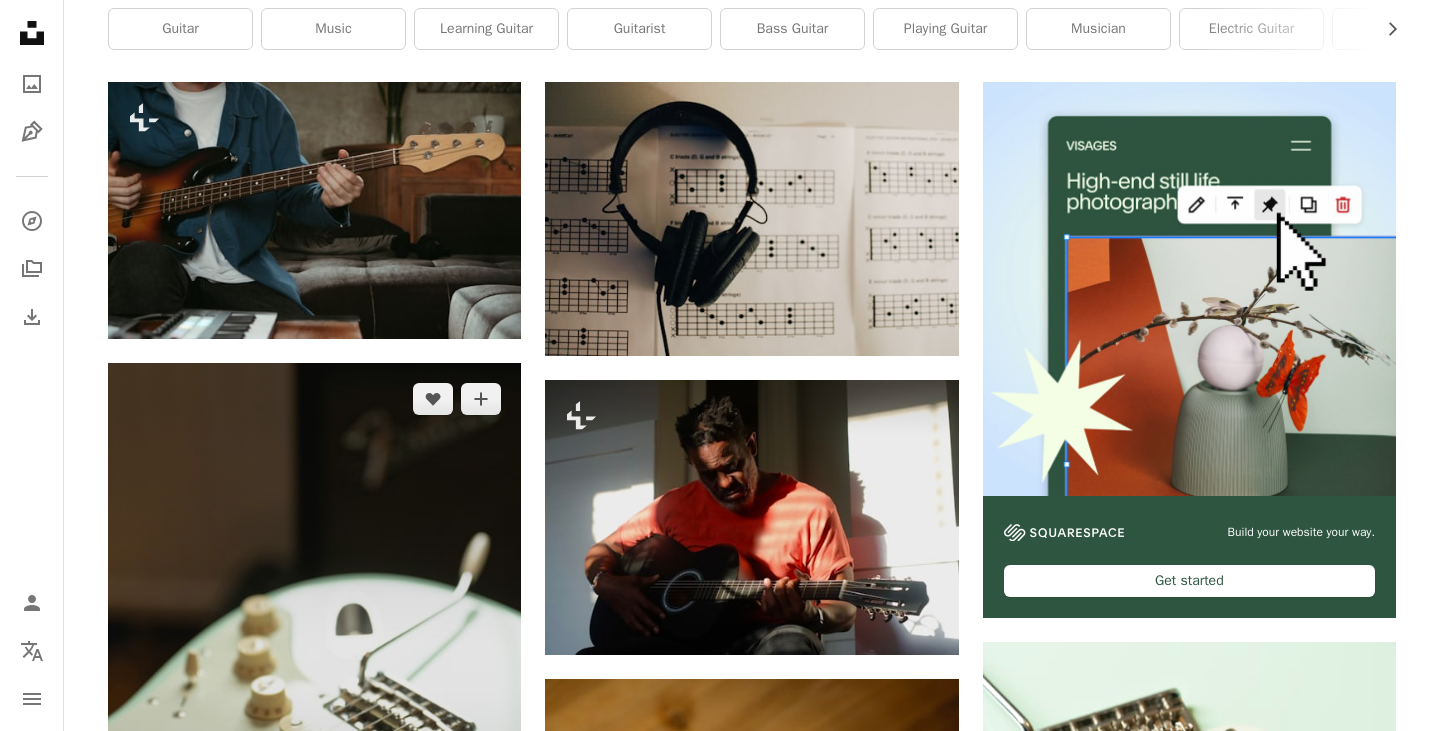 scroll, scrollTop: 413, scrollLeft: 0, axis: vertical 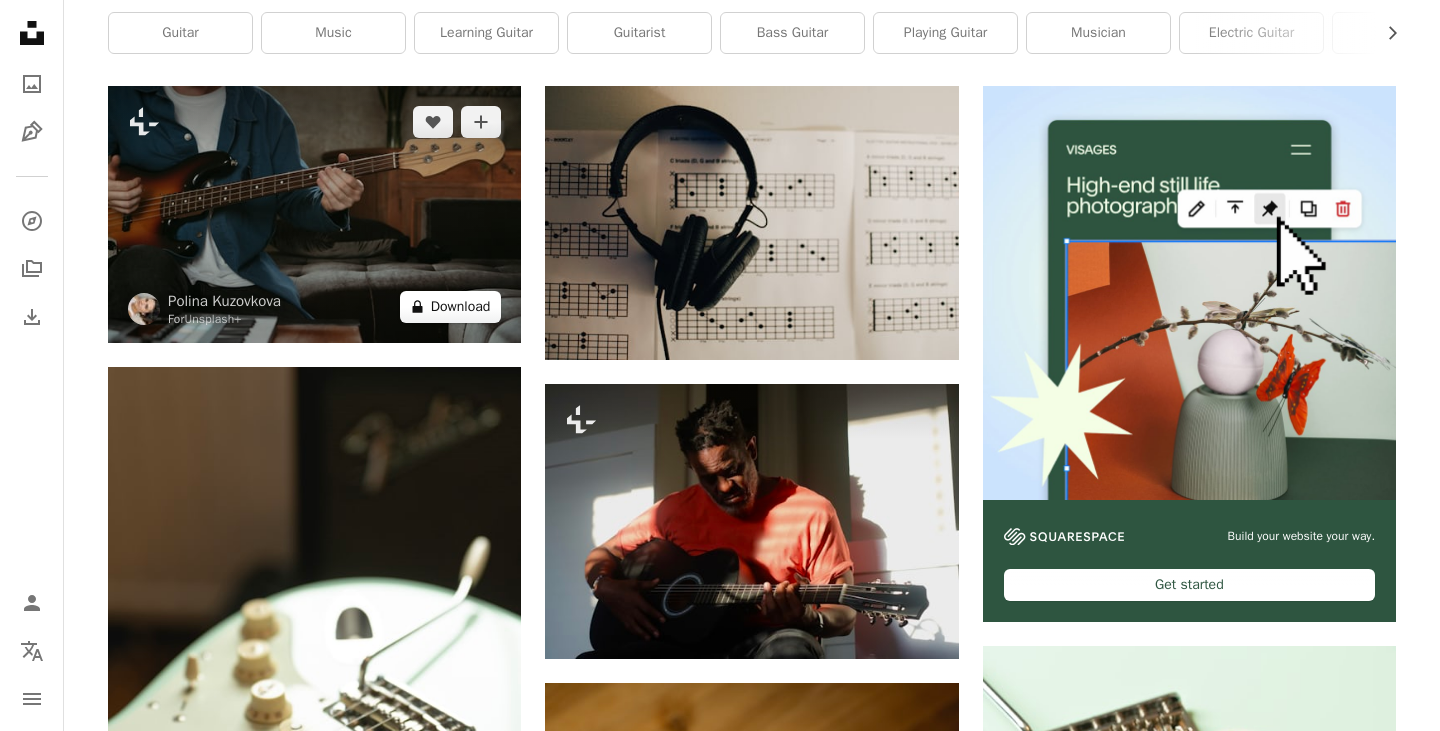 click on "A lock Download" at bounding box center [451, 307] 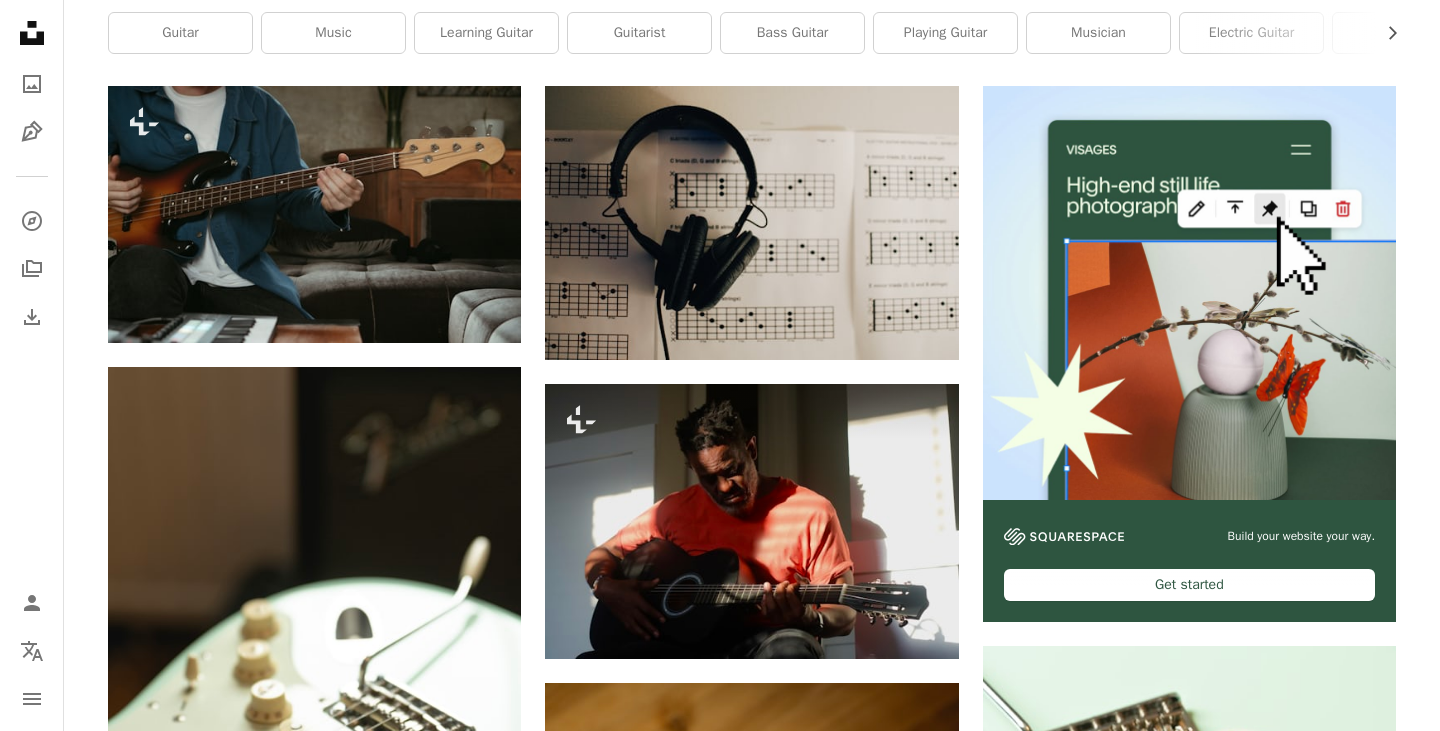 click on "An X shape Premium, ready to use images. Get unlimited access. A plus sign Members-only content added monthly A plus sign Unlimited royalty-free downloads A plus sign Illustrations  New A plus sign Enhanced legal protections yearly 65%  off monthly $20   $7 CAD per month * Get  Unsplash+ * When paid annually, billed upfront  $84 Taxes where applicable. Renews automatically. Cancel anytime." at bounding box center (720, 5099) 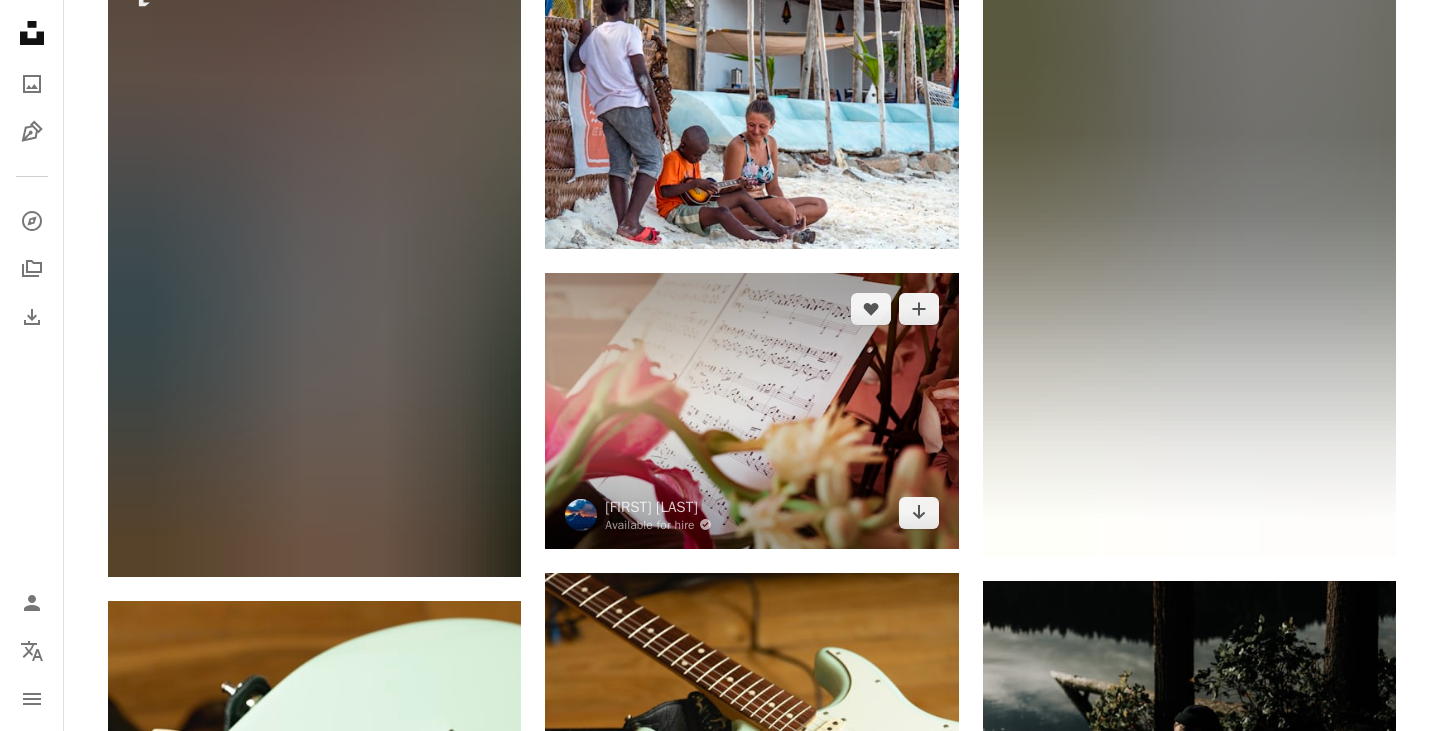scroll, scrollTop: 1817, scrollLeft: 0, axis: vertical 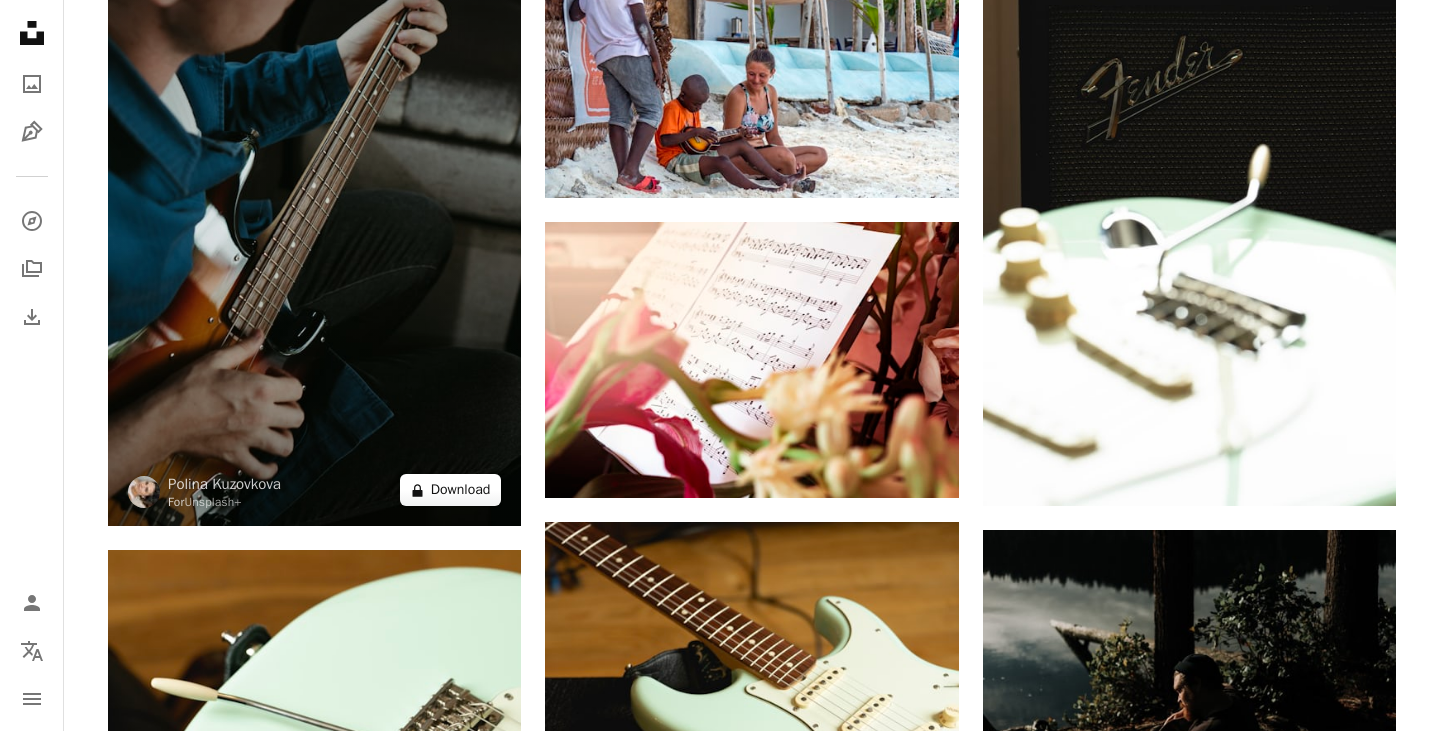 click on "A lock Download" at bounding box center (451, 490) 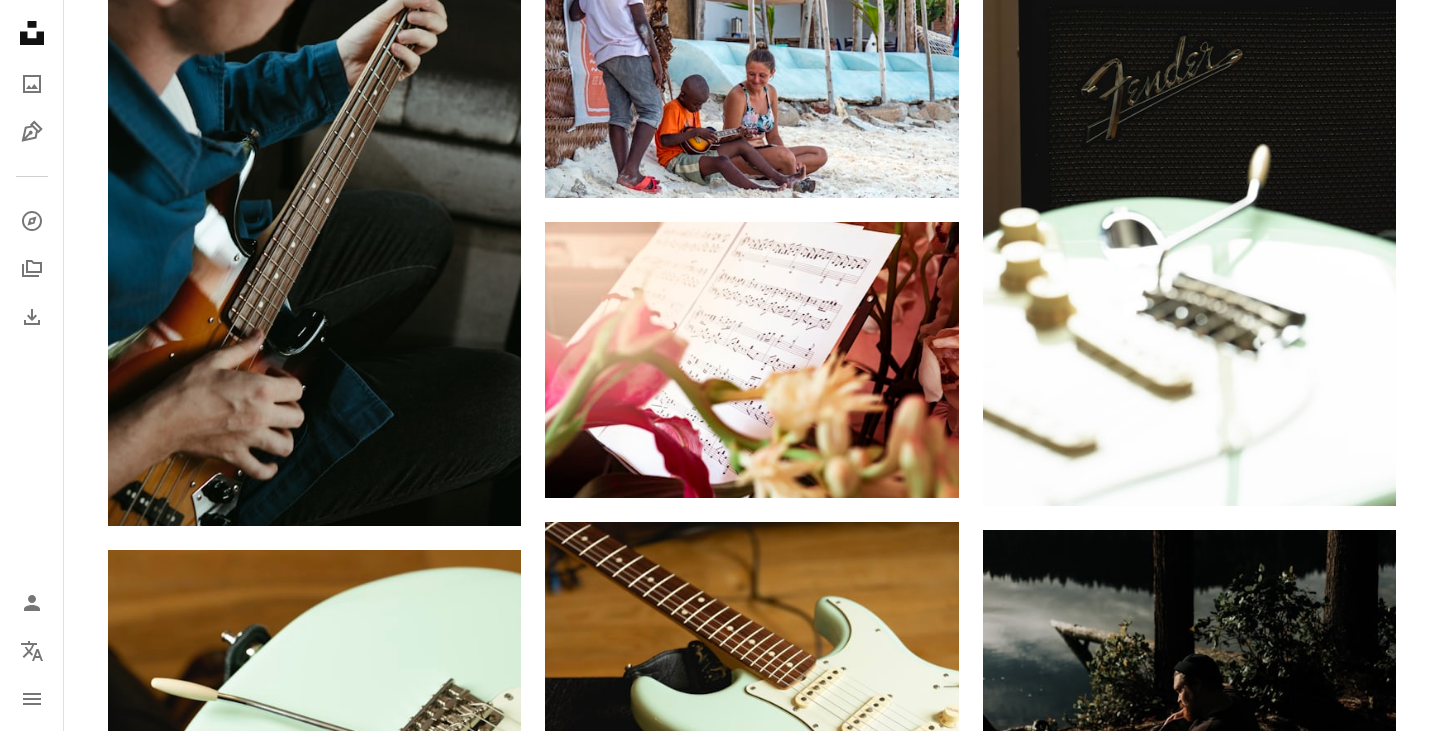 click on "An X shape Premium, ready to use images. Get unlimited access. A plus sign Members-only content added monthly A plus sign Unlimited royalty-free downloads A plus sign Illustrations  New A plus sign Enhanced legal protections yearly 65%  off monthly $20   $7 CAD per month * Get  Unsplash+ * When paid annually, billed upfront  $84 Taxes where applicable. Renews automatically. Cancel anytime." at bounding box center [720, 3695] 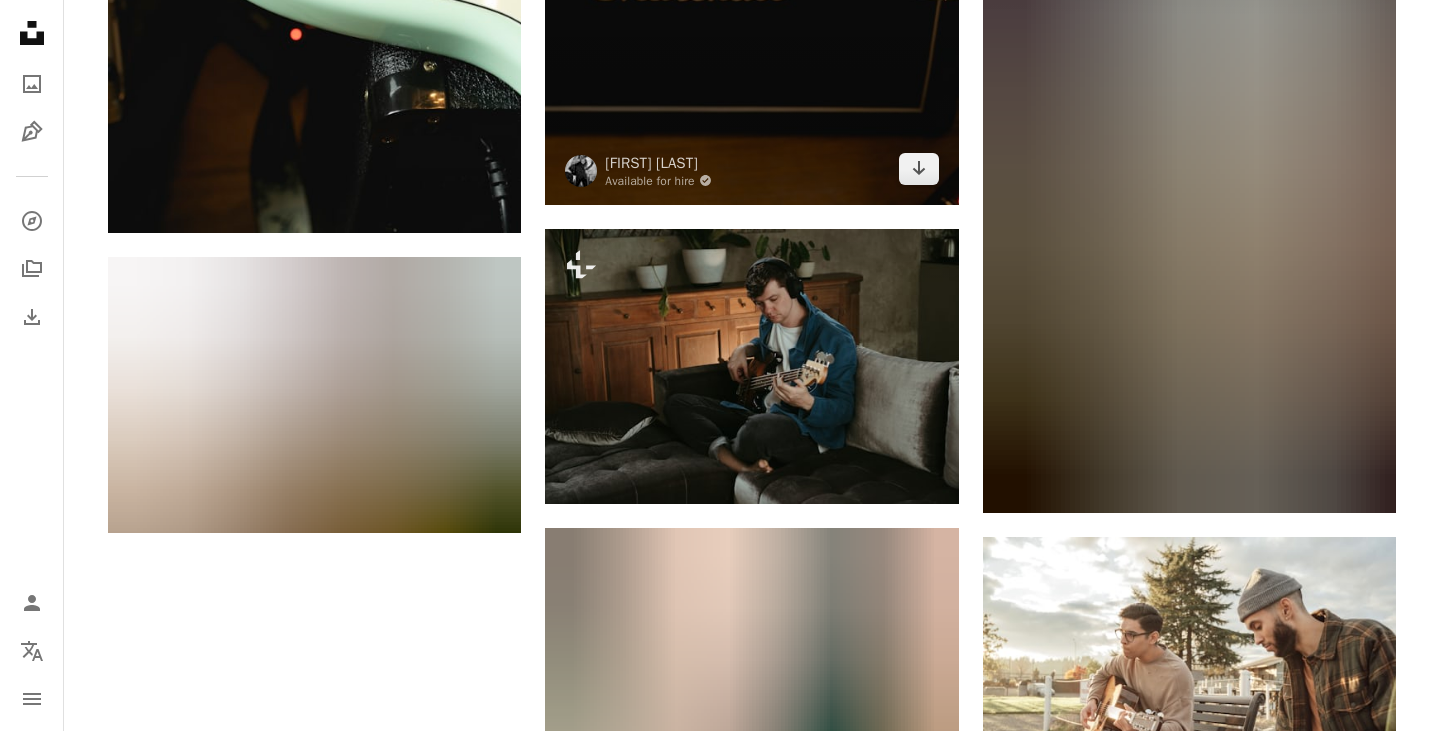 scroll, scrollTop: 2757, scrollLeft: 0, axis: vertical 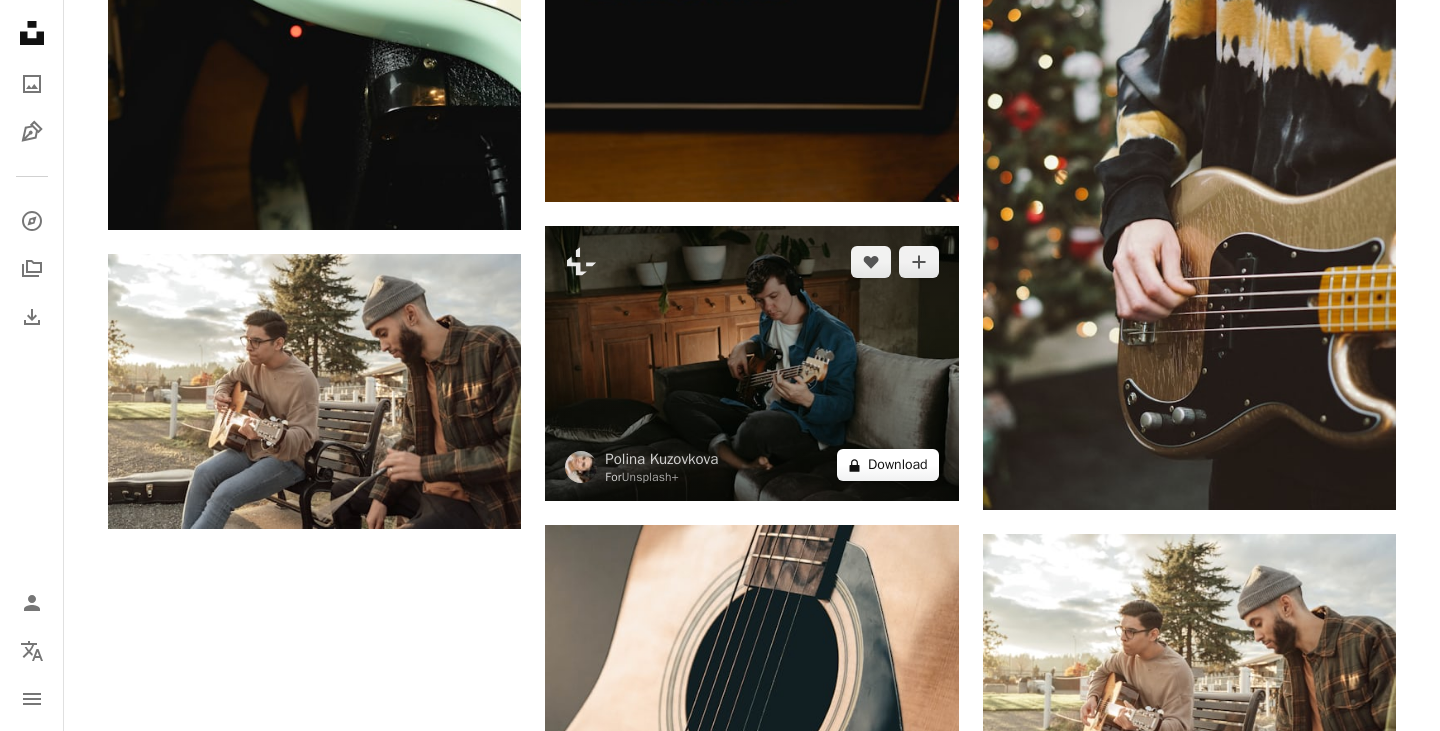 click on "A lock Download" at bounding box center (888, 465) 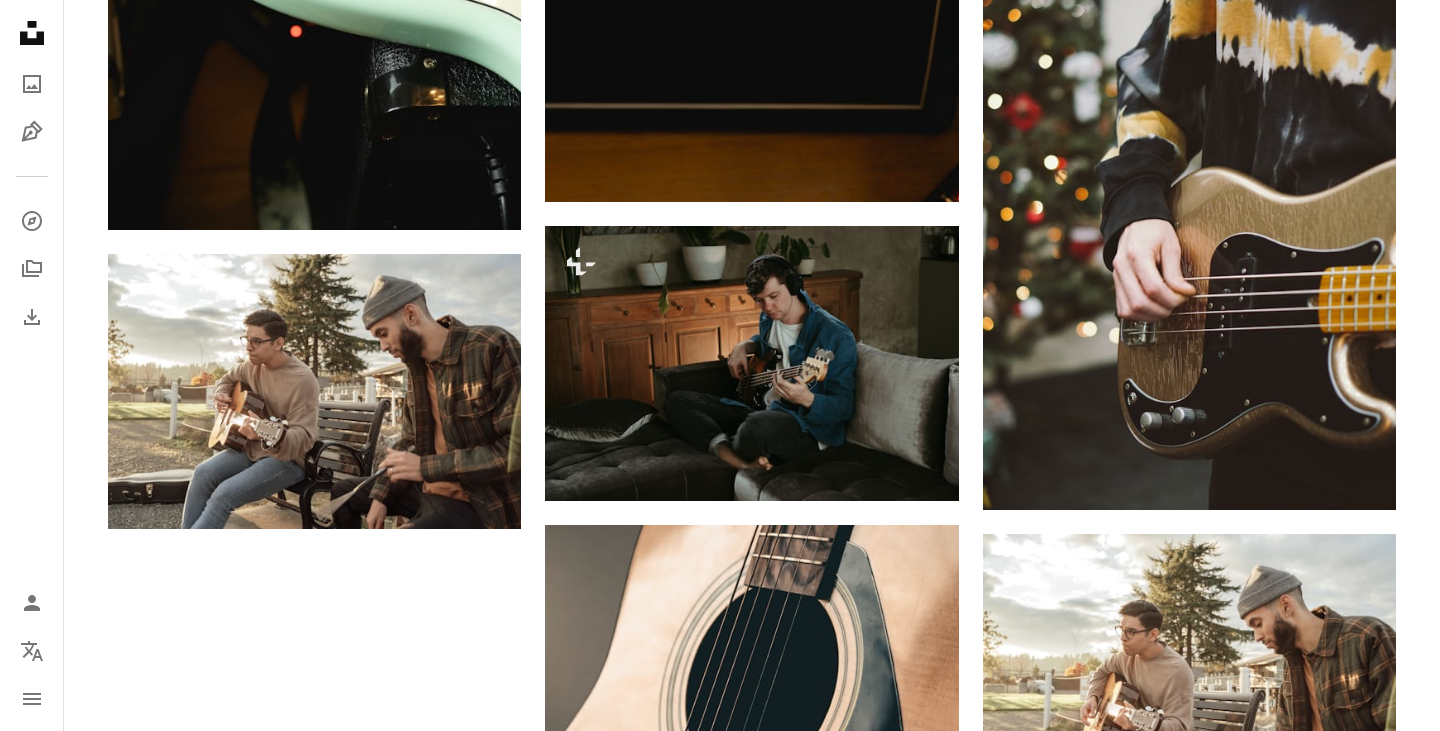 click on "Premium, ready to use images. Get unlimited access. A plus sign Members-only content added monthly A plus sign Unlimited royalty-free downloads A plus sign Illustrations  New A plus sign Enhanced legal protections yearly 65%  off monthly $20   $7 CAD per month * Get  Unsplash+ * When paid annually, billed upfront  $84 Taxes where applicable. Renews automatically. Cancel anytime." at bounding box center [898, 2742] 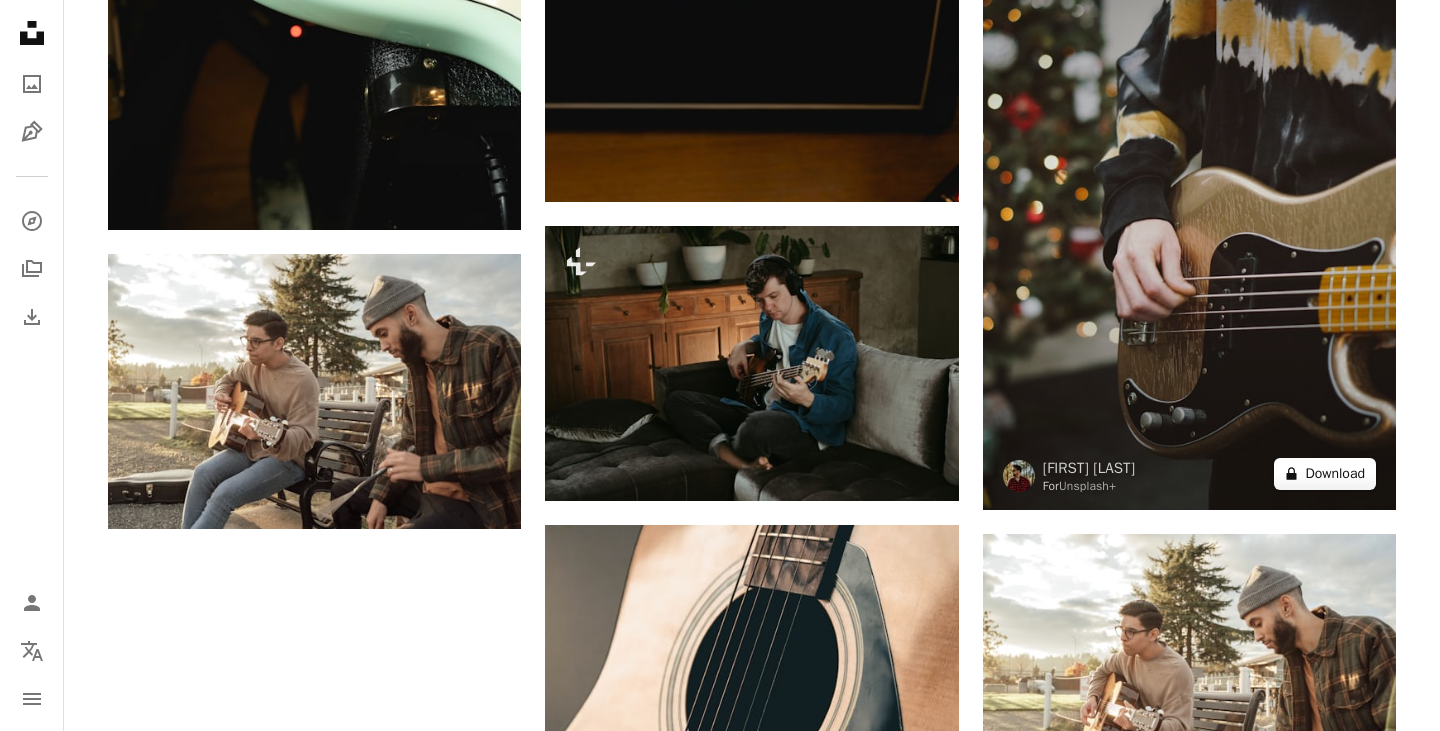 click on "A lock Download" at bounding box center [1325, 474] 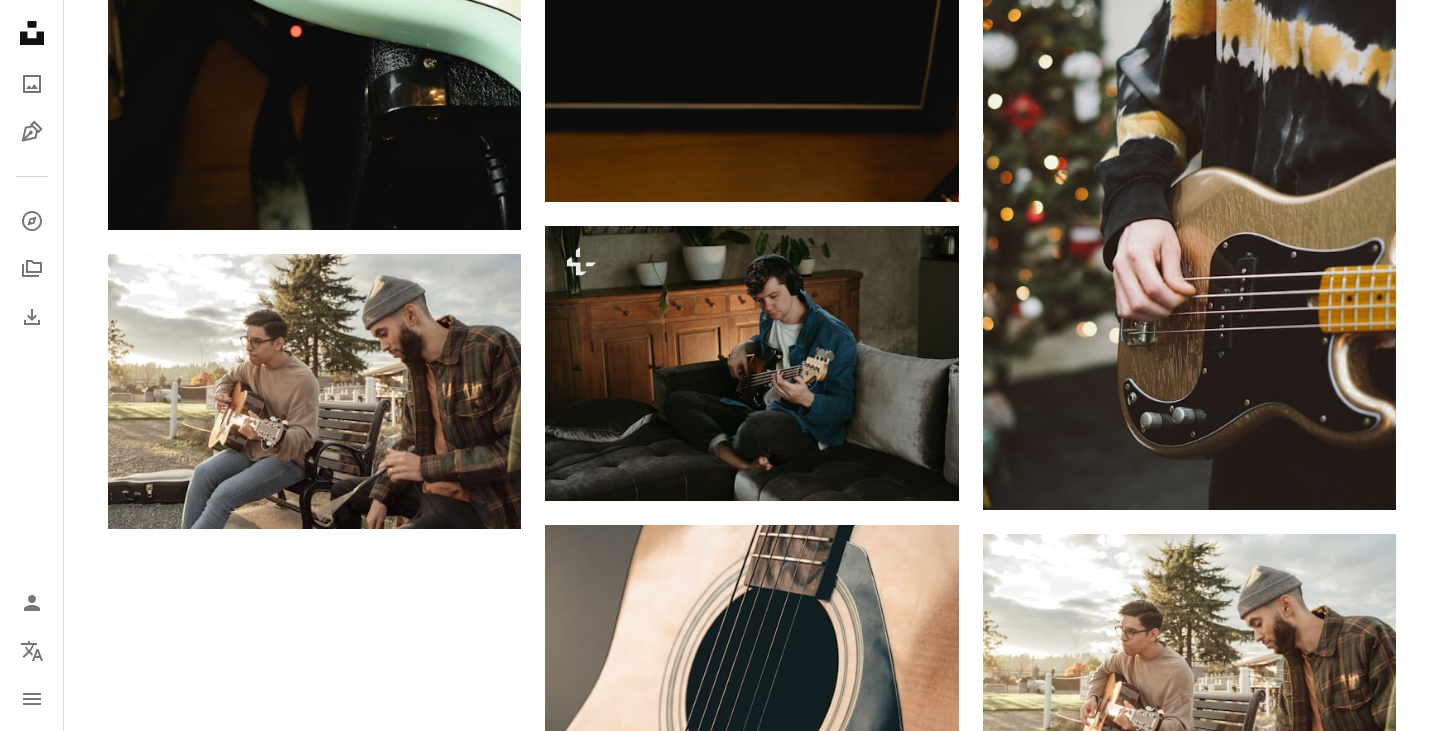 click on "An X shape Premium, ready to use images. Get unlimited access. A plus sign Members-only content added monthly A plus sign Unlimited royalty-free downloads A plus sign Illustrations  New A plus sign Enhanced legal protections yearly 65%  off monthly $20   $7 CAD per month * Get  Unsplash+ * When paid annually, billed upfront  $84 Taxes where applicable. Renews automatically. Cancel anytime." at bounding box center [720, 2755] 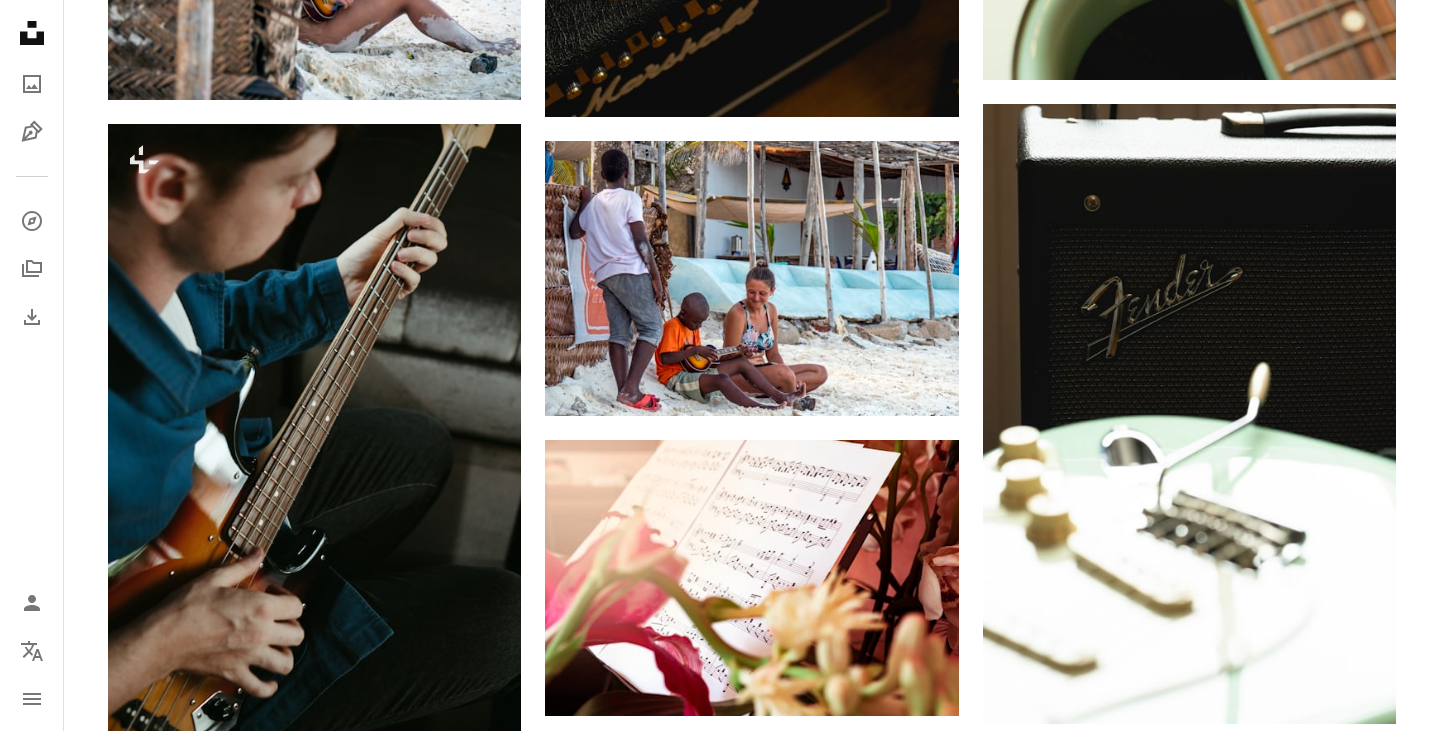 scroll, scrollTop: 1588, scrollLeft: 0, axis: vertical 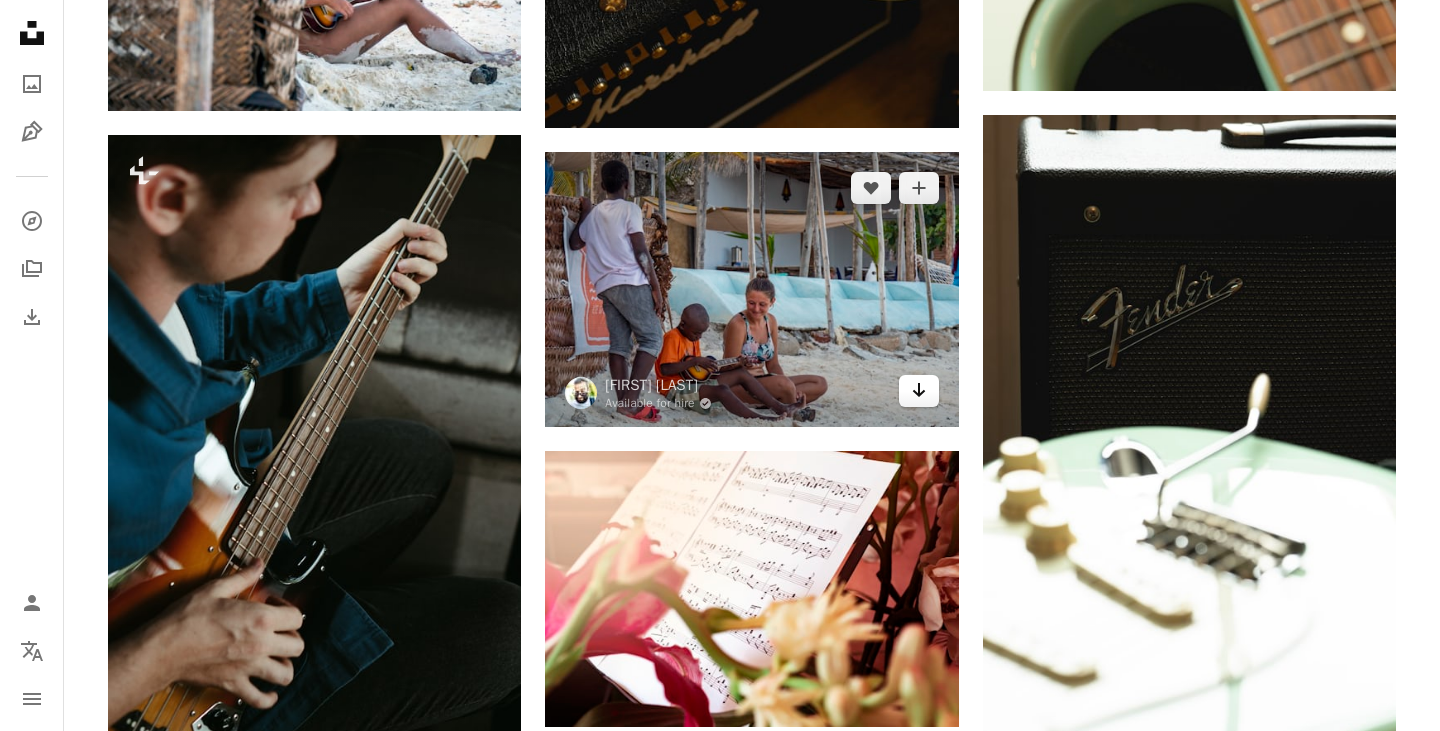 click on "Arrow pointing down" at bounding box center (919, 391) 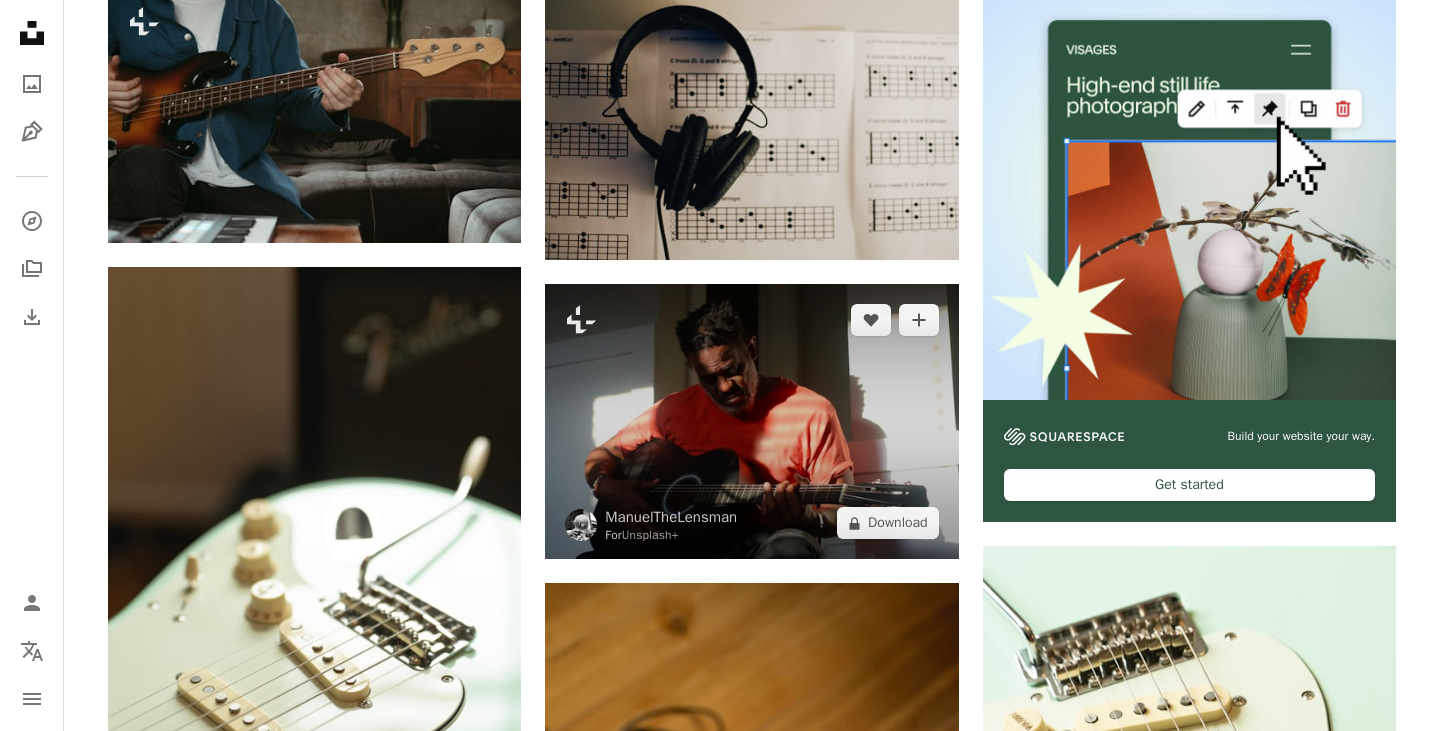 scroll, scrollTop: 572, scrollLeft: 0, axis: vertical 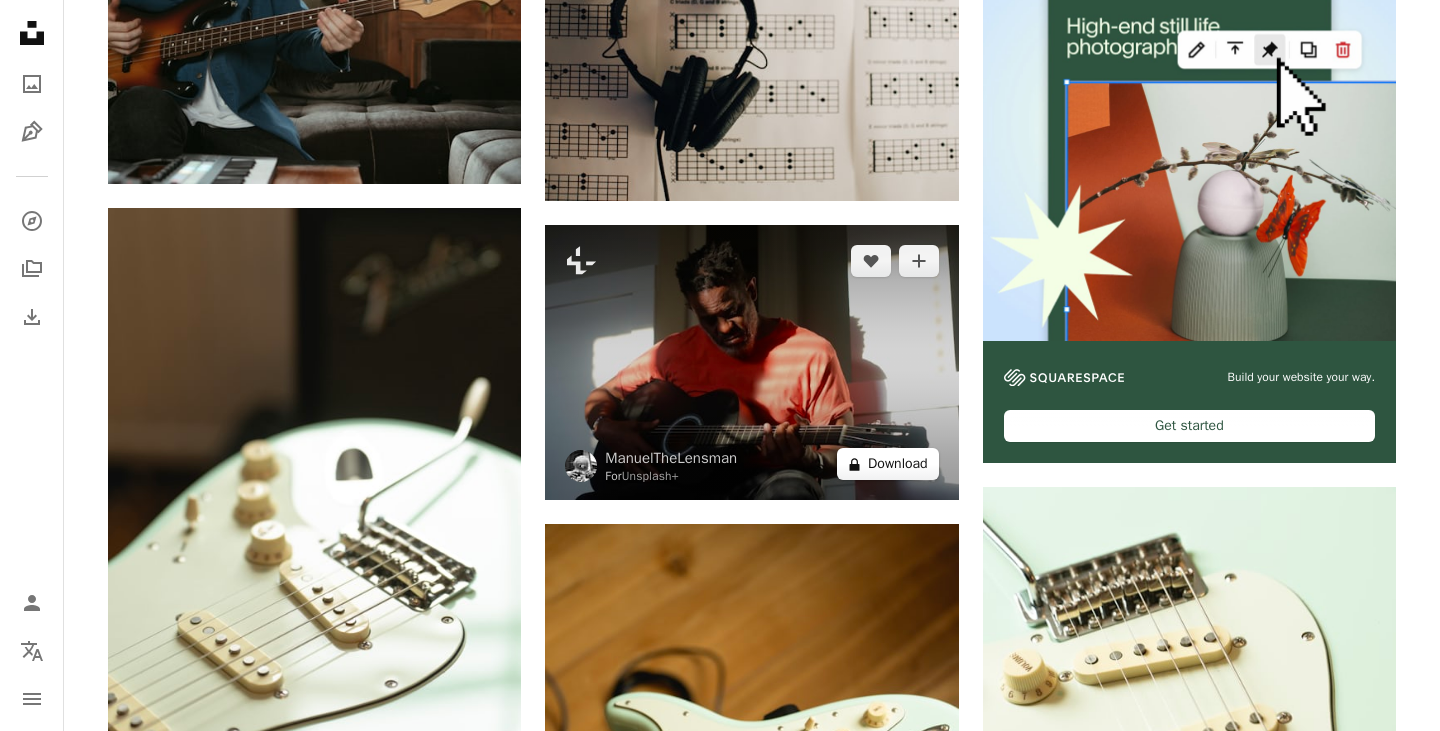 click on "A lock Download" at bounding box center [888, 464] 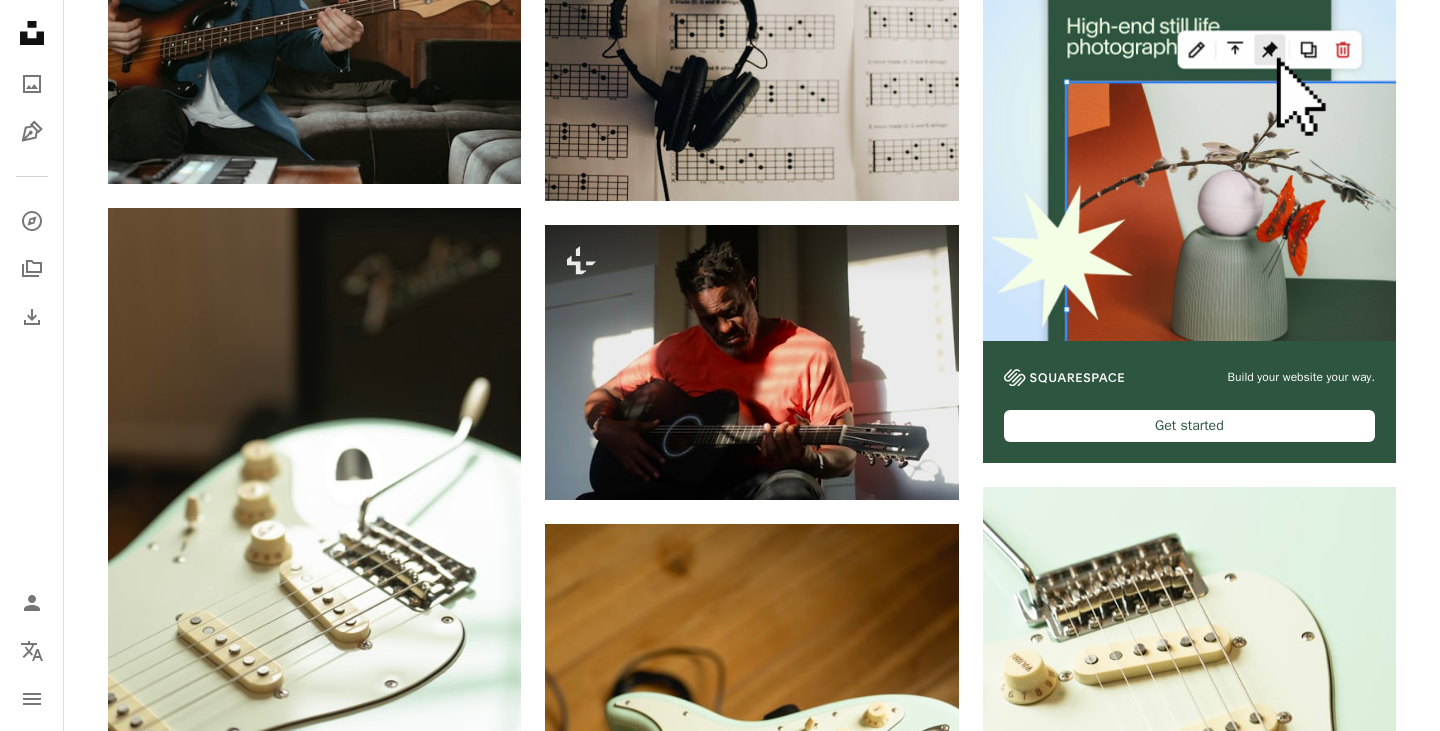 click on "An X shape Premium, ready to use images. Get unlimited access. A plus sign Members-only content added monthly A plus sign Unlimited royalty-free downloads A plus sign Illustrations  New A plus sign Enhanced legal protections yearly 65%  off monthly $20   $7 CAD per month * Get  Unsplash+ * When paid annually, billed upfront  $84 Taxes where applicable. Renews automatically. Cancel anytime." at bounding box center (720, 4940) 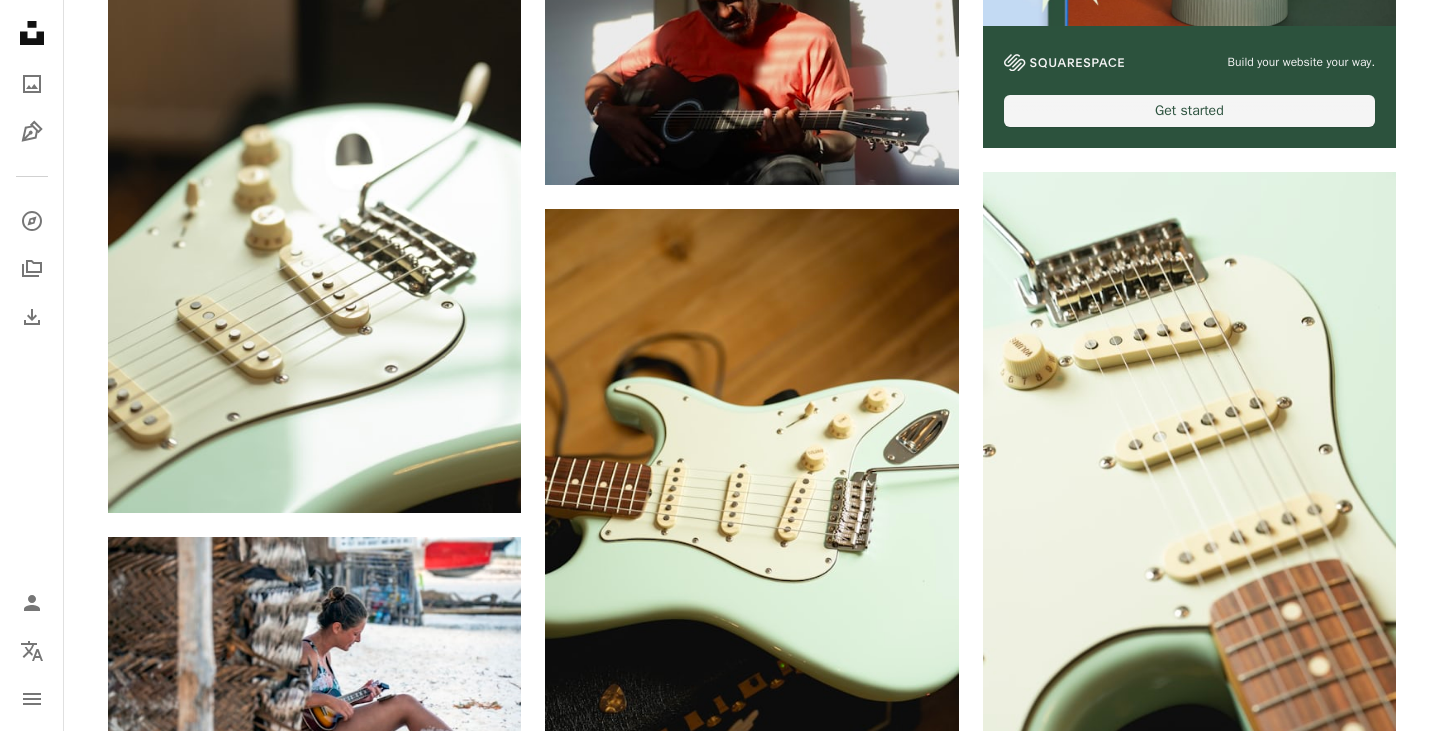 scroll, scrollTop: 937, scrollLeft: 0, axis: vertical 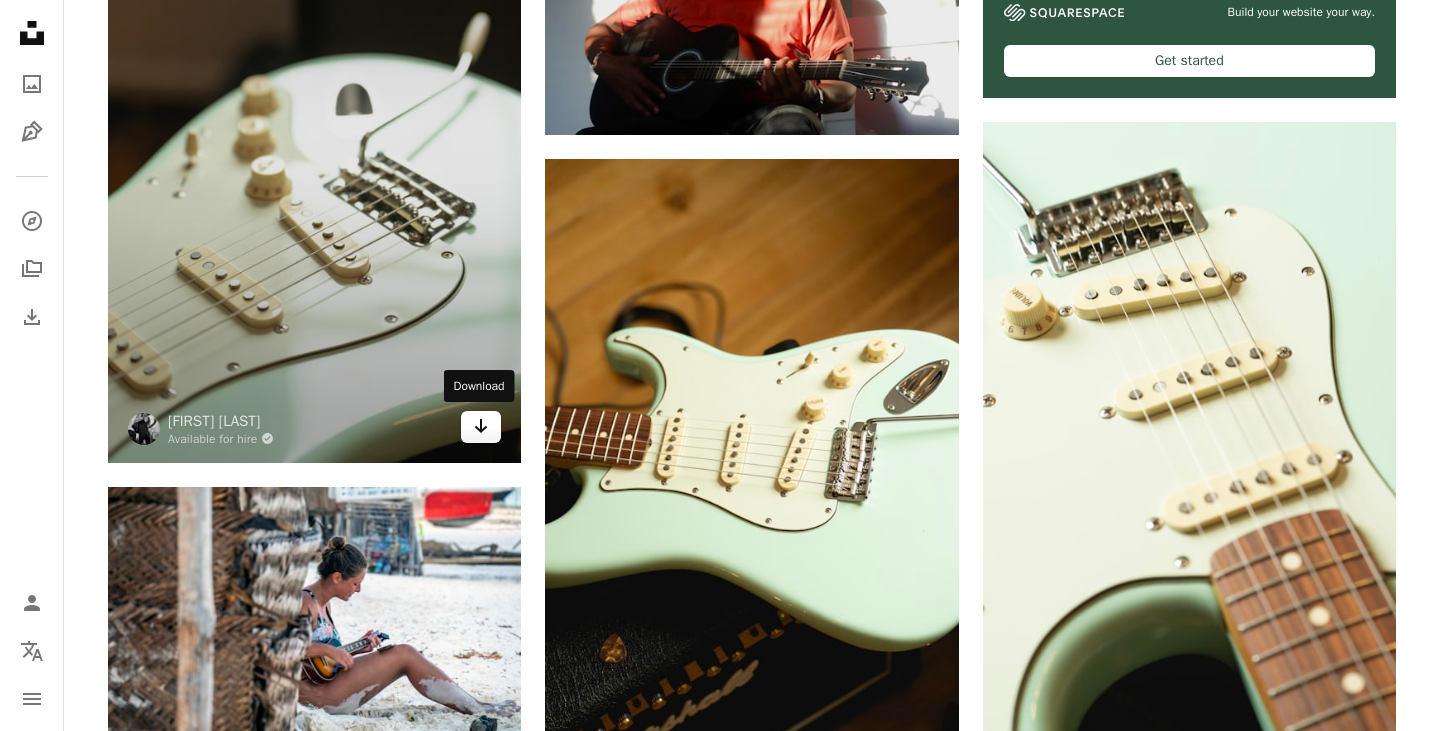 click on "Arrow pointing down" at bounding box center [481, 427] 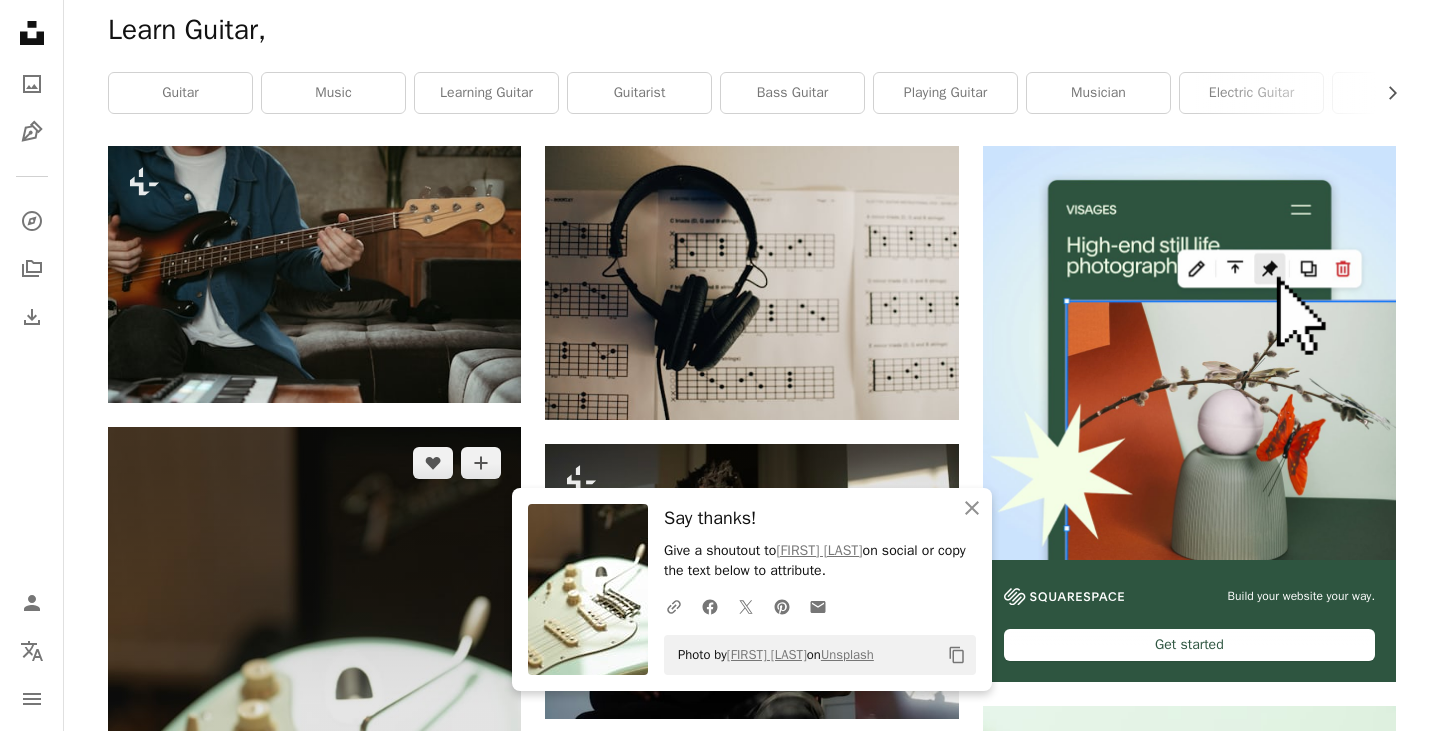 scroll, scrollTop: 0, scrollLeft: 0, axis: both 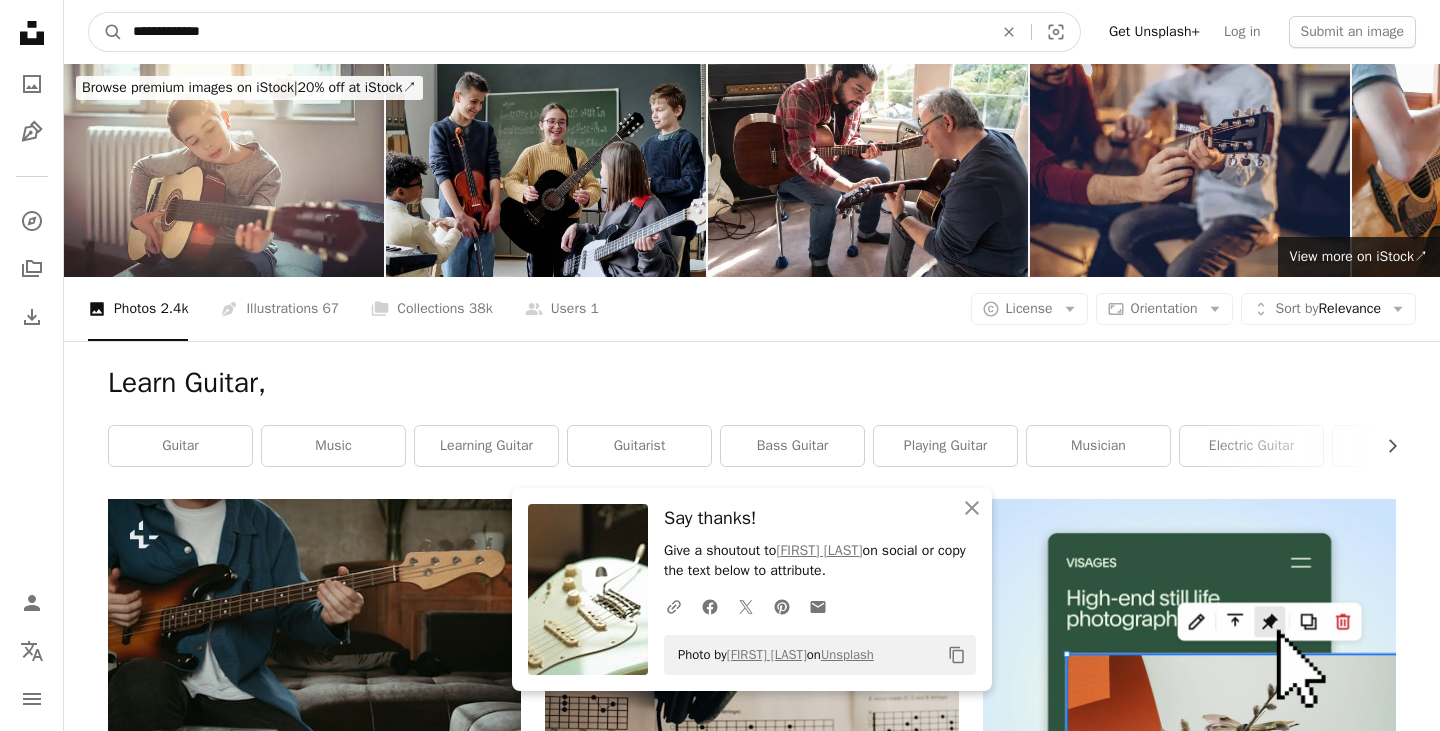 click on "**********" at bounding box center [555, 32] 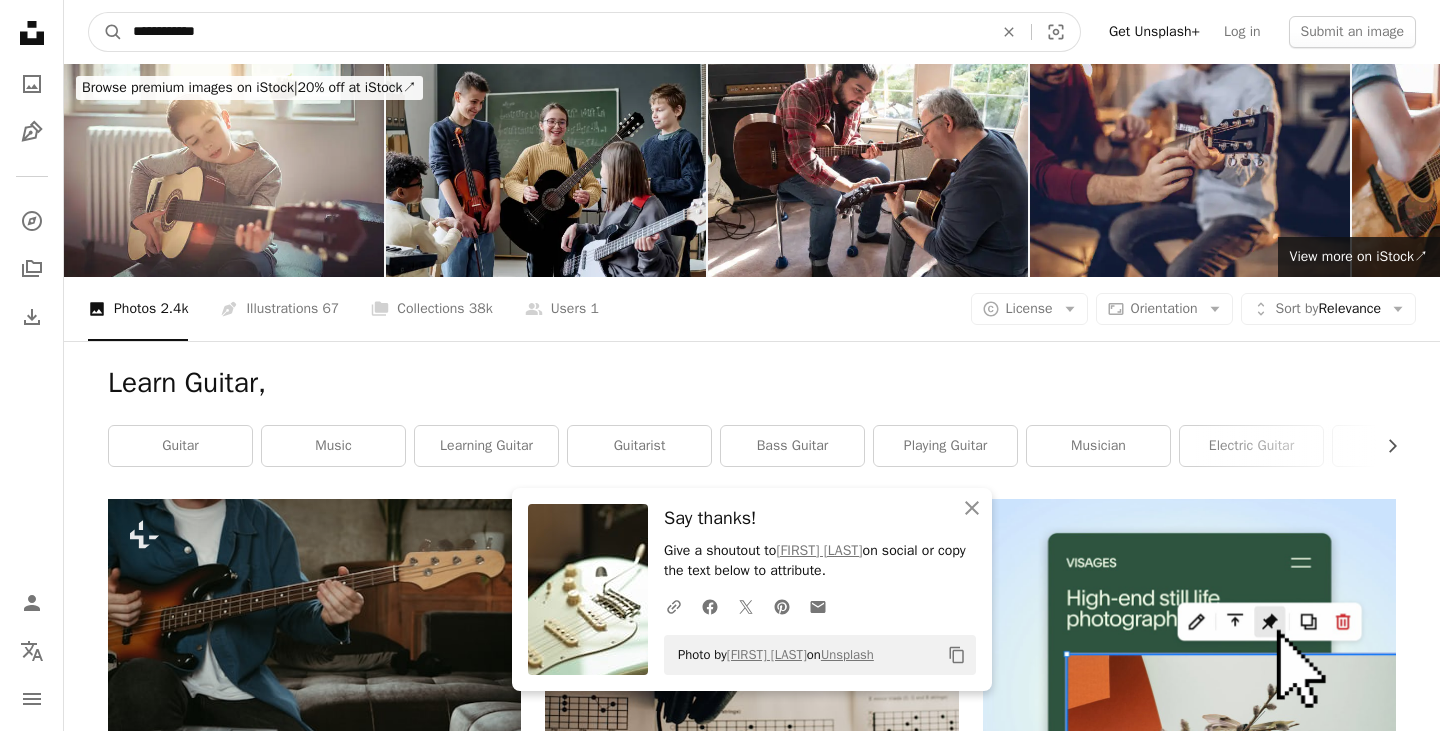 type on "**********" 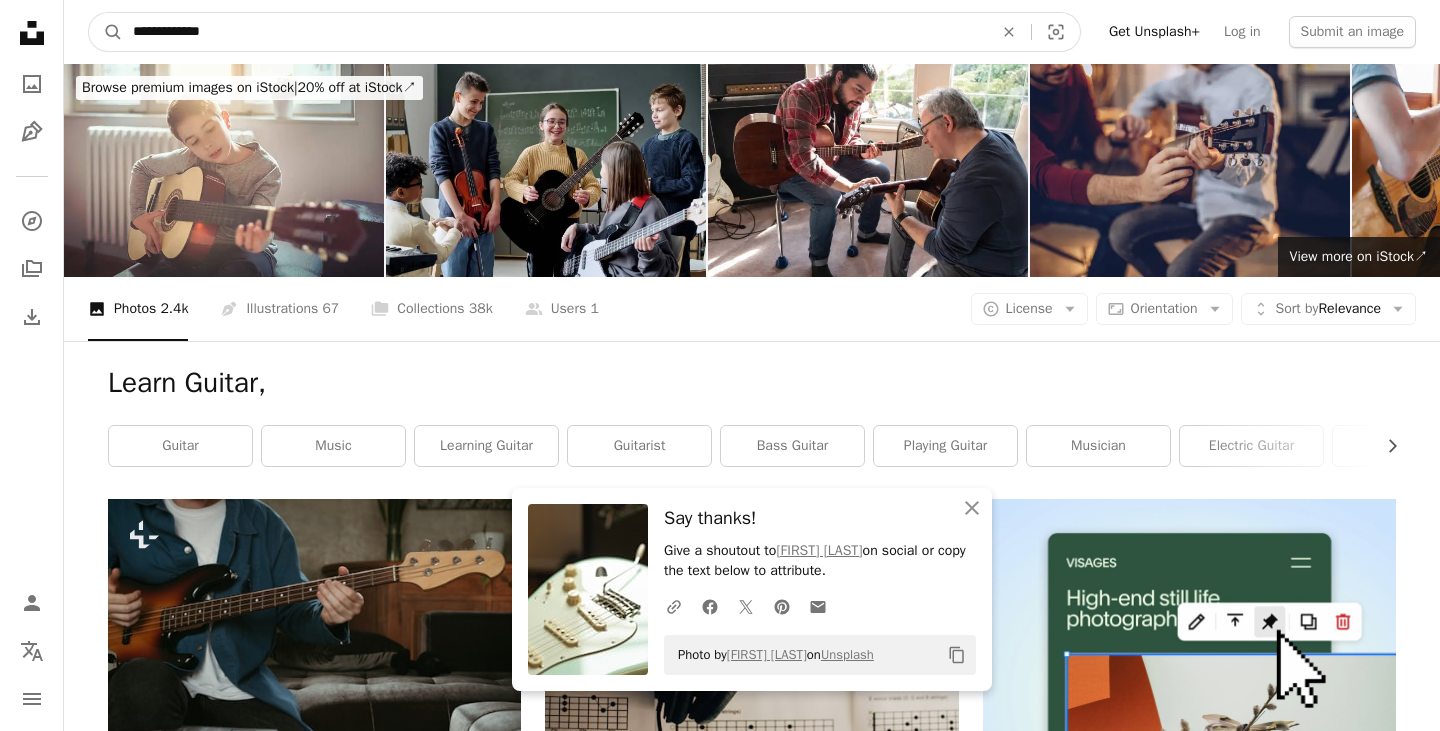 click on "A magnifying glass" at bounding box center [106, 32] 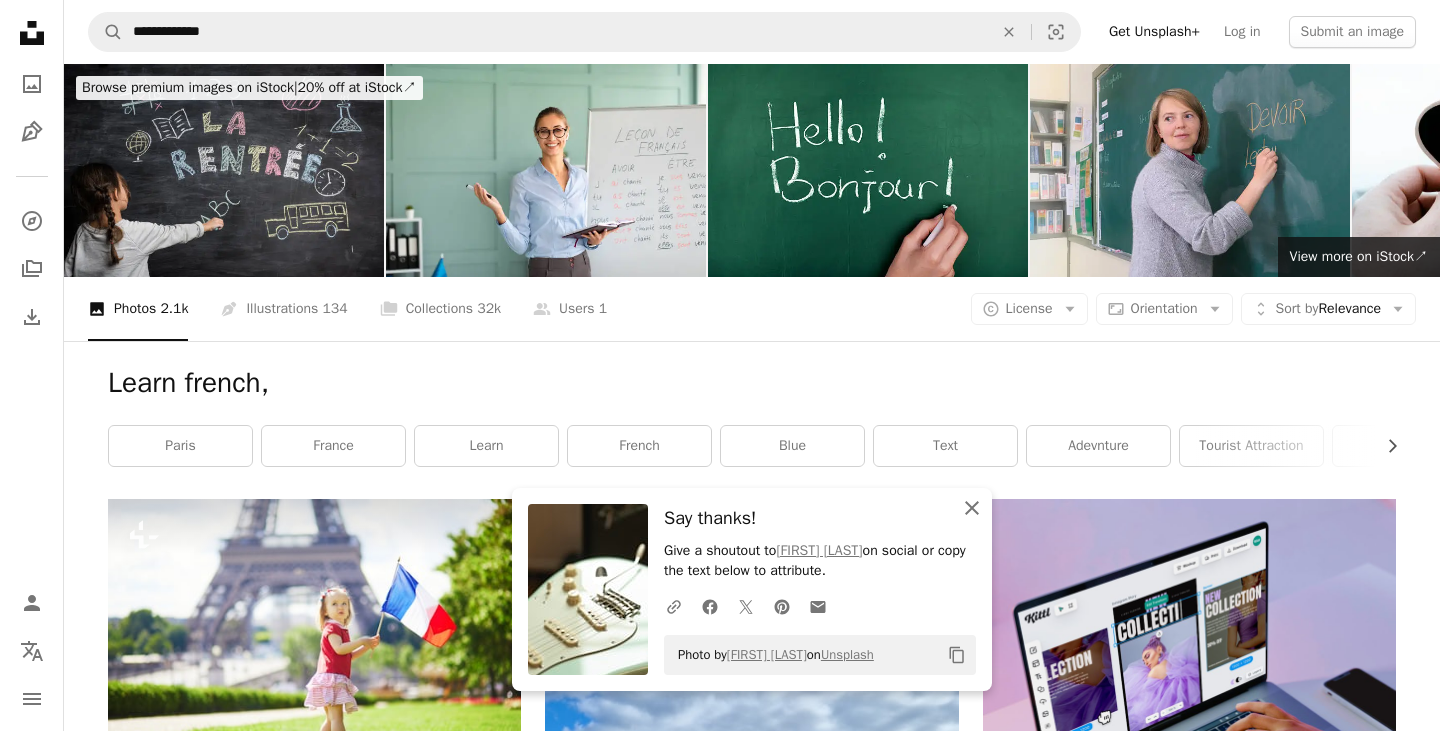 click on "An X shape Close" at bounding box center [972, 508] 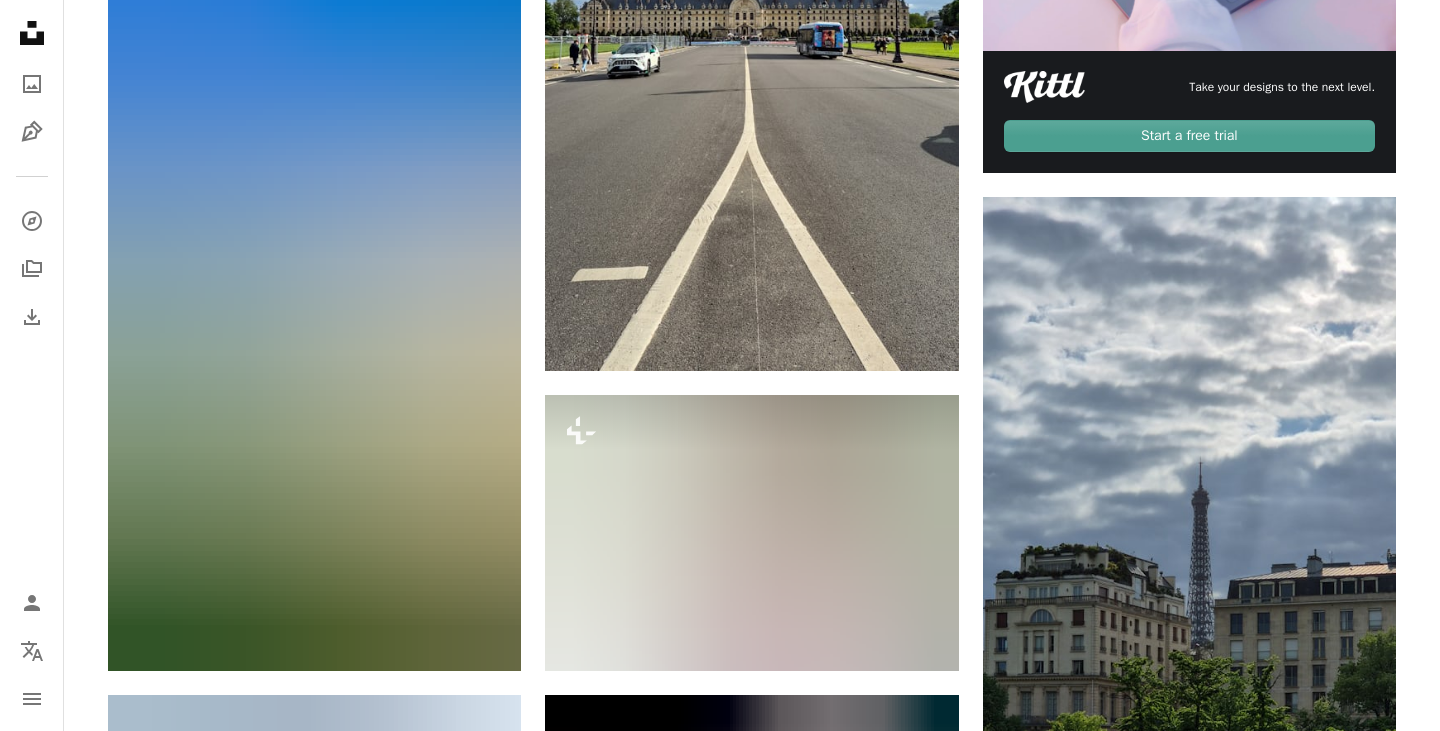 scroll, scrollTop: 0, scrollLeft: 0, axis: both 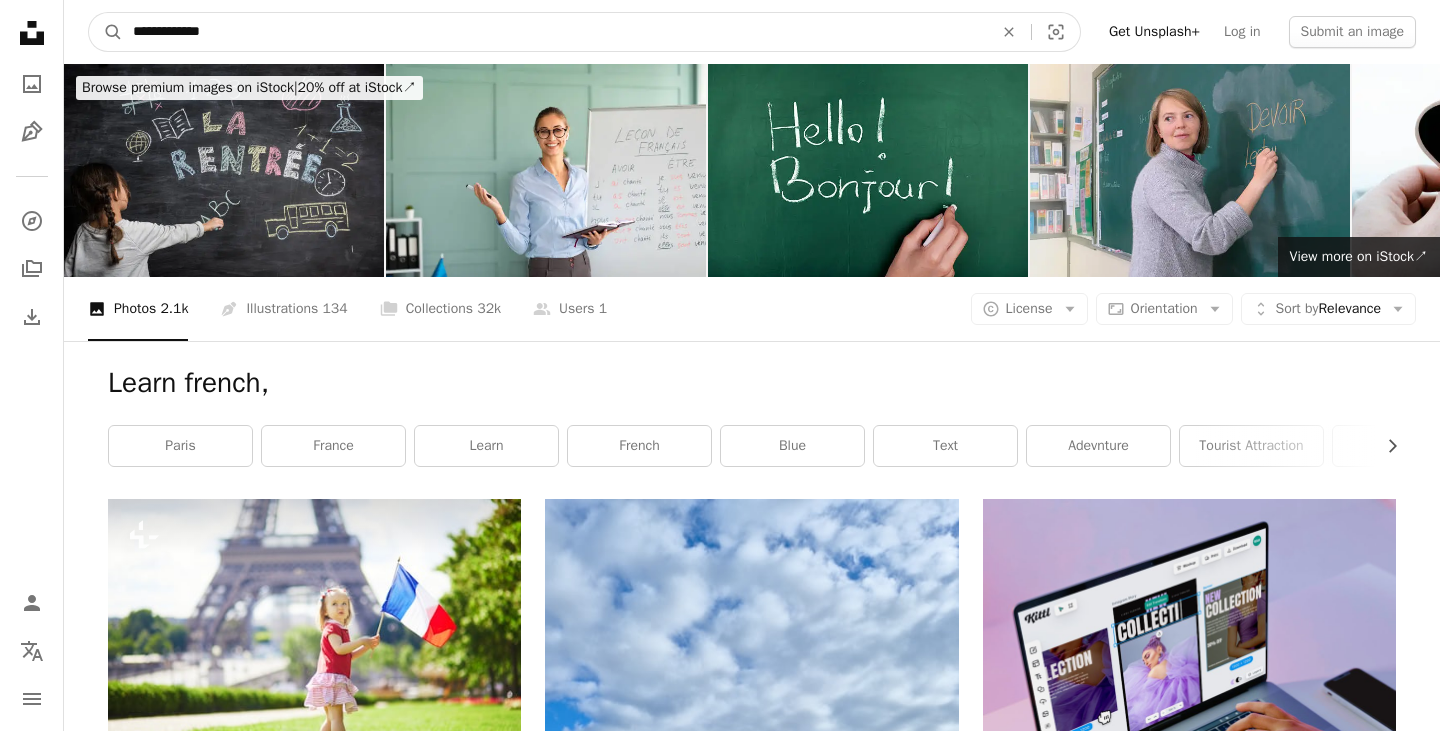 click on "**********" at bounding box center [555, 32] 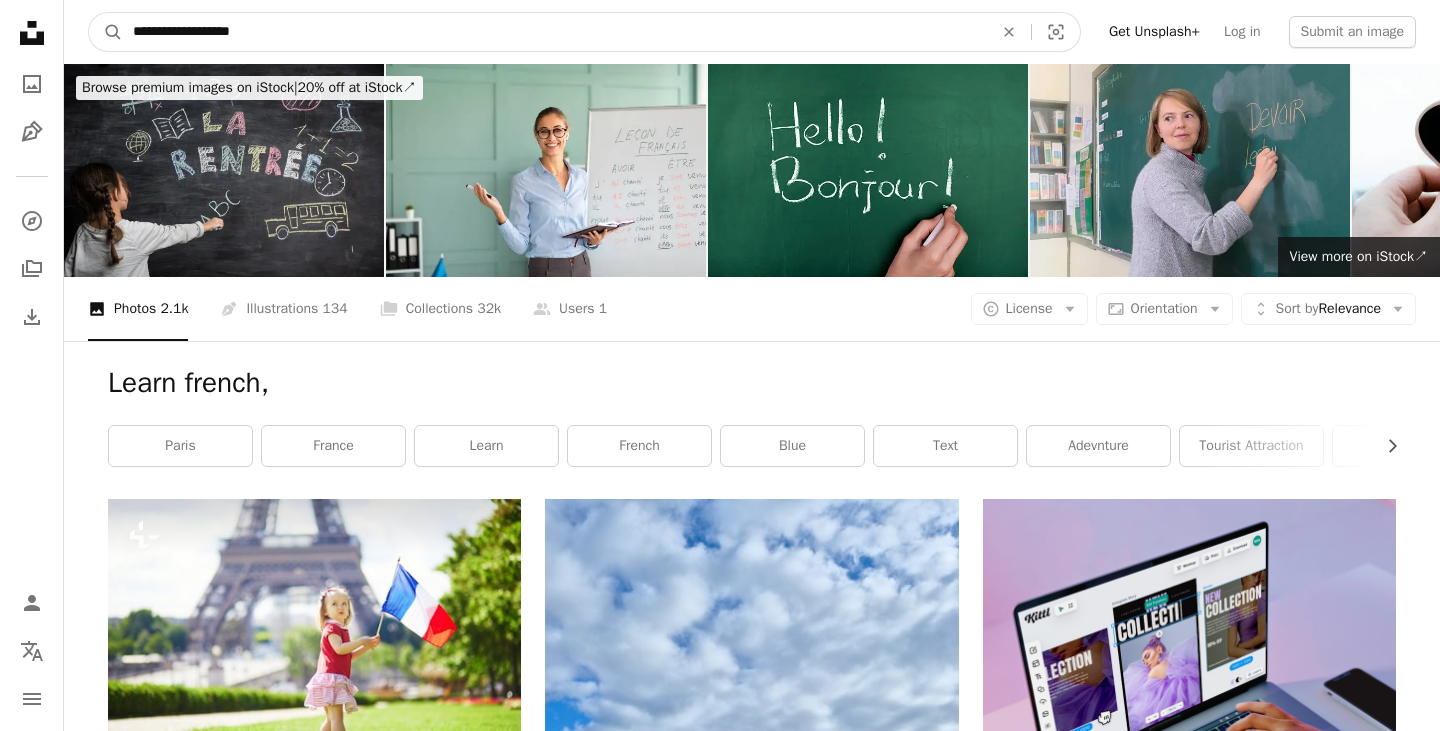type on "**********" 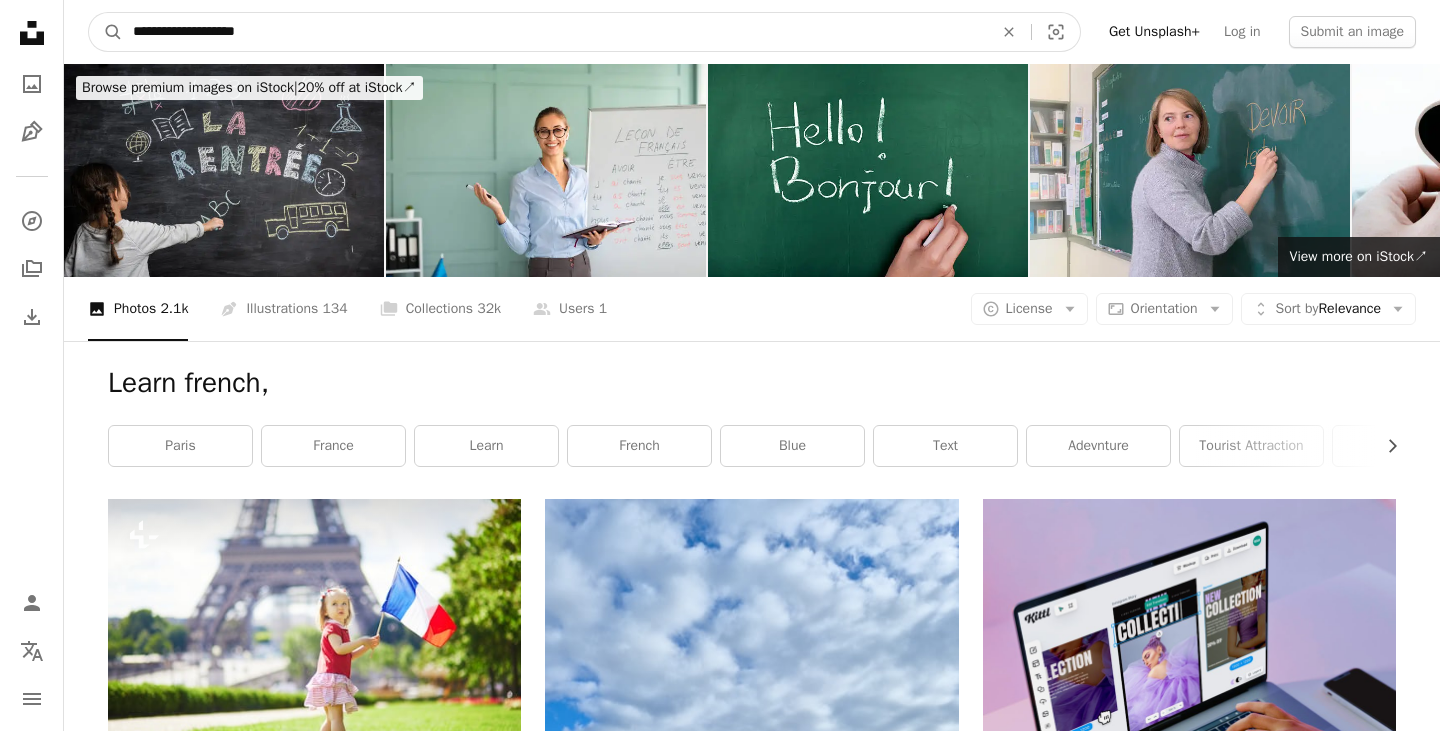 click on "A magnifying glass" at bounding box center [106, 32] 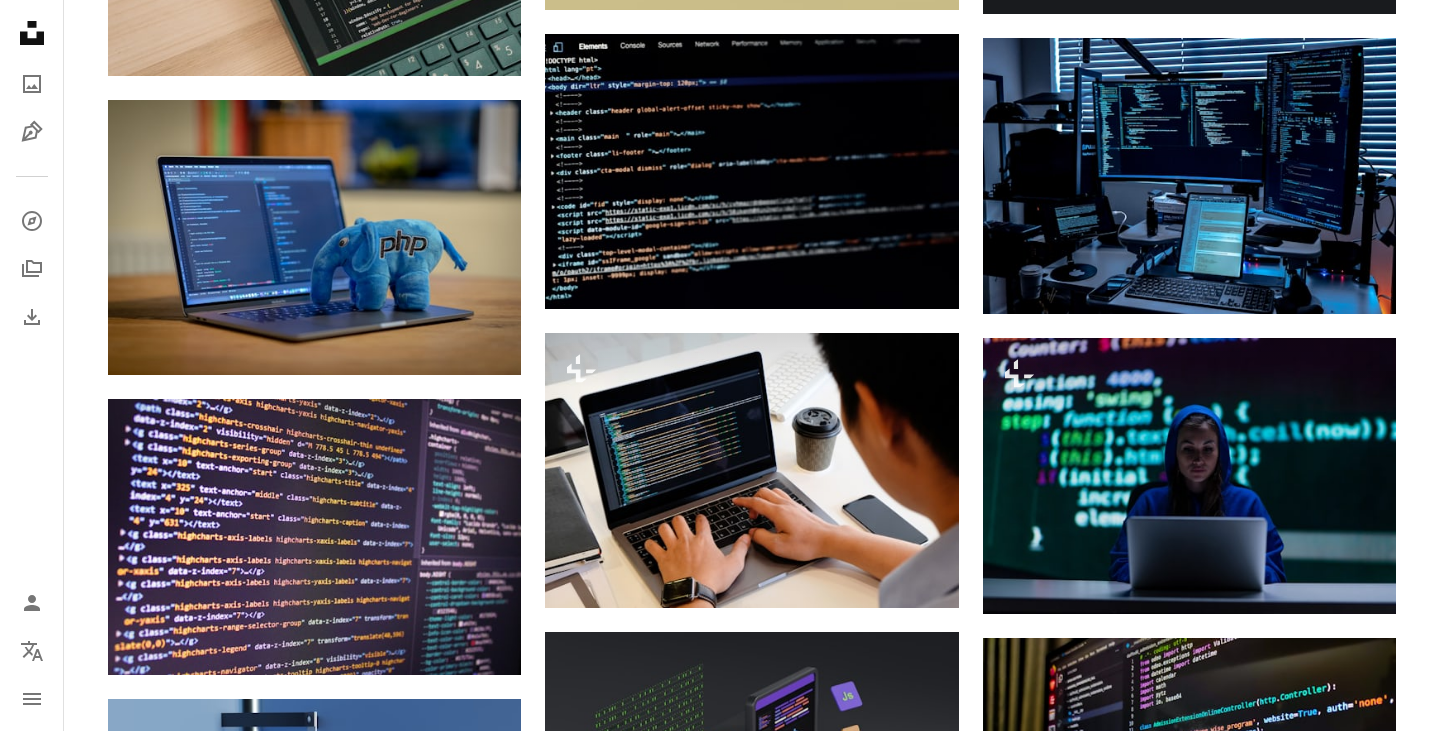 scroll, scrollTop: 1205, scrollLeft: 0, axis: vertical 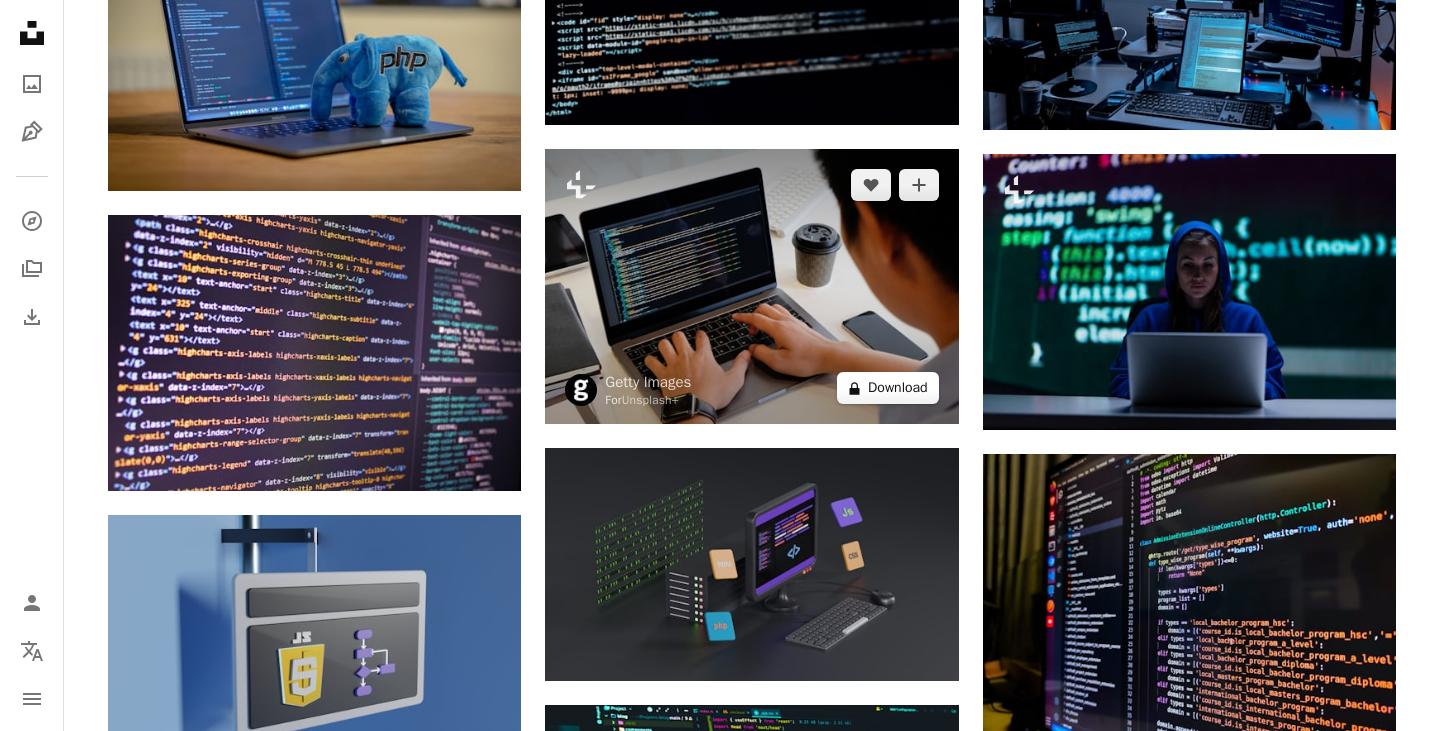 click on "A lock Download" at bounding box center (888, 388) 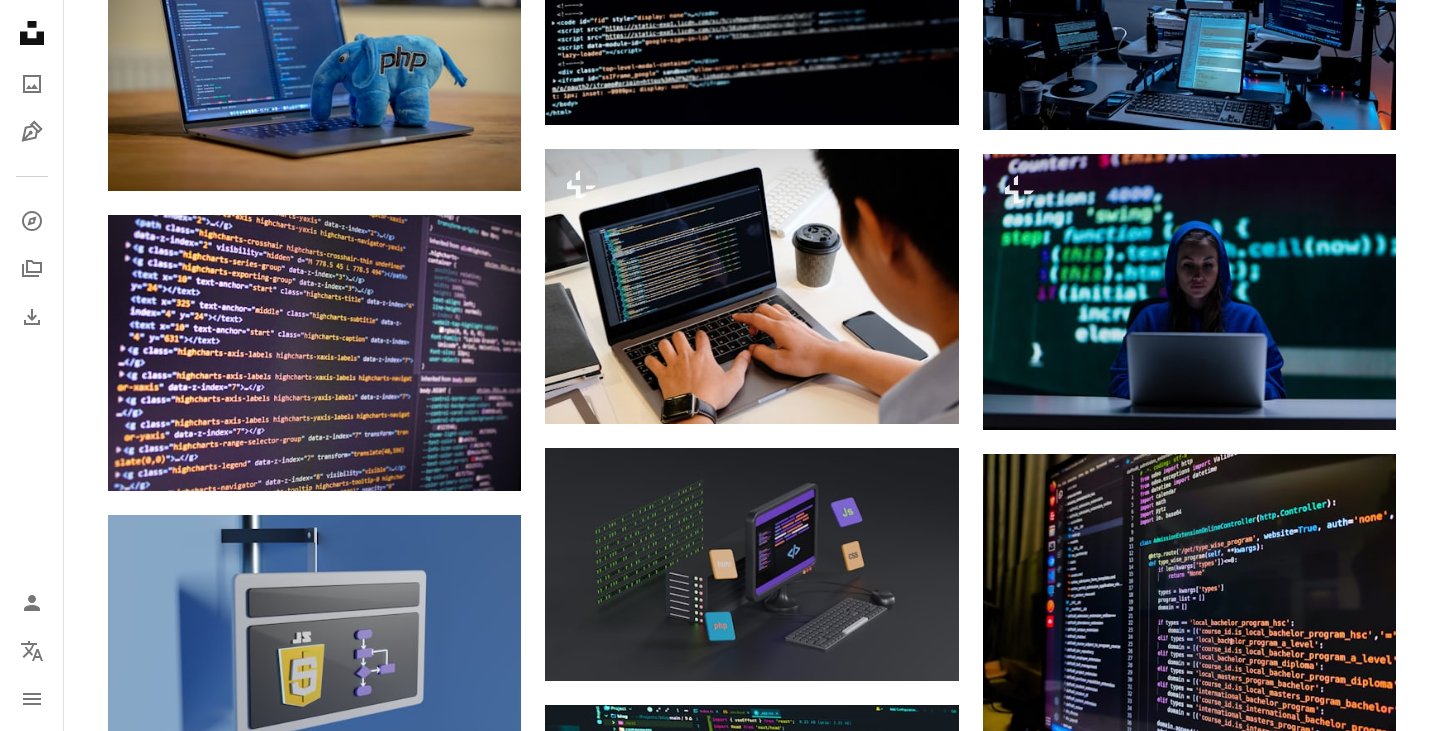 click on "An X shape Premium, ready to use images. Get unlimited access. A plus sign Members-only content added monthly A plus sign Unlimited royalty-free downloads A plus sign Illustrations  New A plus sign Enhanced legal protections yearly 65%  off monthly $20   $7 CAD per month * Get  Unsplash+ * When paid annually, billed upfront  $84 Taxes where applicable. Renews automatically. Cancel anytime." at bounding box center [720, 3544] 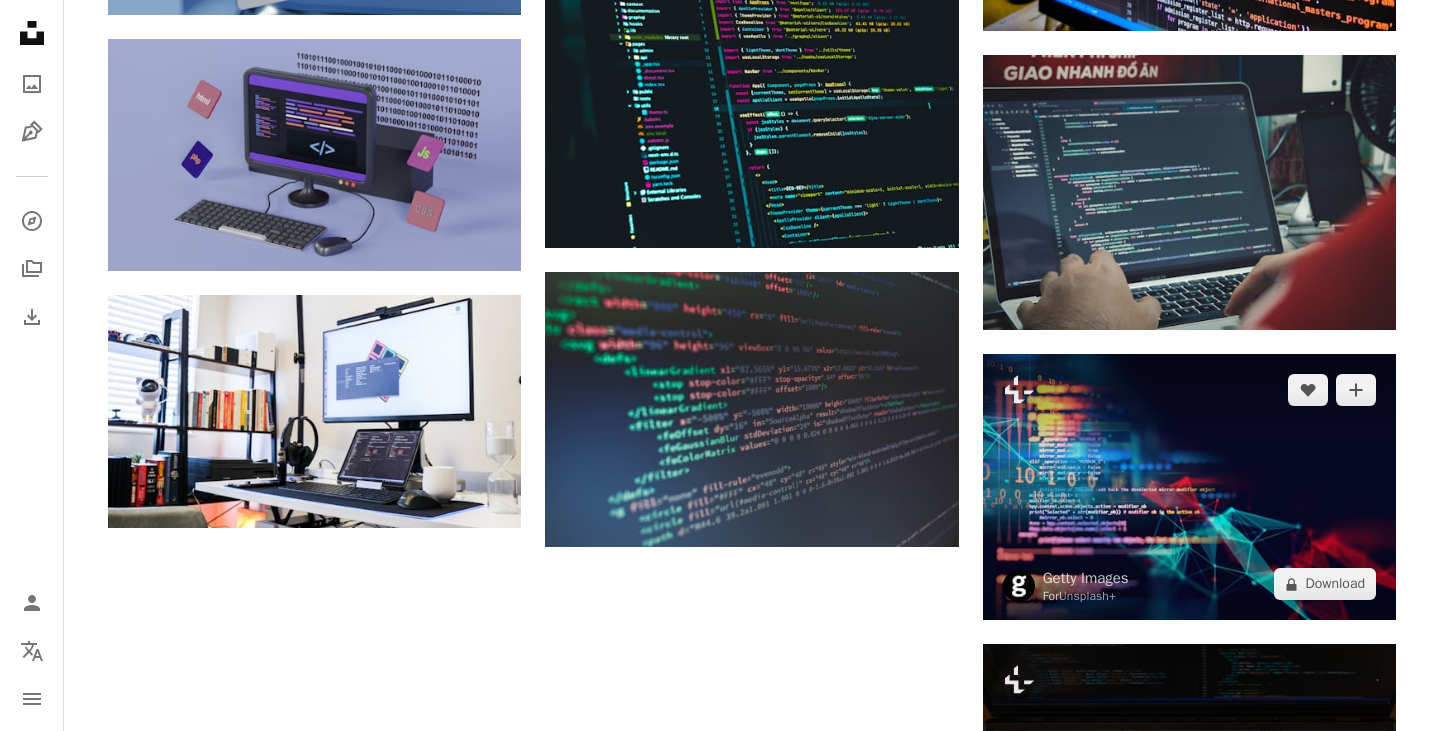 scroll, scrollTop: 1959, scrollLeft: 0, axis: vertical 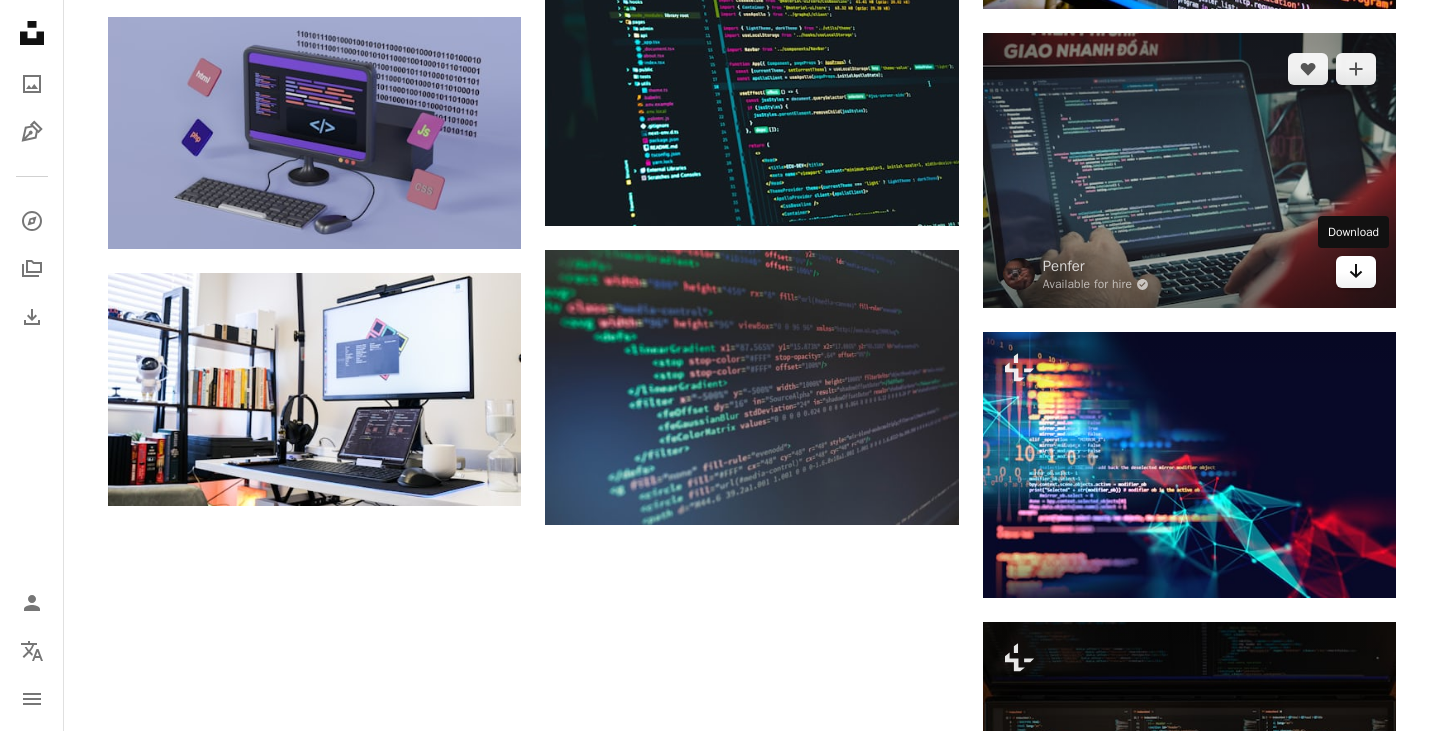 click on "Arrow pointing down" at bounding box center [1356, 272] 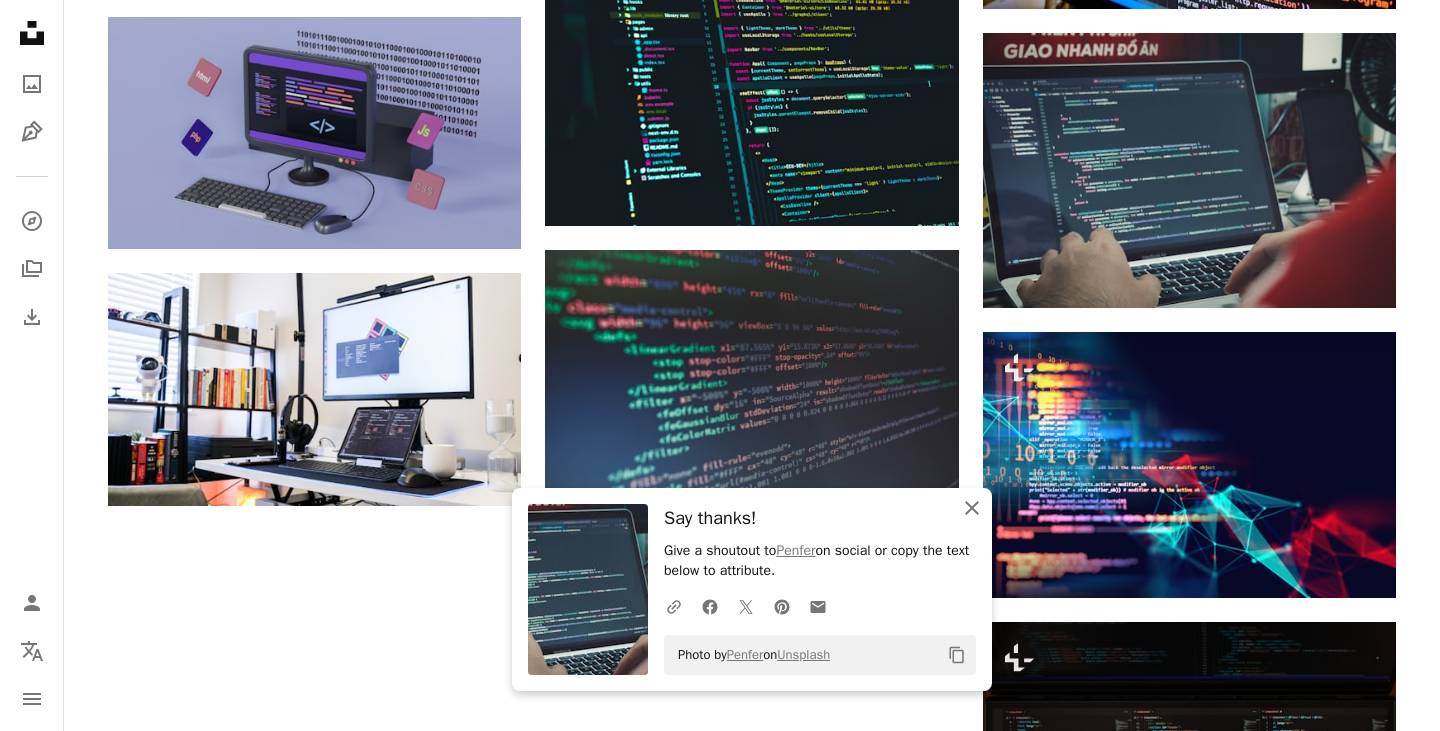 click on "An X shape" 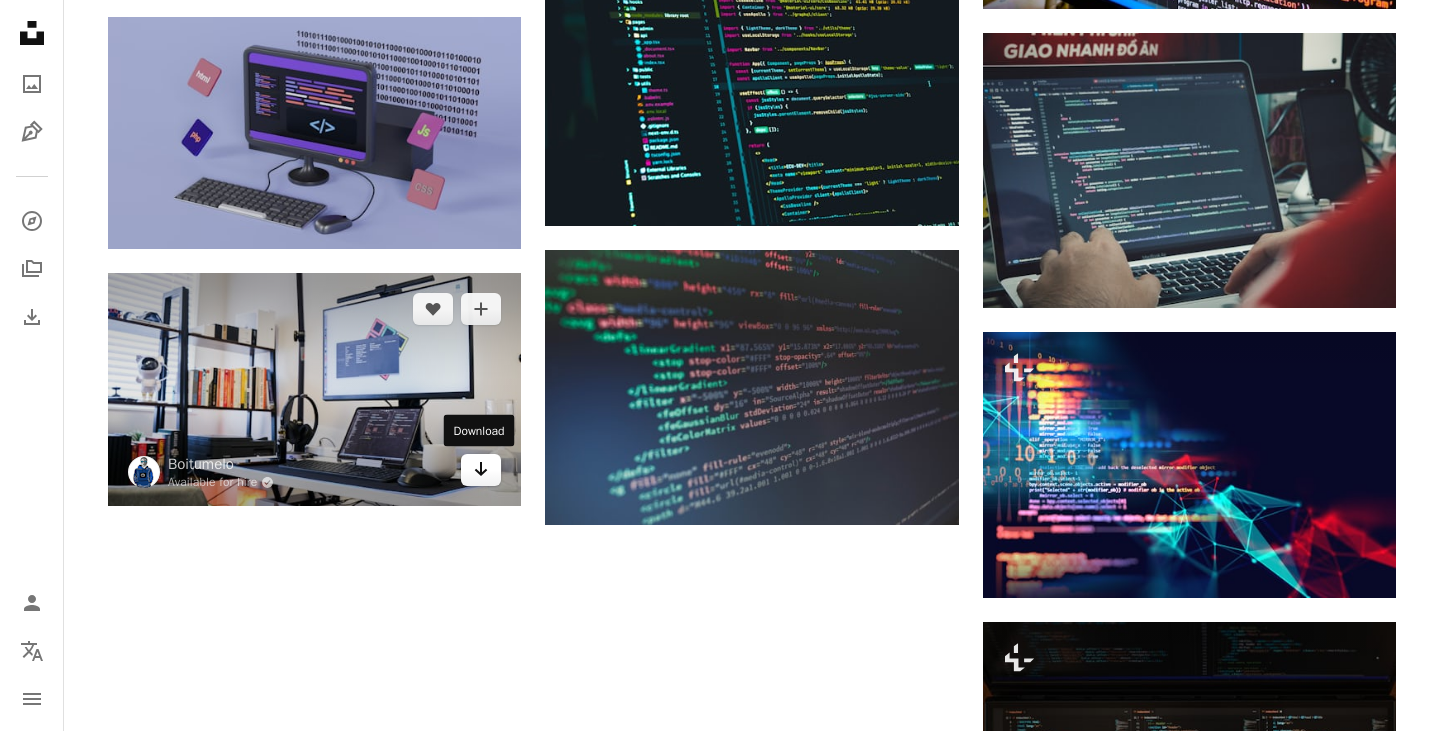 click on "Arrow pointing down" 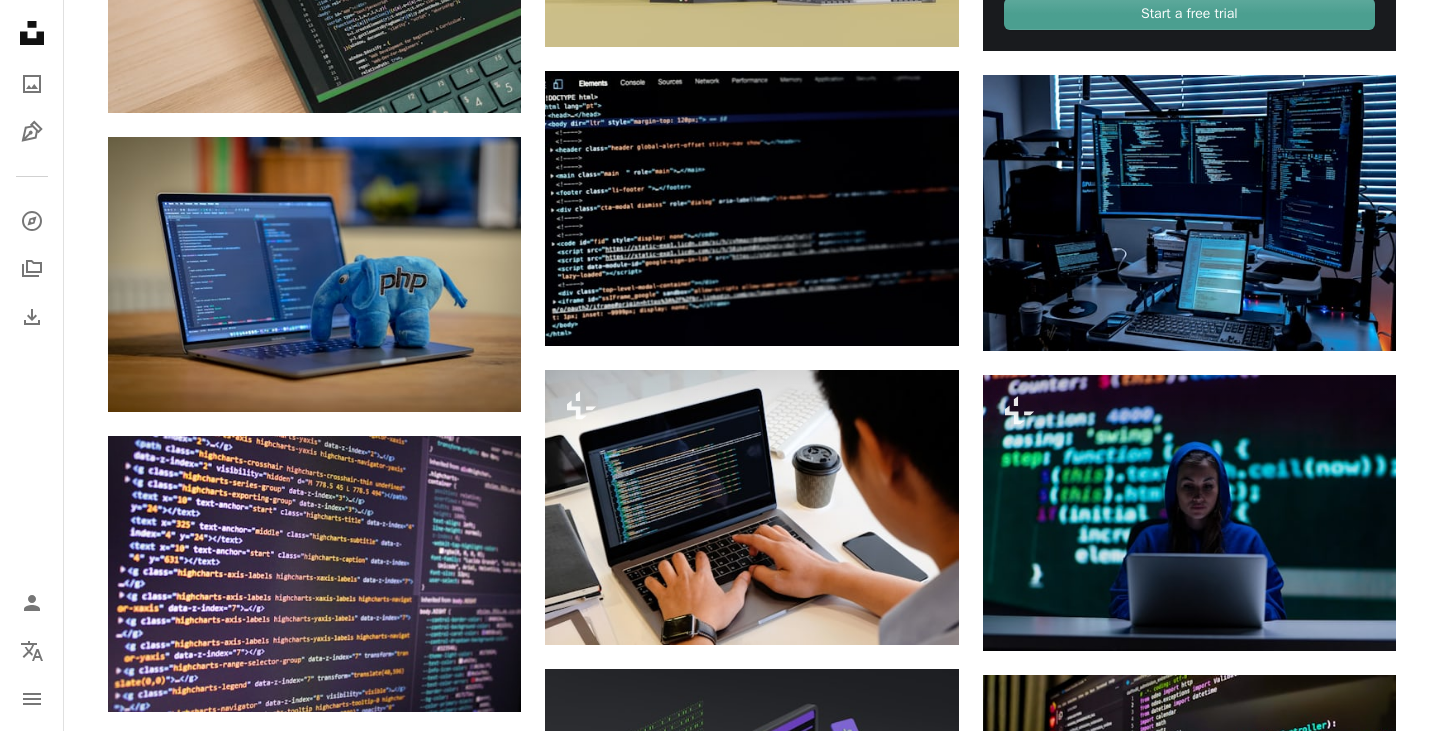 scroll, scrollTop: 420, scrollLeft: 0, axis: vertical 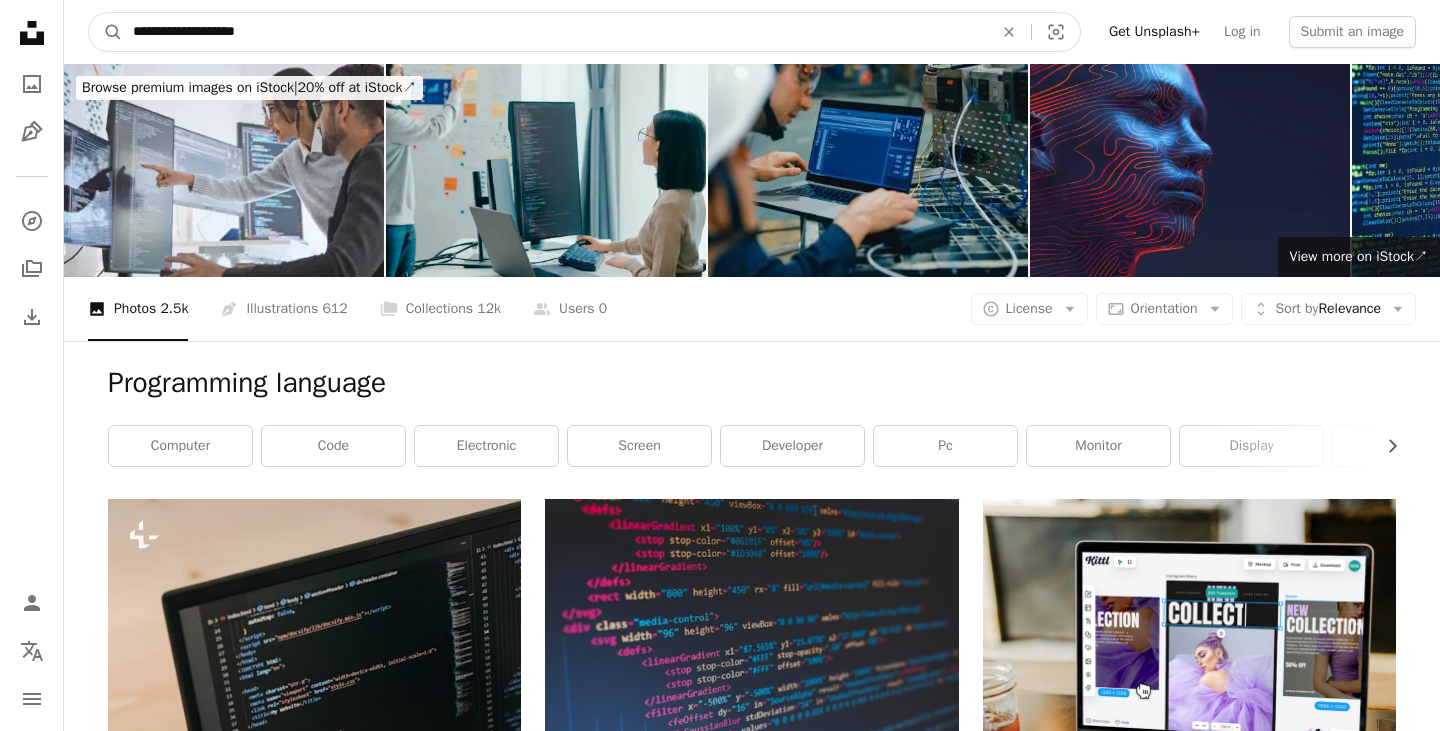 click on "**********" at bounding box center (555, 32) 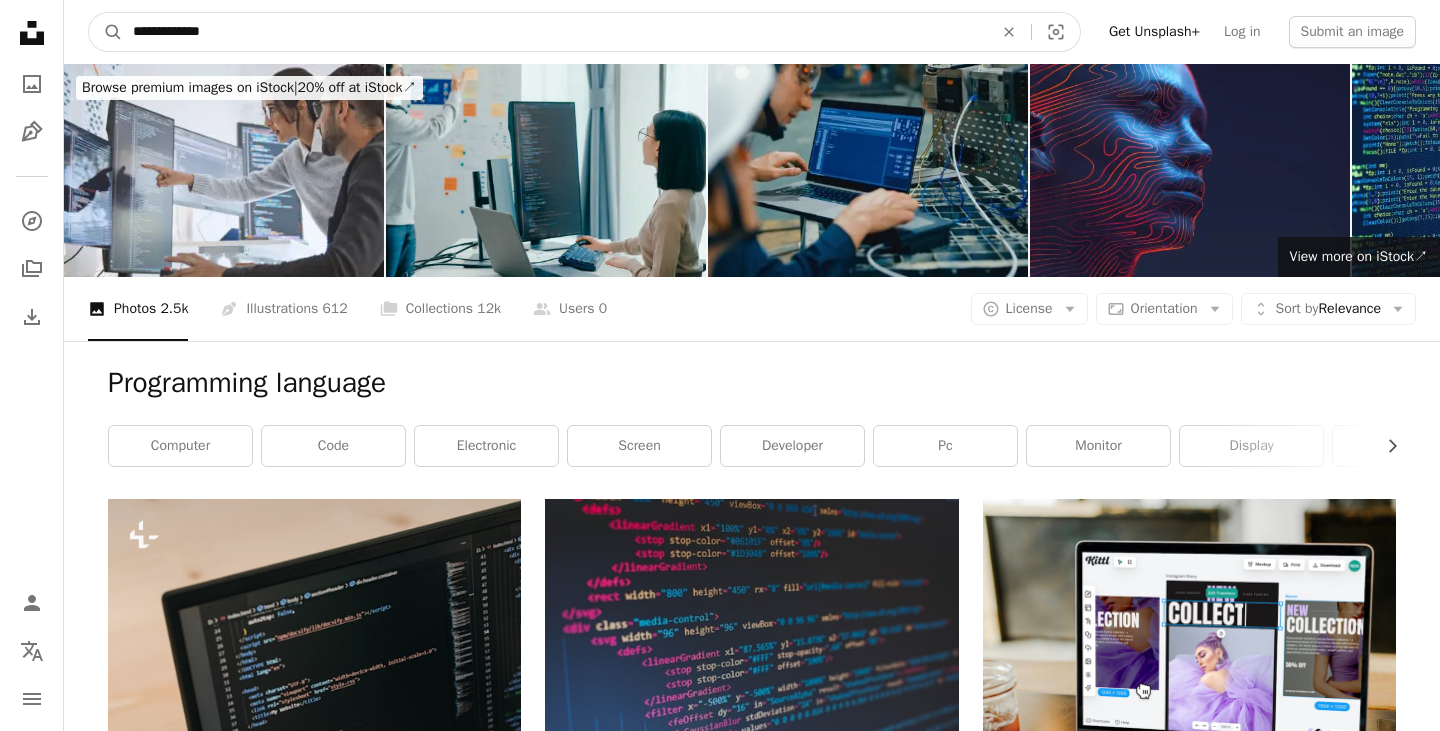 type on "**********" 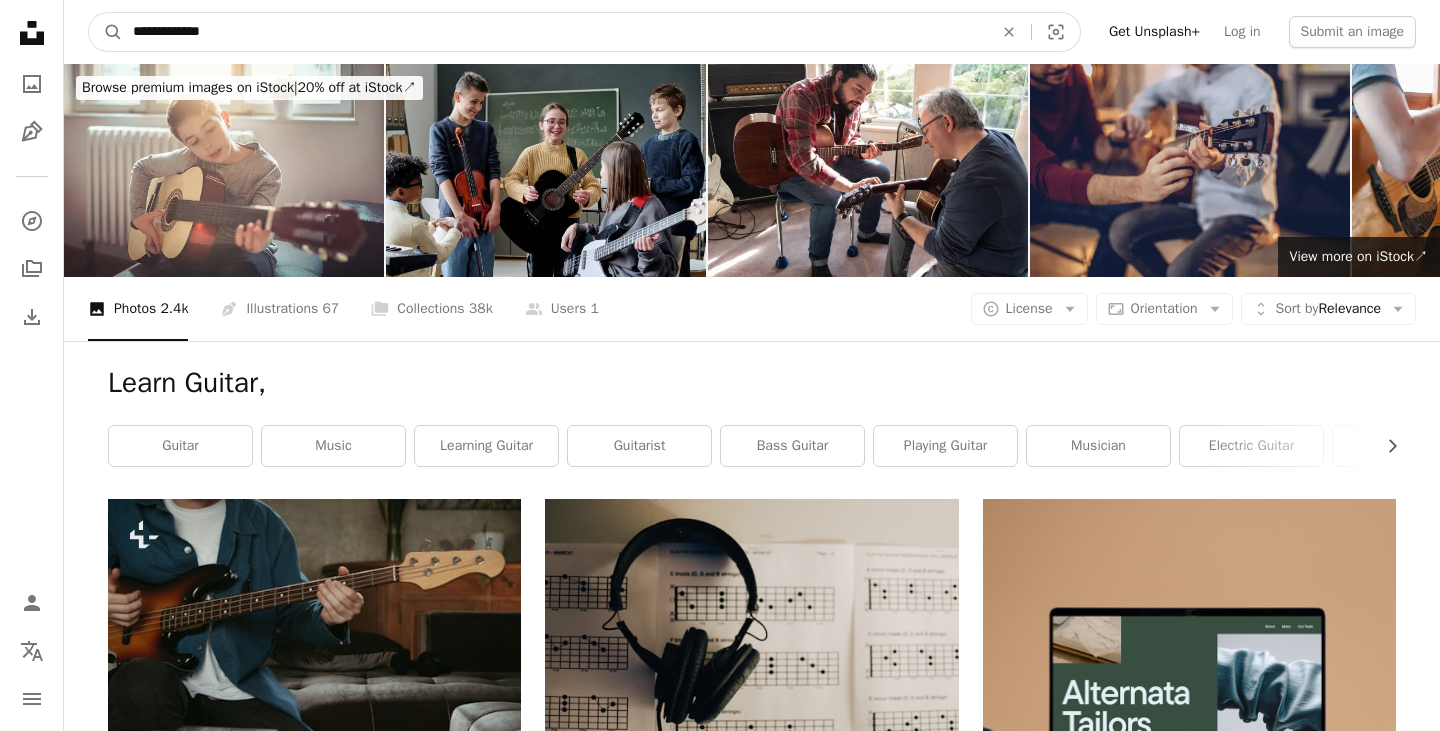 click on "**********" at bounding box center [555, 32] 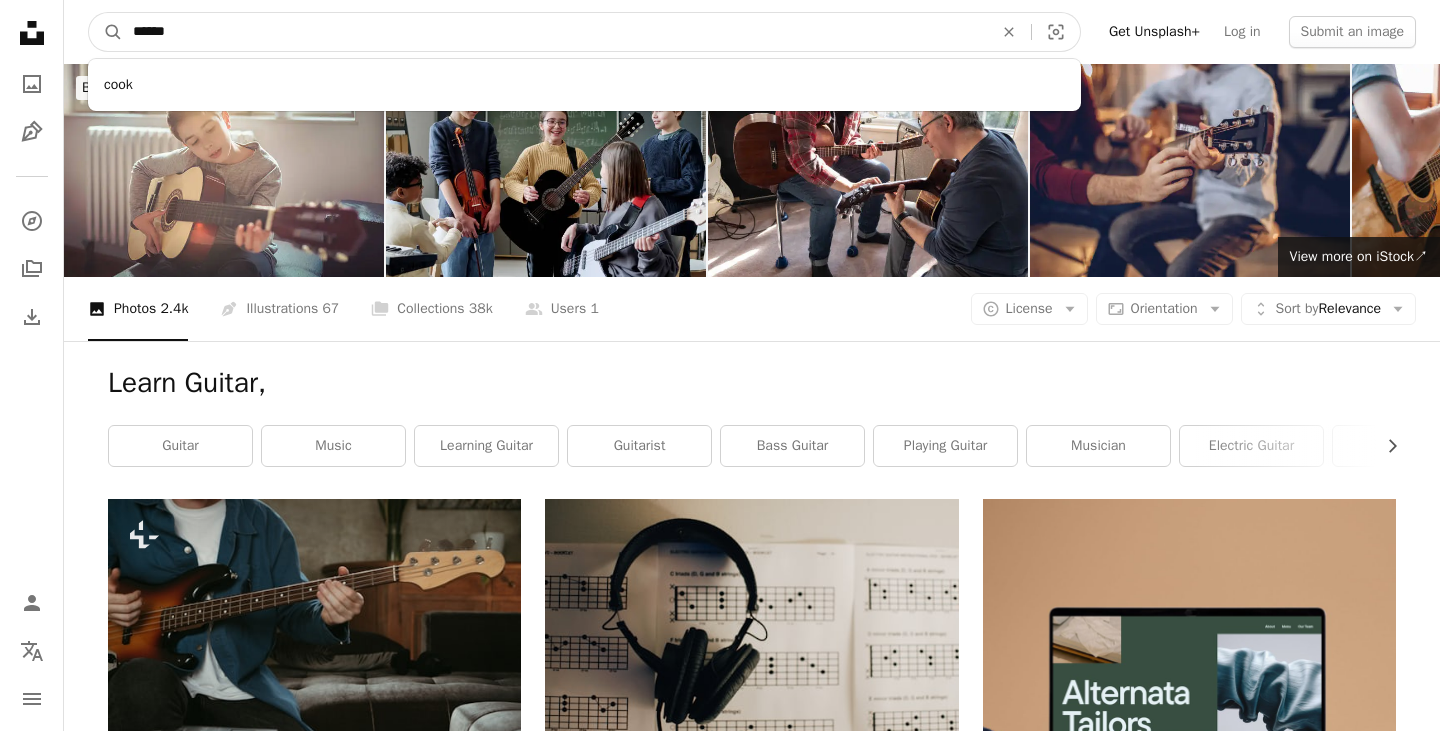 type on "*******" 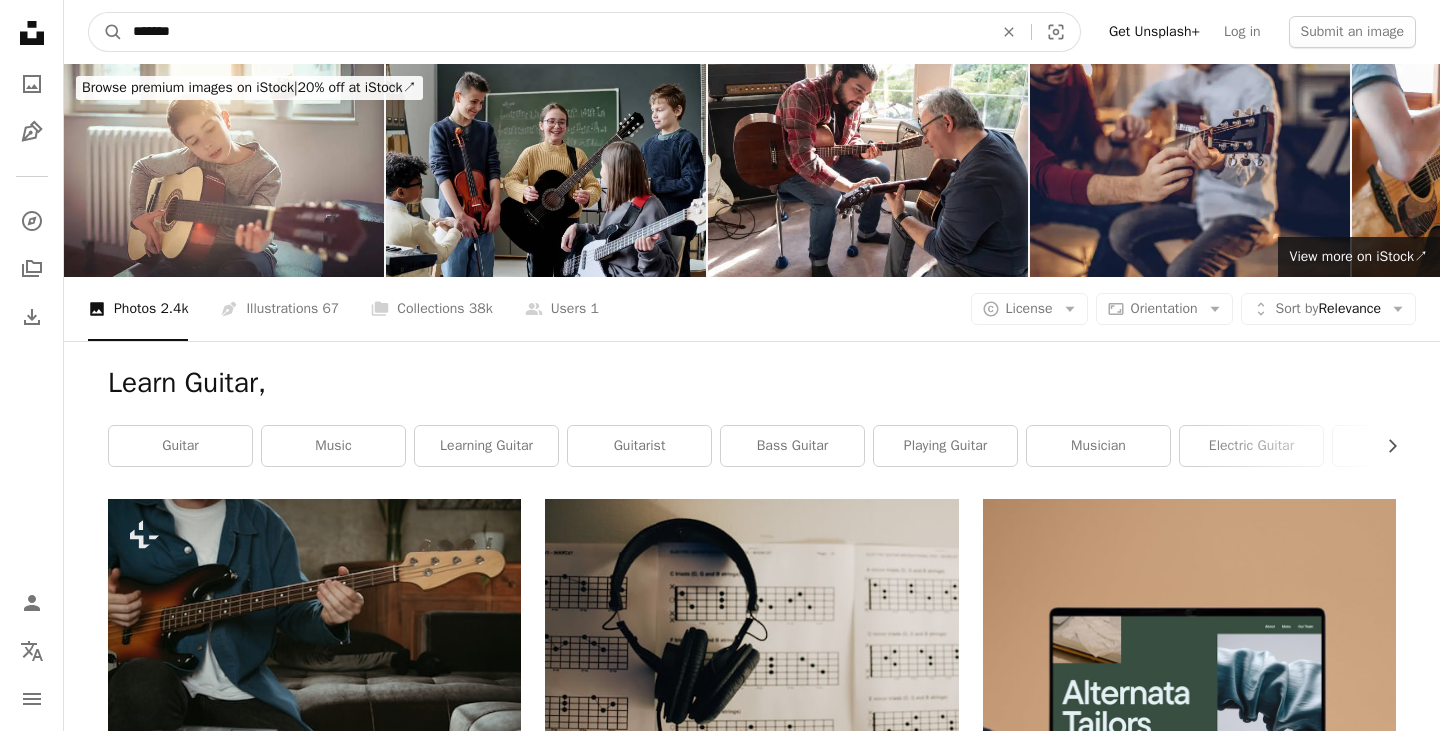 click on "A magnifying glass" at bounding box center (106, 32) 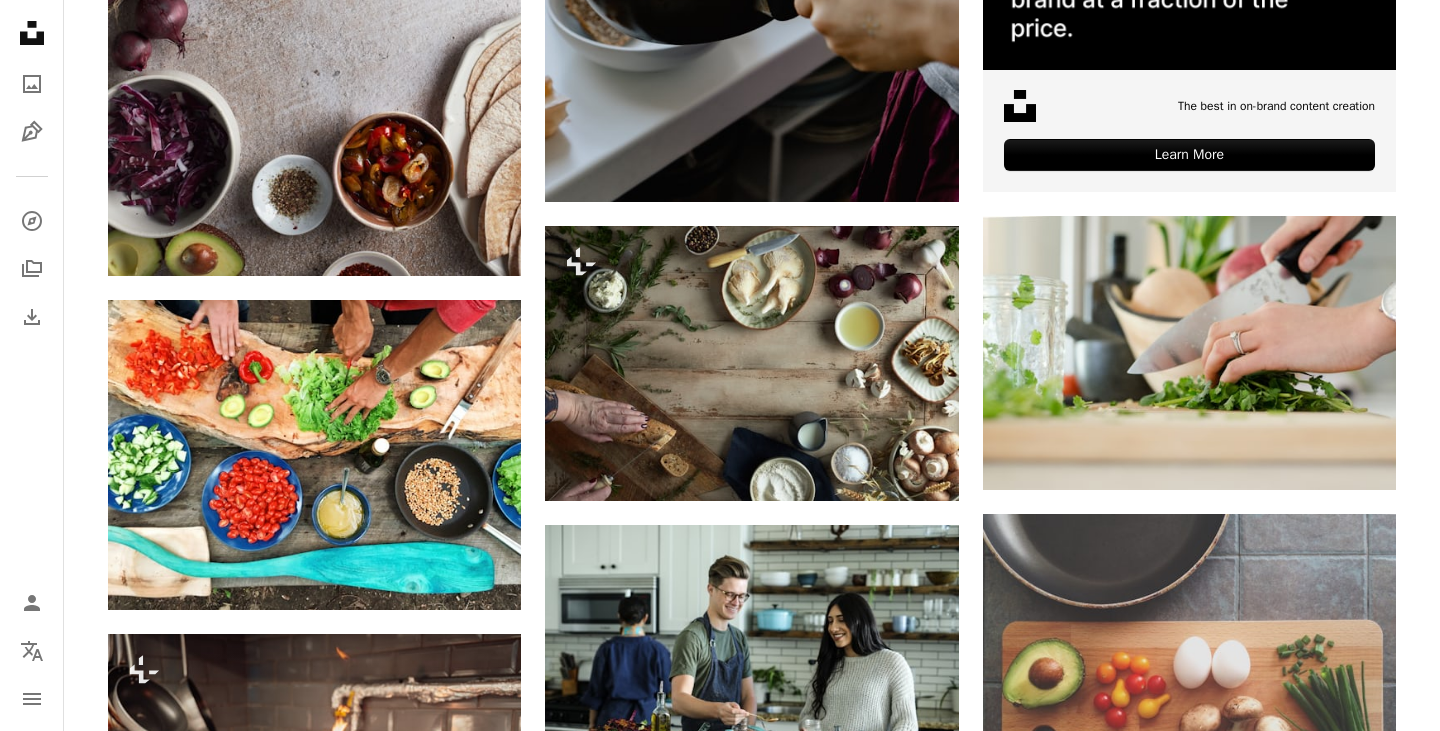 scroll, scrollTop: 848, scrollLeft: 0, axis: vertical 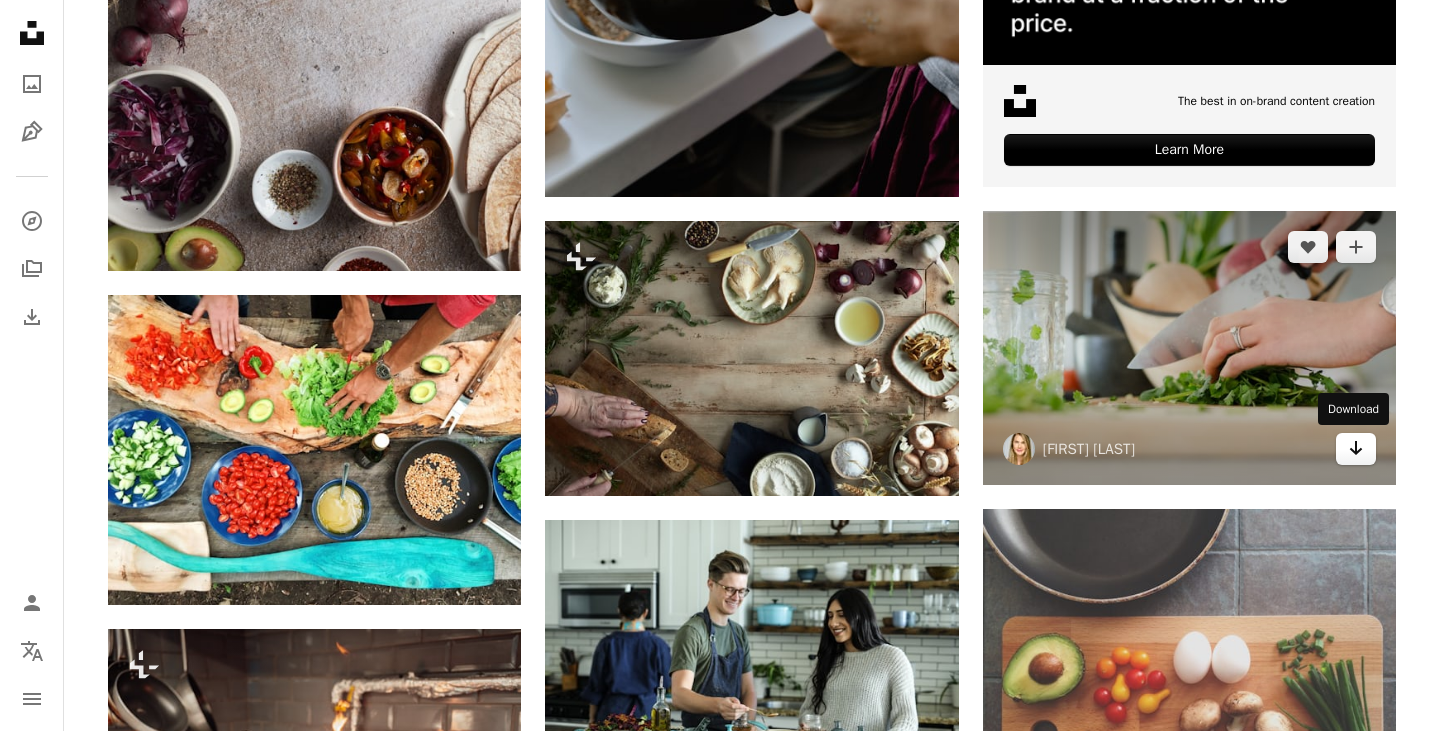 click on "Arrow pointing down" 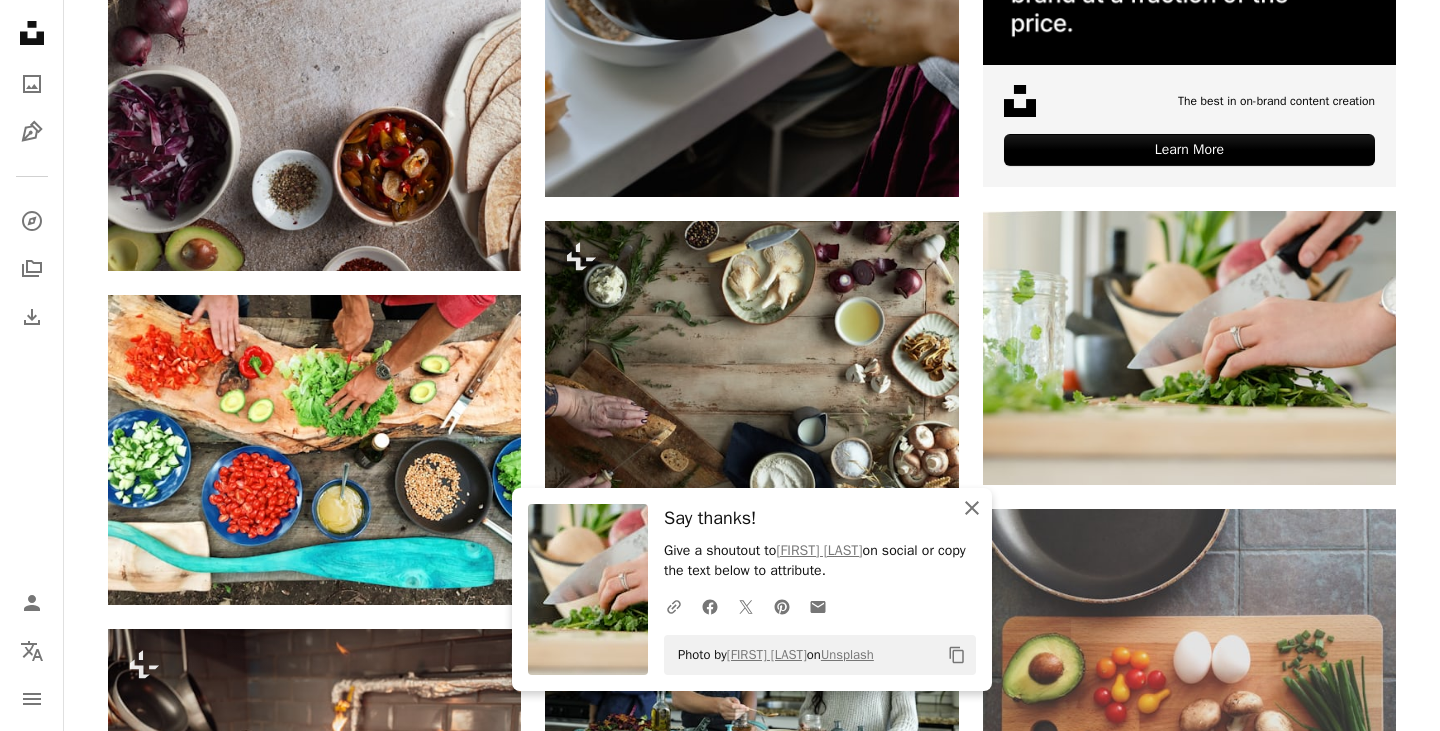 click on "An X shape Close" at bounding box center [972, 508] 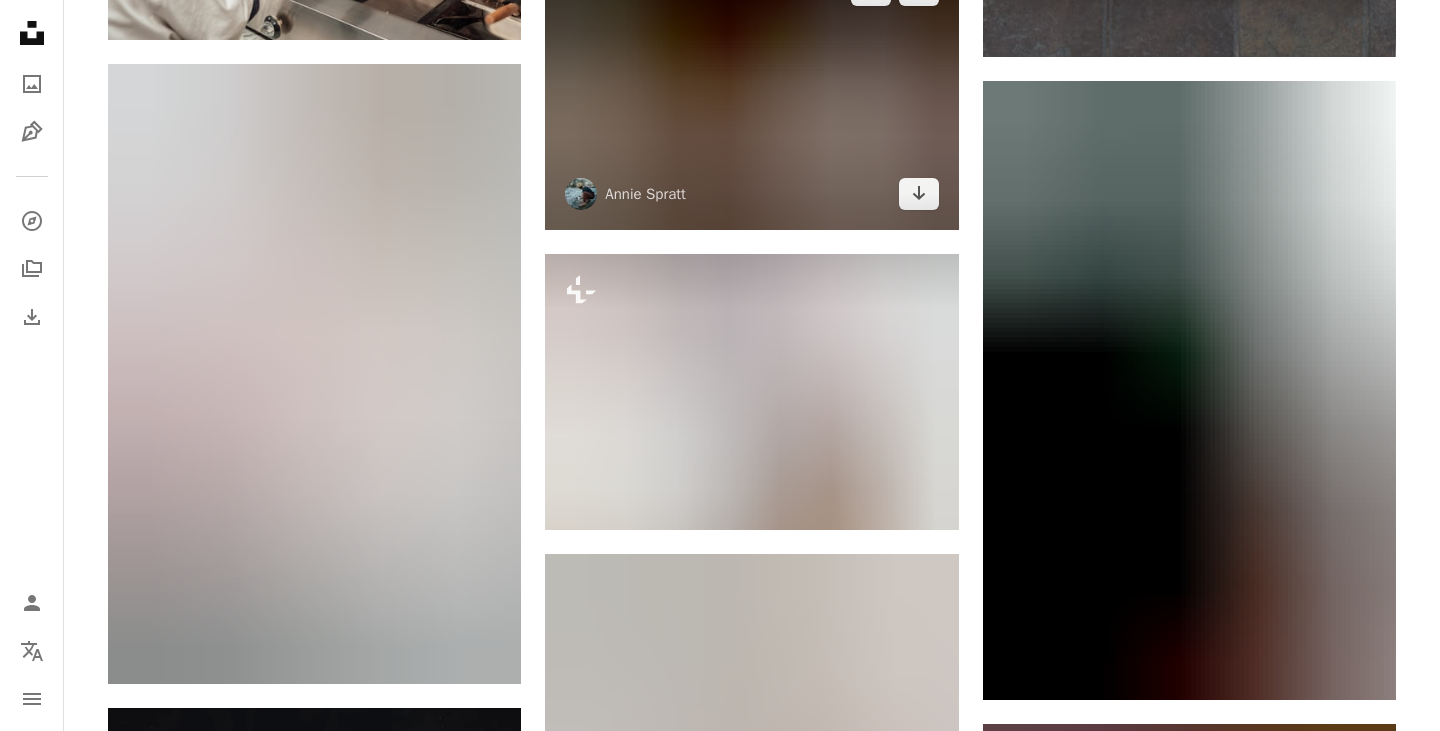 scroll, scrollTop: 1888, scrollLeft: 0, axis: vertical 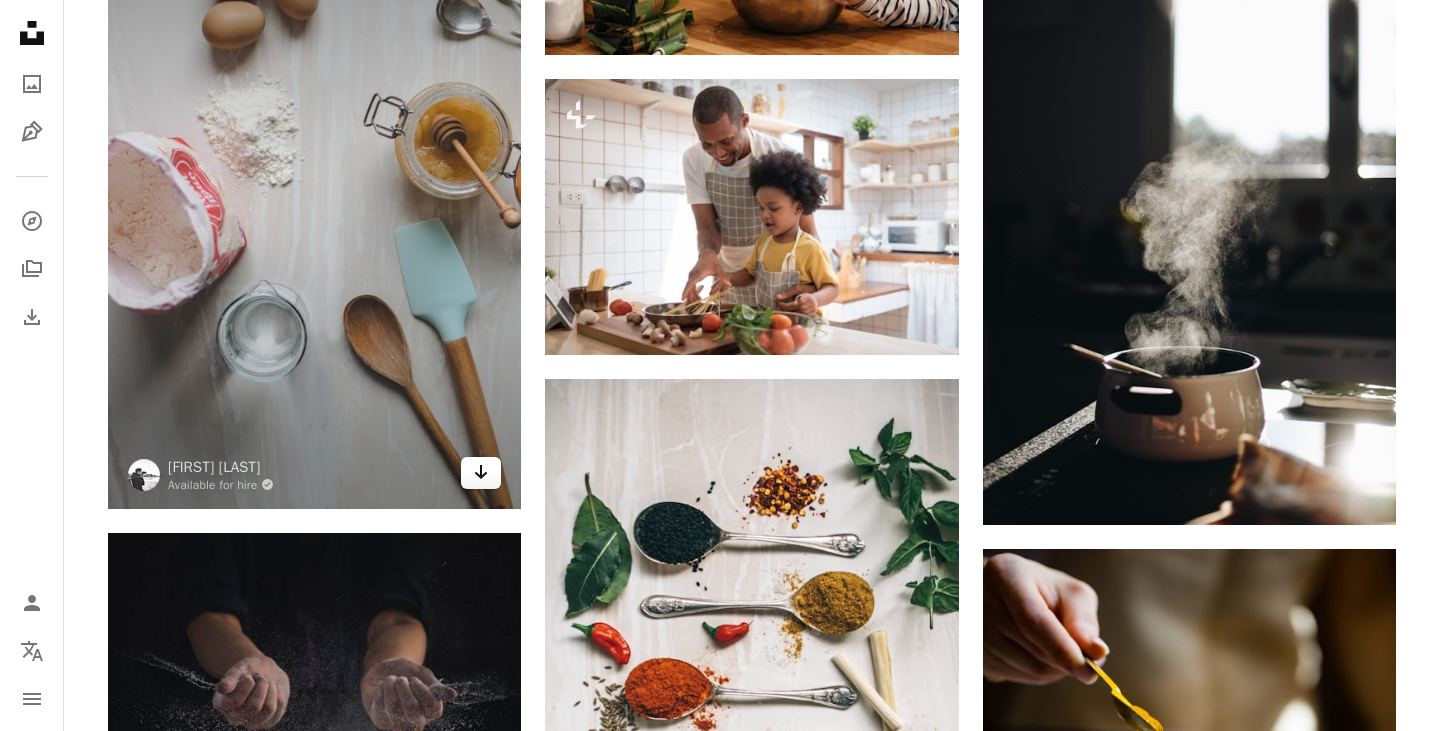click on "Arrow pointing down" 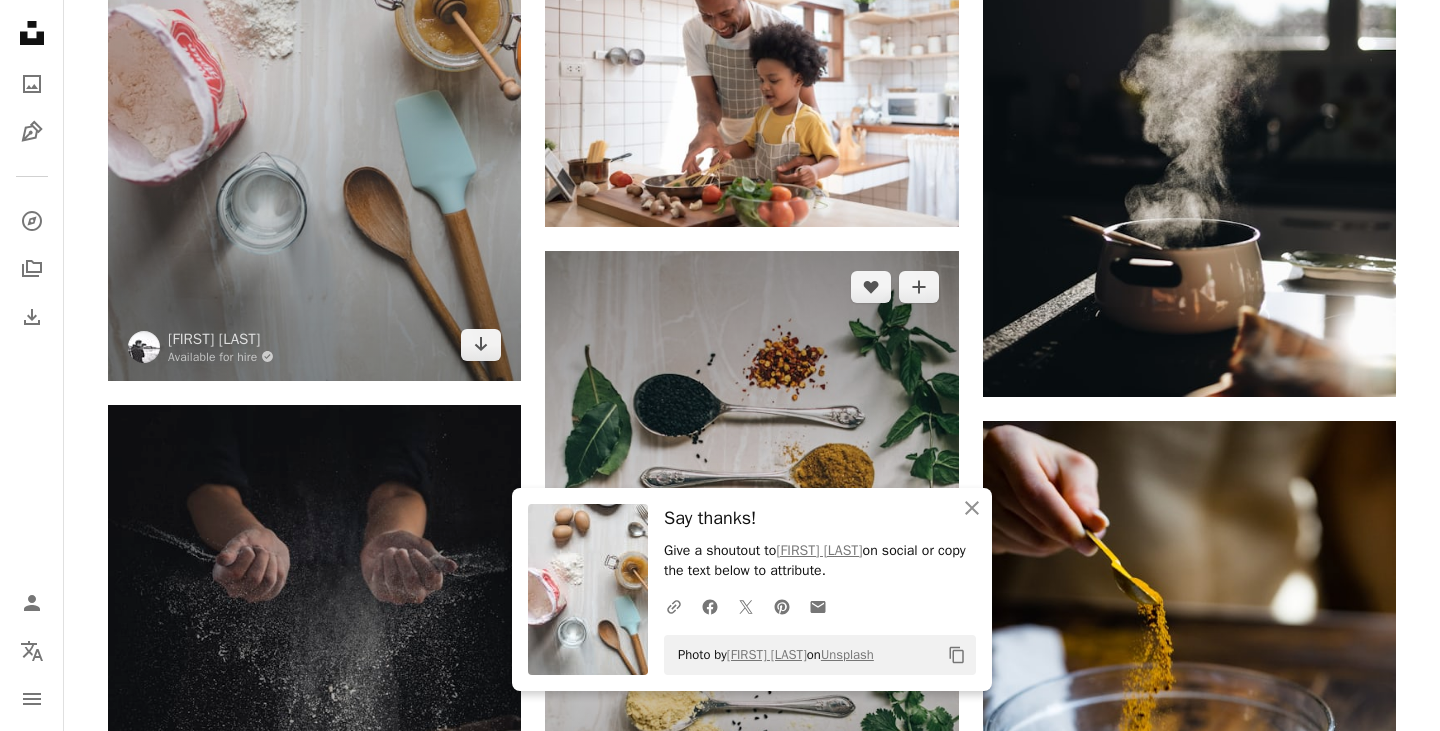scroll, scrollTop: 2240, scrollLeft: 0, axis: vertical 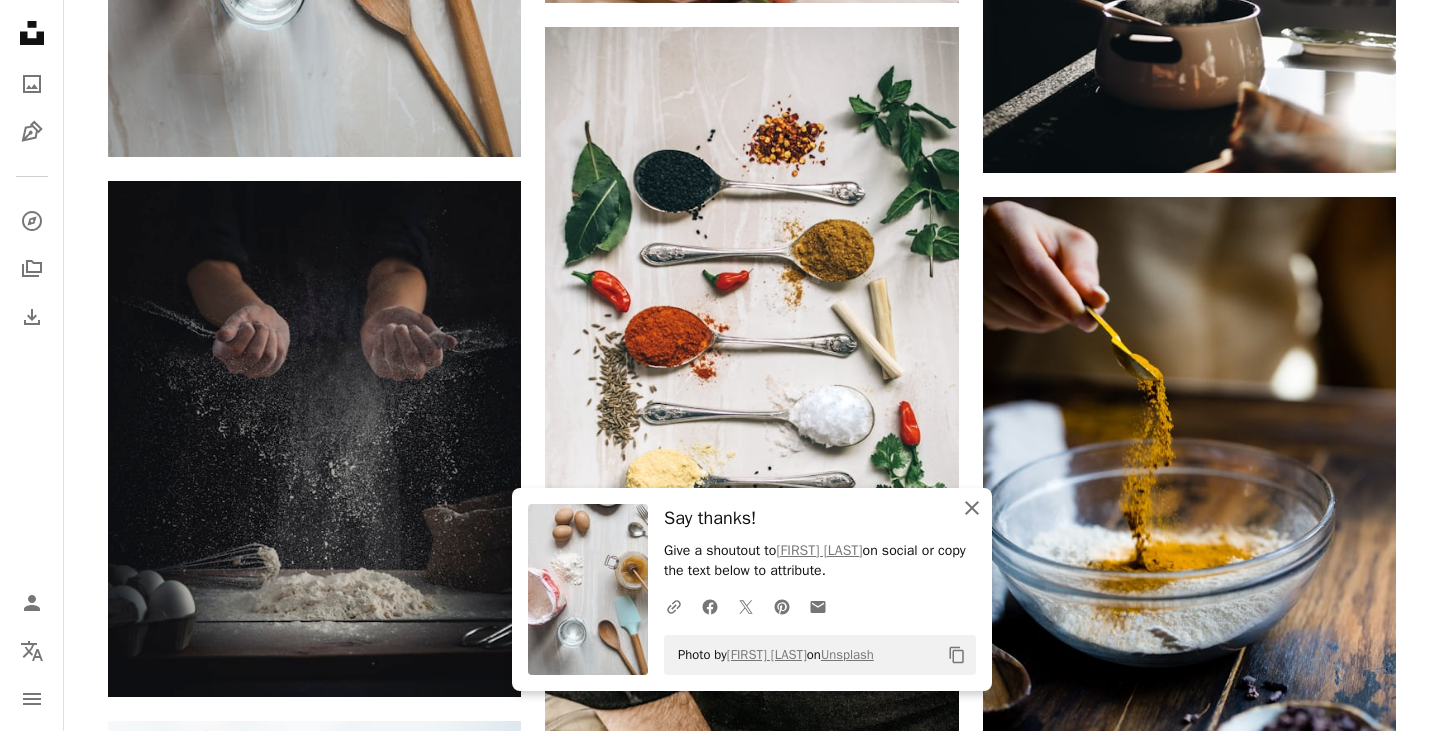 click on "An X shape" 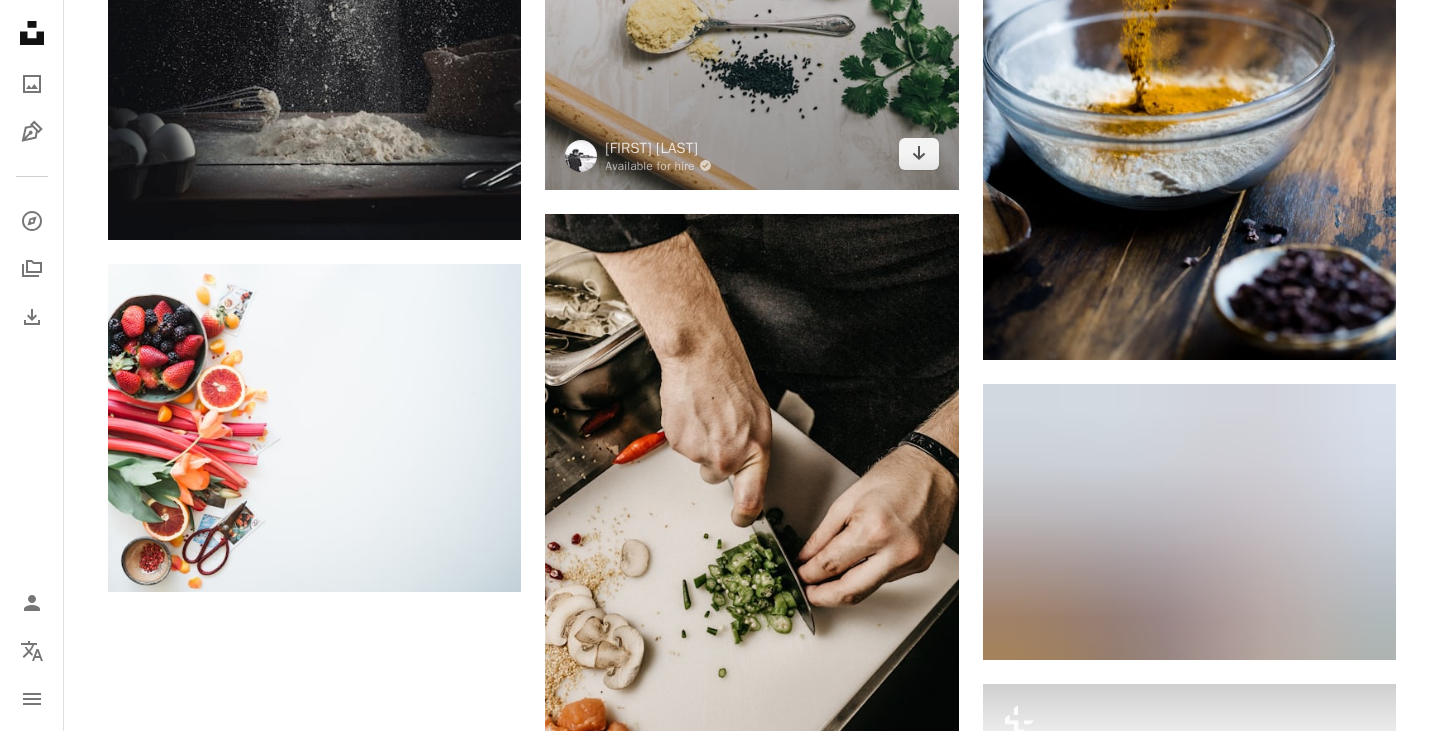 scroll, scrollTop: 2900, scrollLeft: 0, axis: vertical 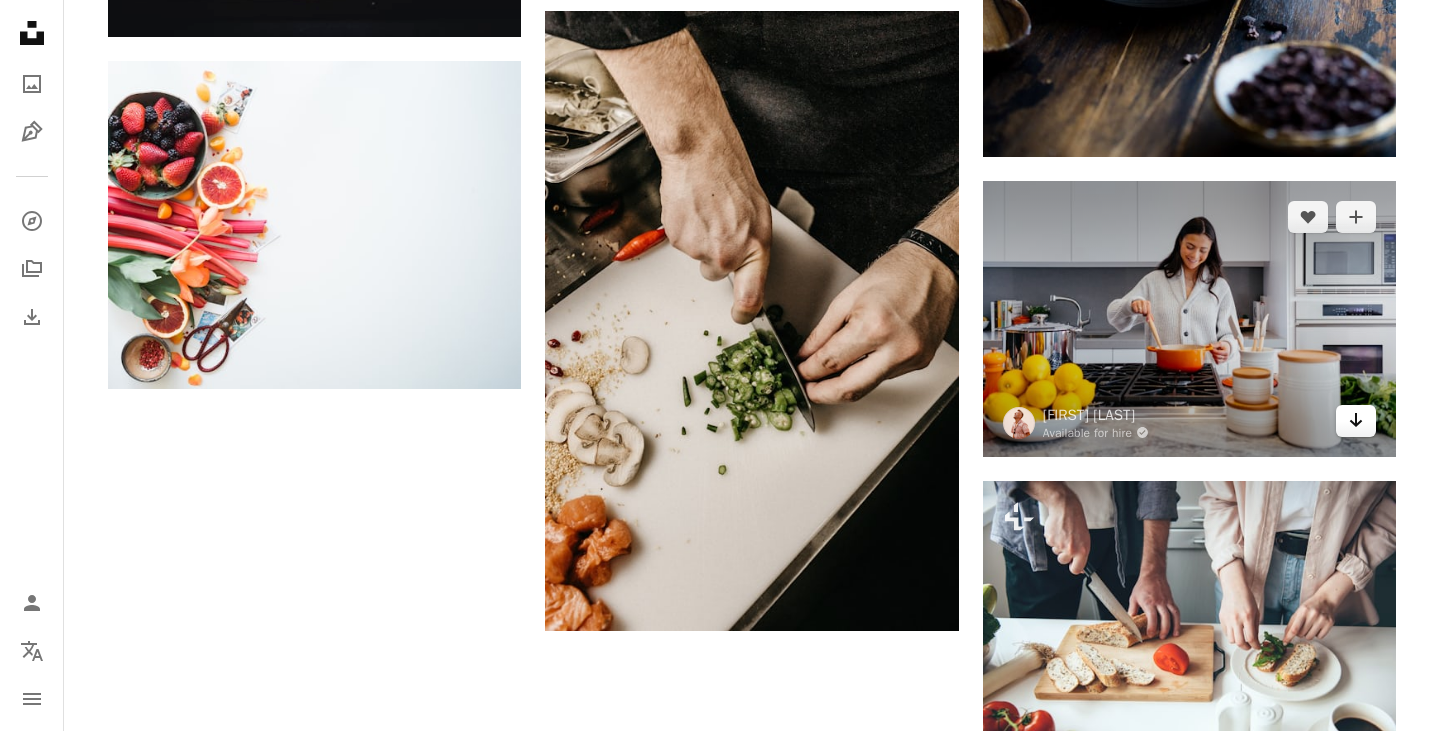 click 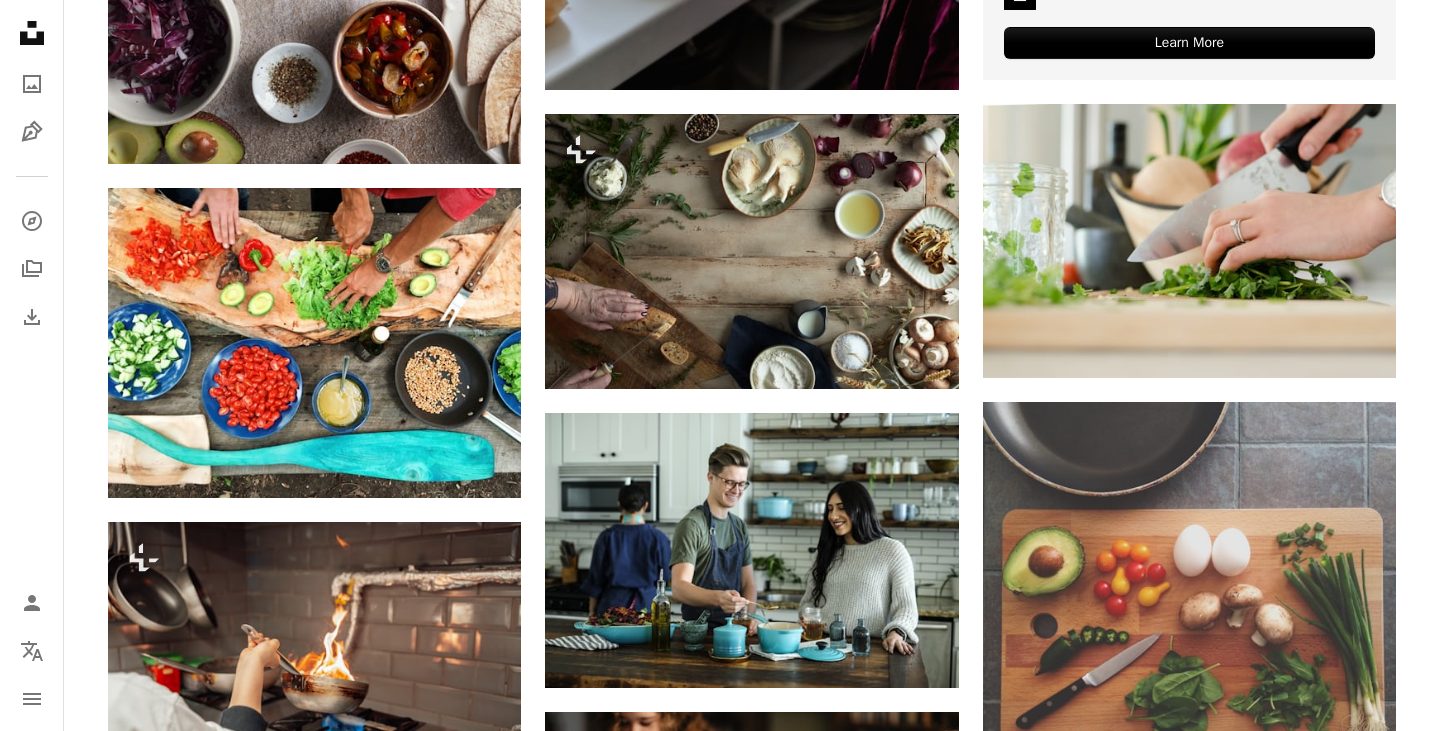 scroll, scrollTop: 0, scrollLeft: 0, axis: both 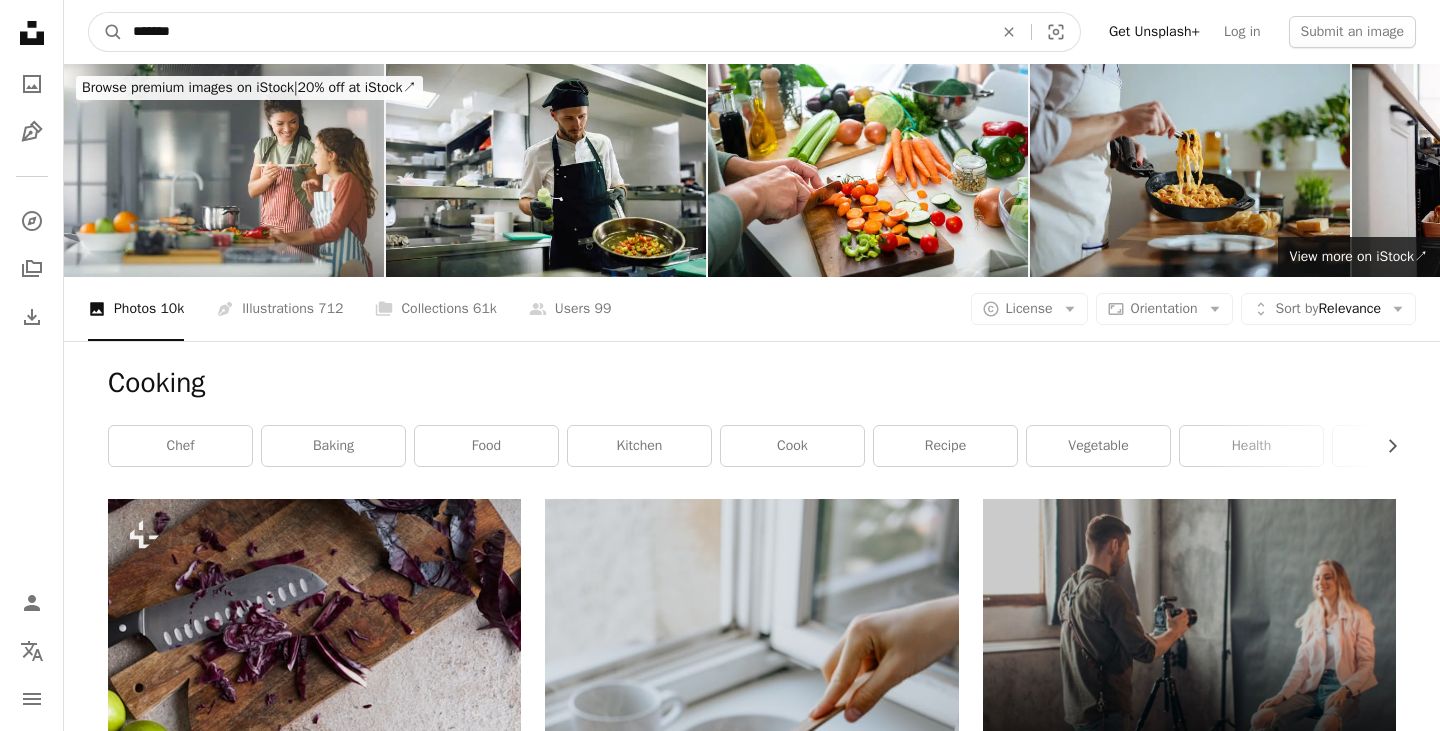 click on "*******" at bounding box center [555, 32] 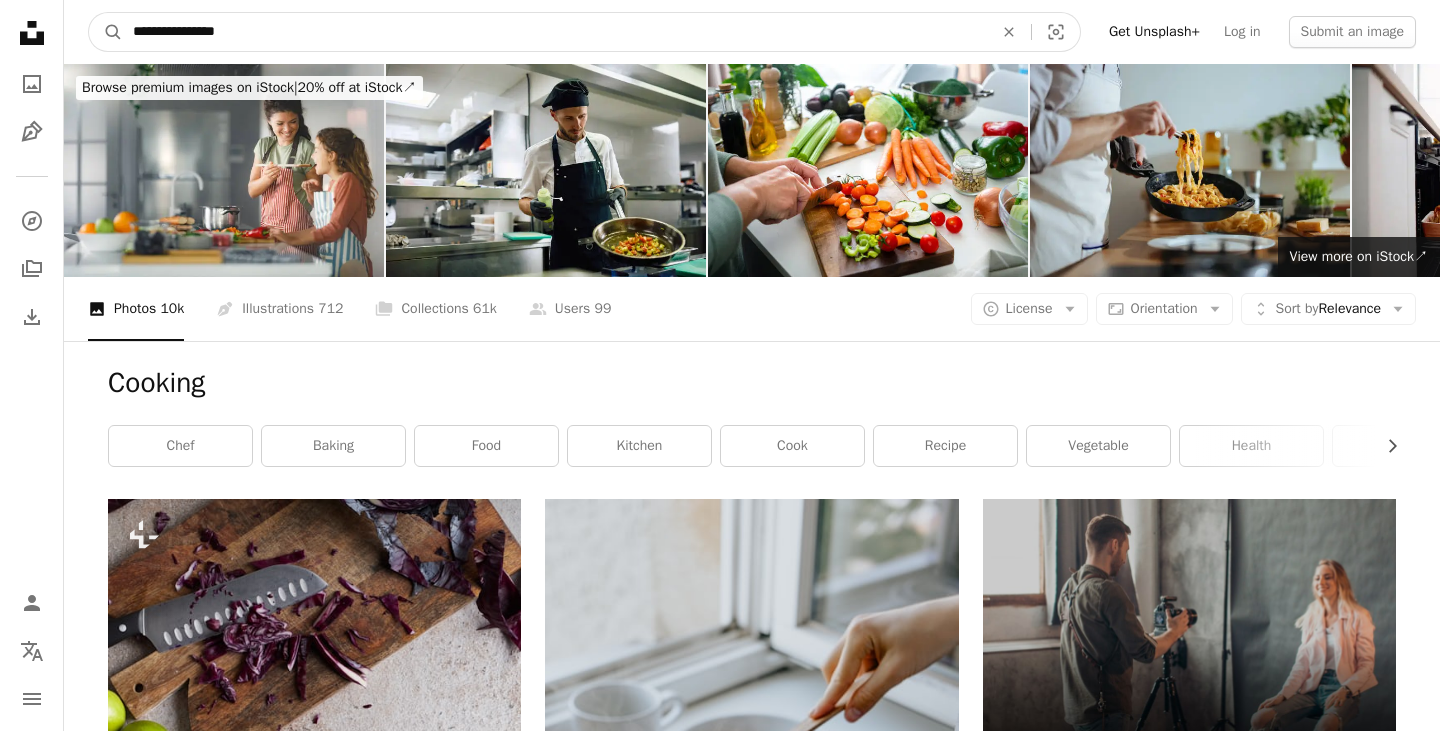click on "A magnifying glass" at bounding box center [106, 32] 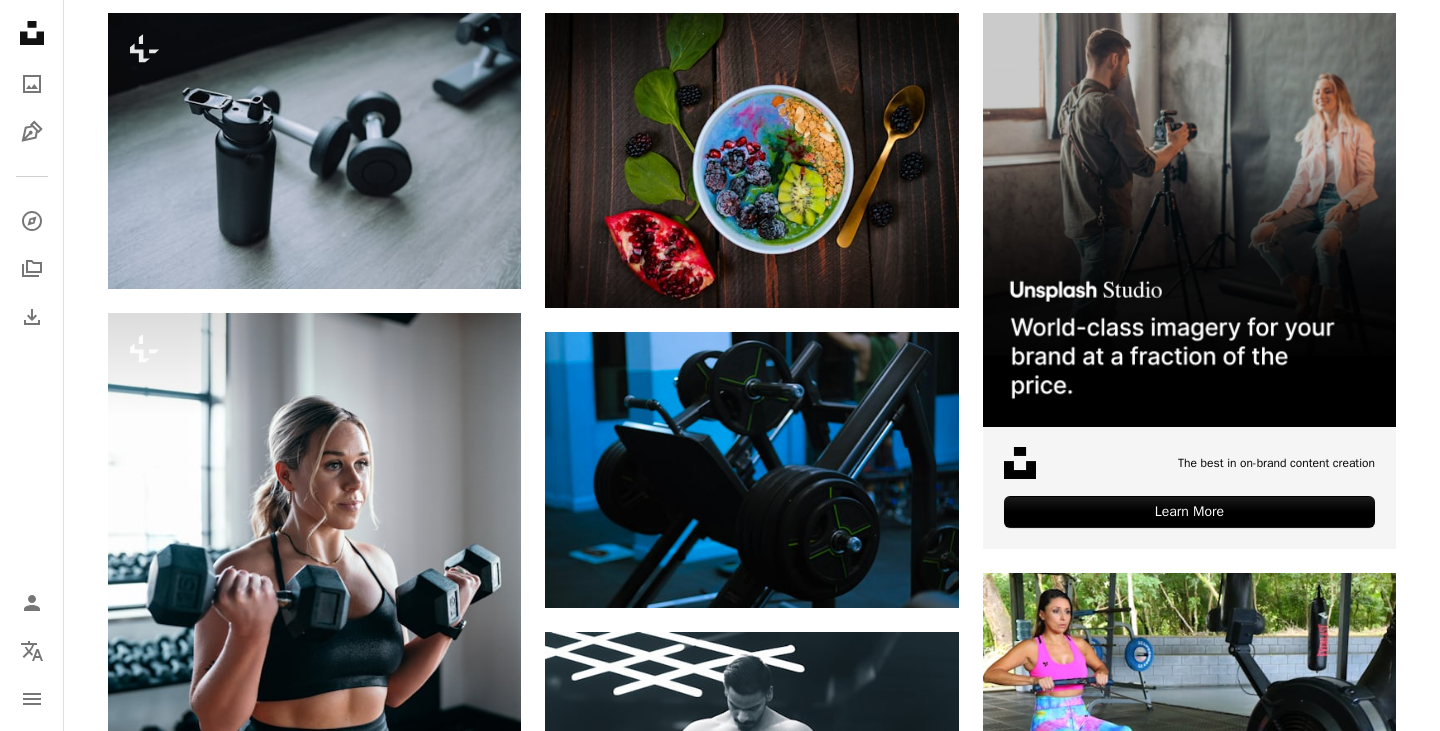 scroll, scrollTop: 785, scrollLeft: 0, axis: vertical 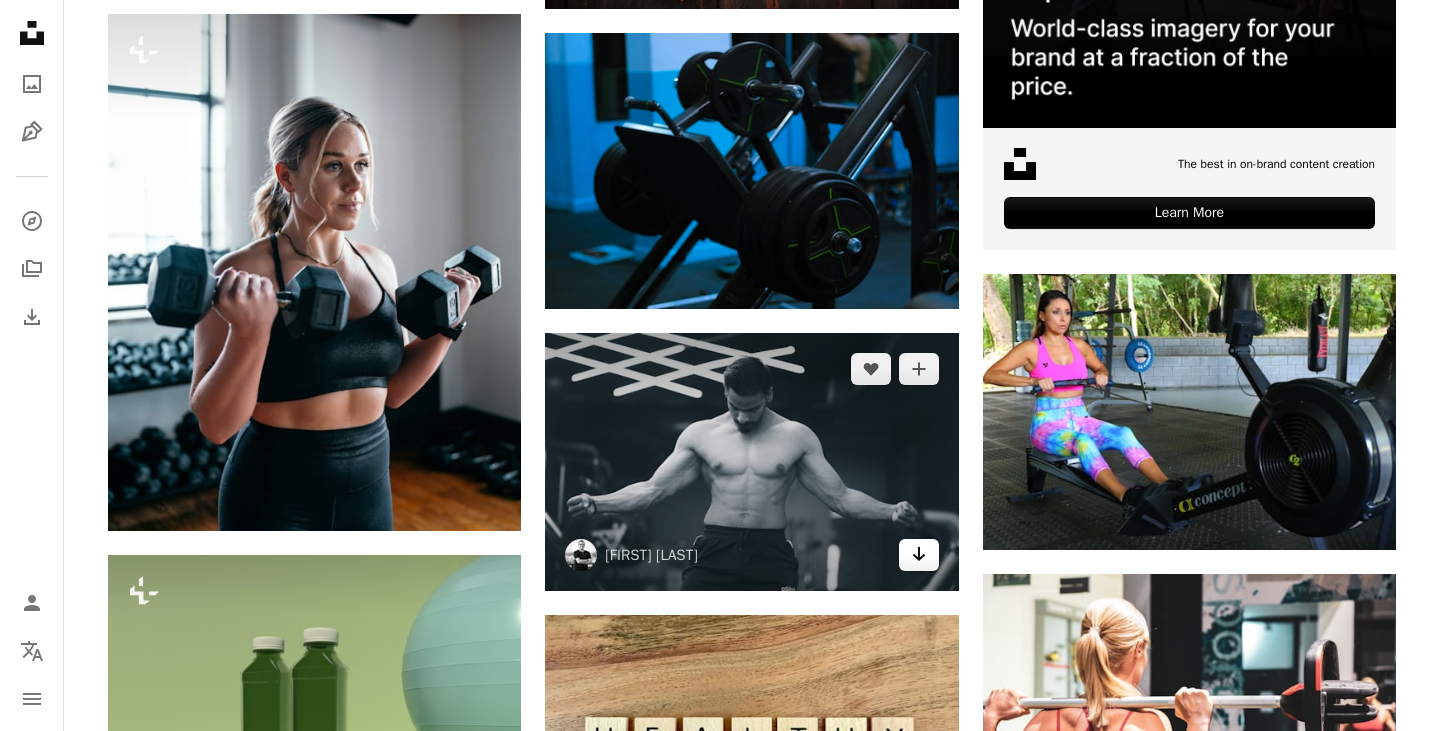 click on "Arrow pointing down" 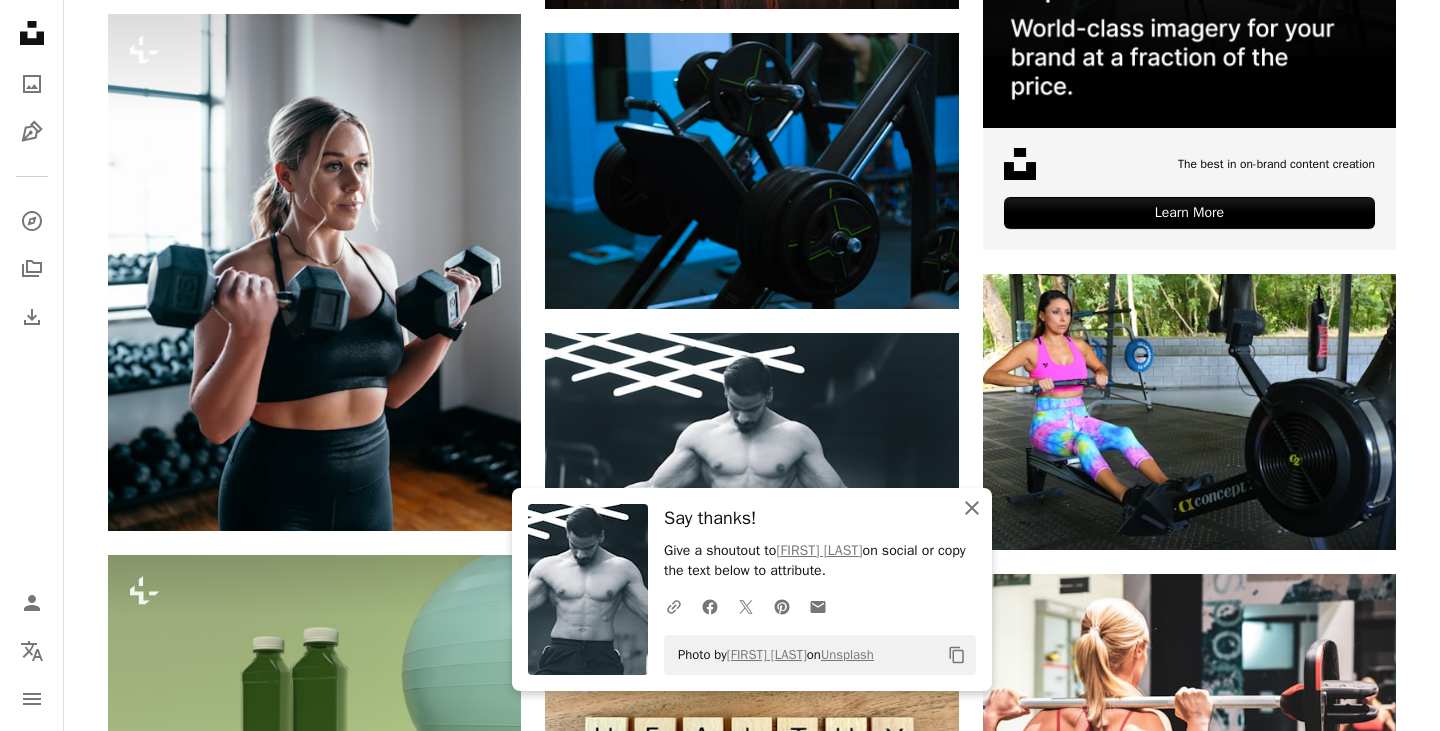 click on "An X shape" 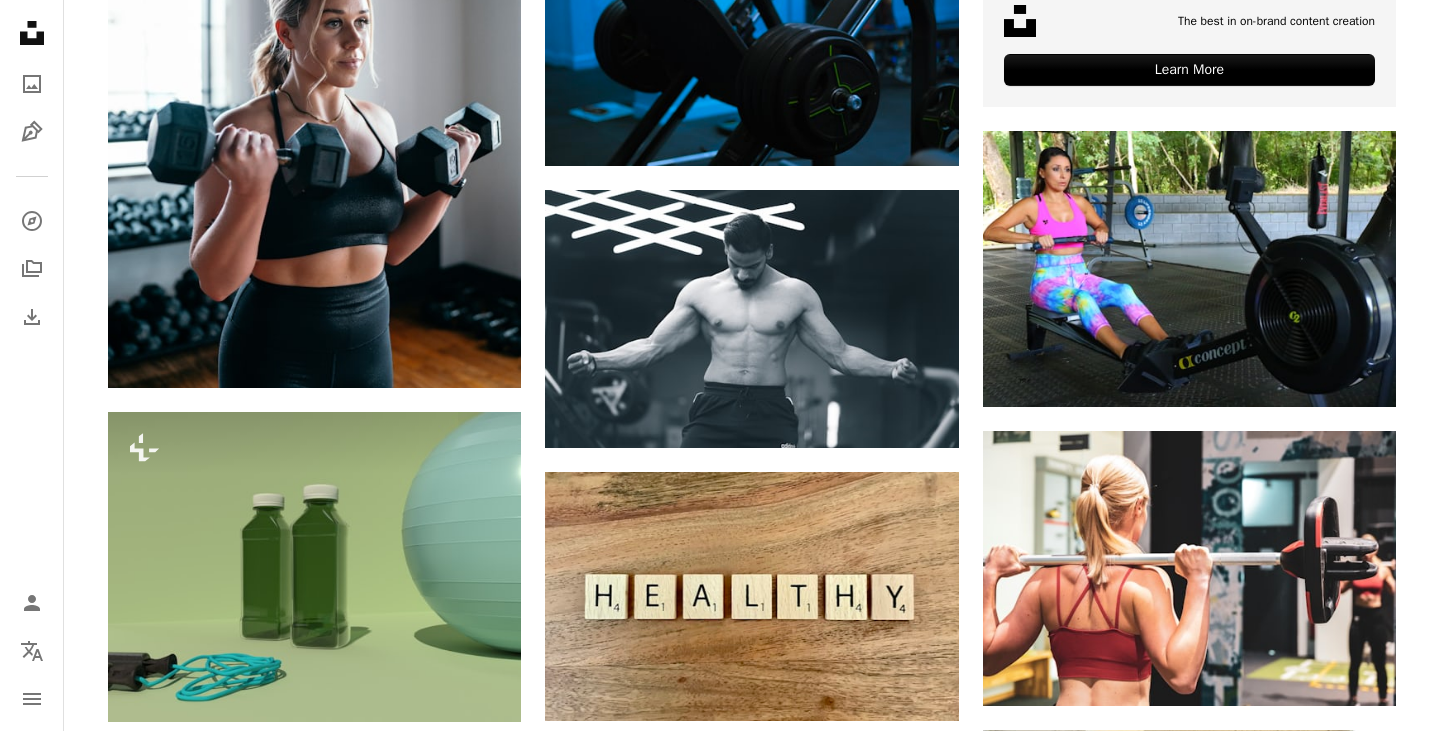 scroll, scrollTop: 932, scrollLeft: 0, axis: vertical 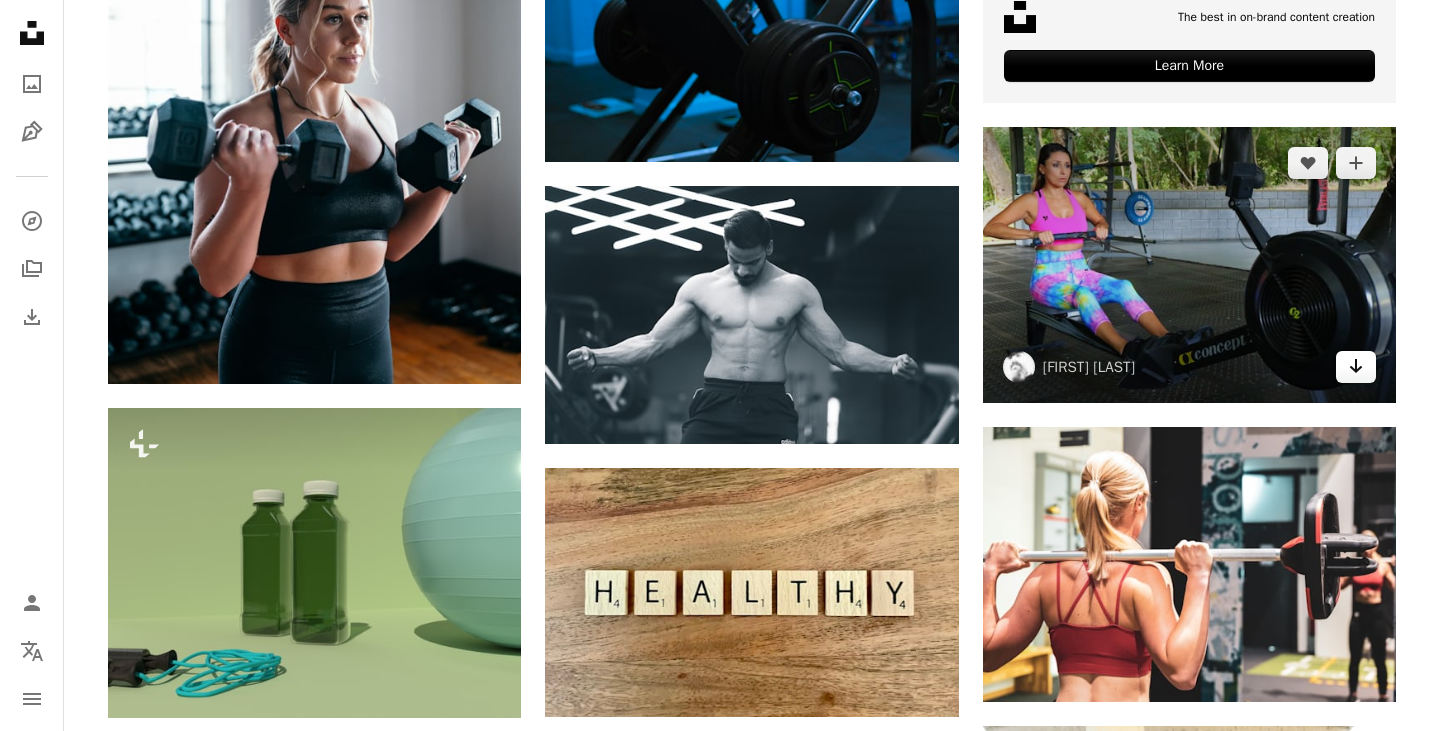 click on "Arrow pointing down" 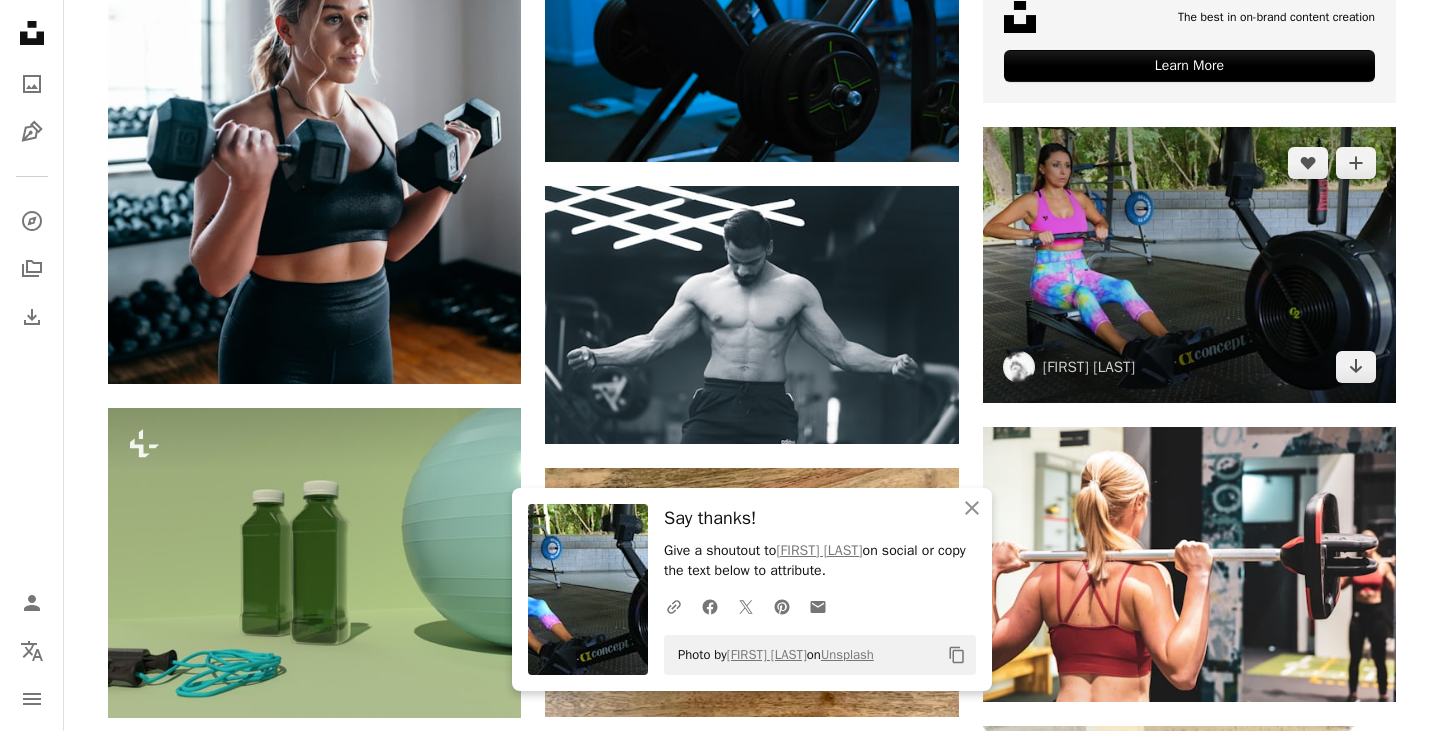 scroll, scrollTop: 0, scrollLeft: 0, axis: both 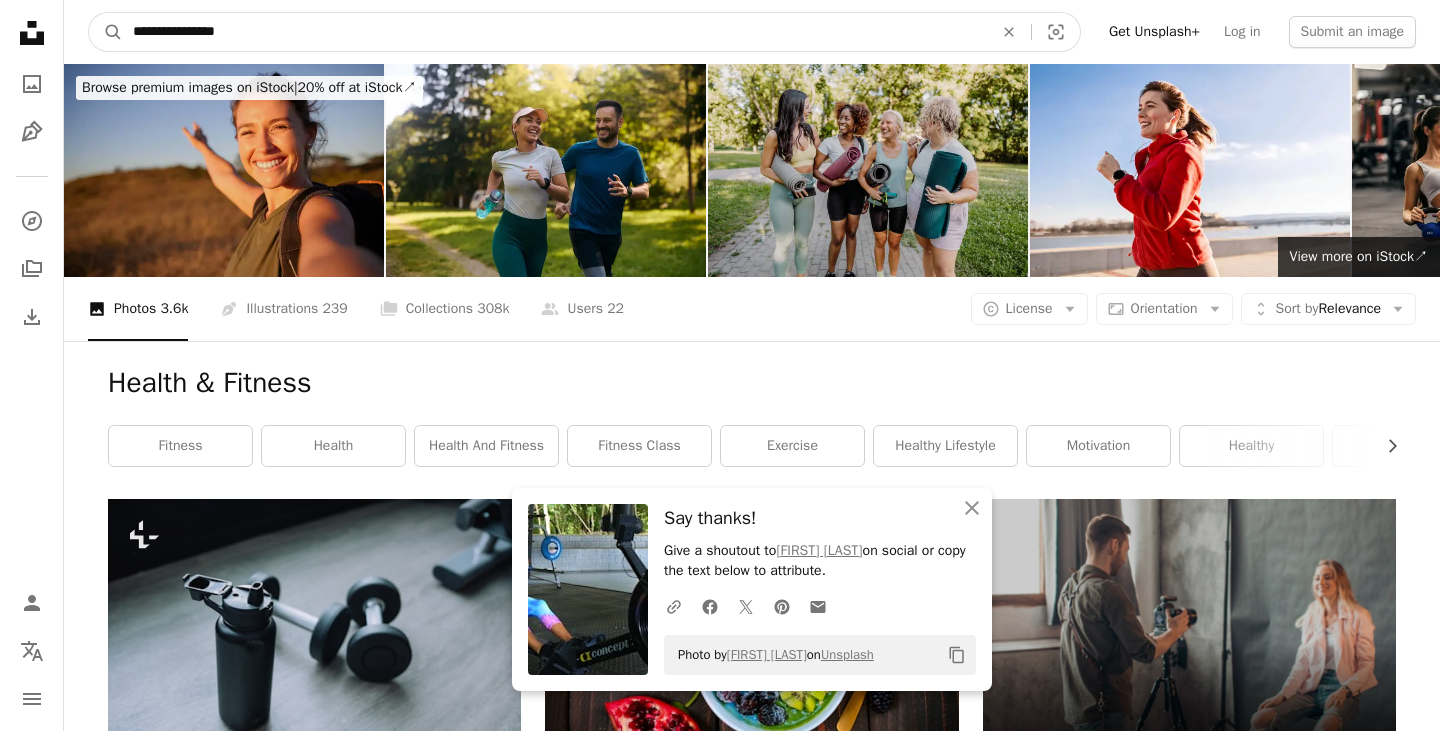 click on "**********" at bounding box center (555, 32) 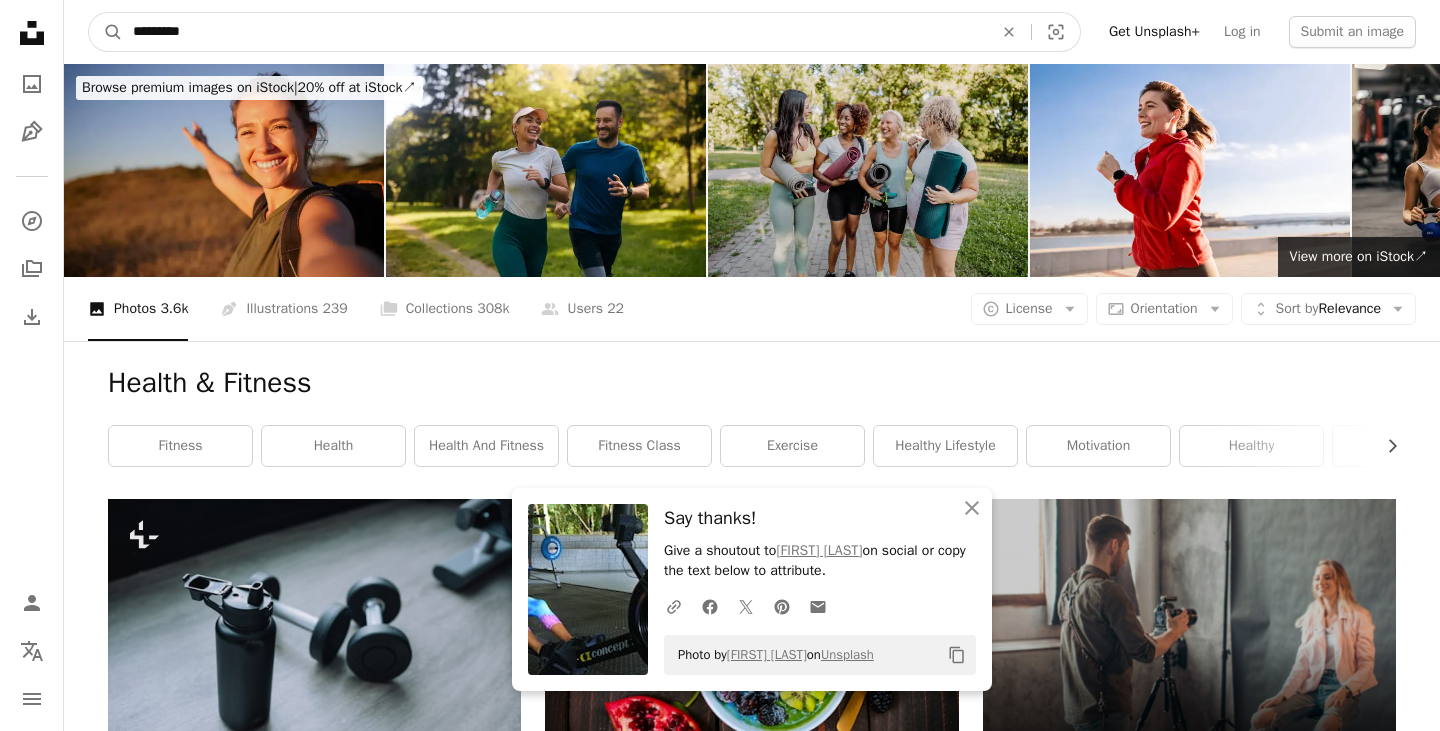click on "A magnifying glass" at bounding box center (106, 32) 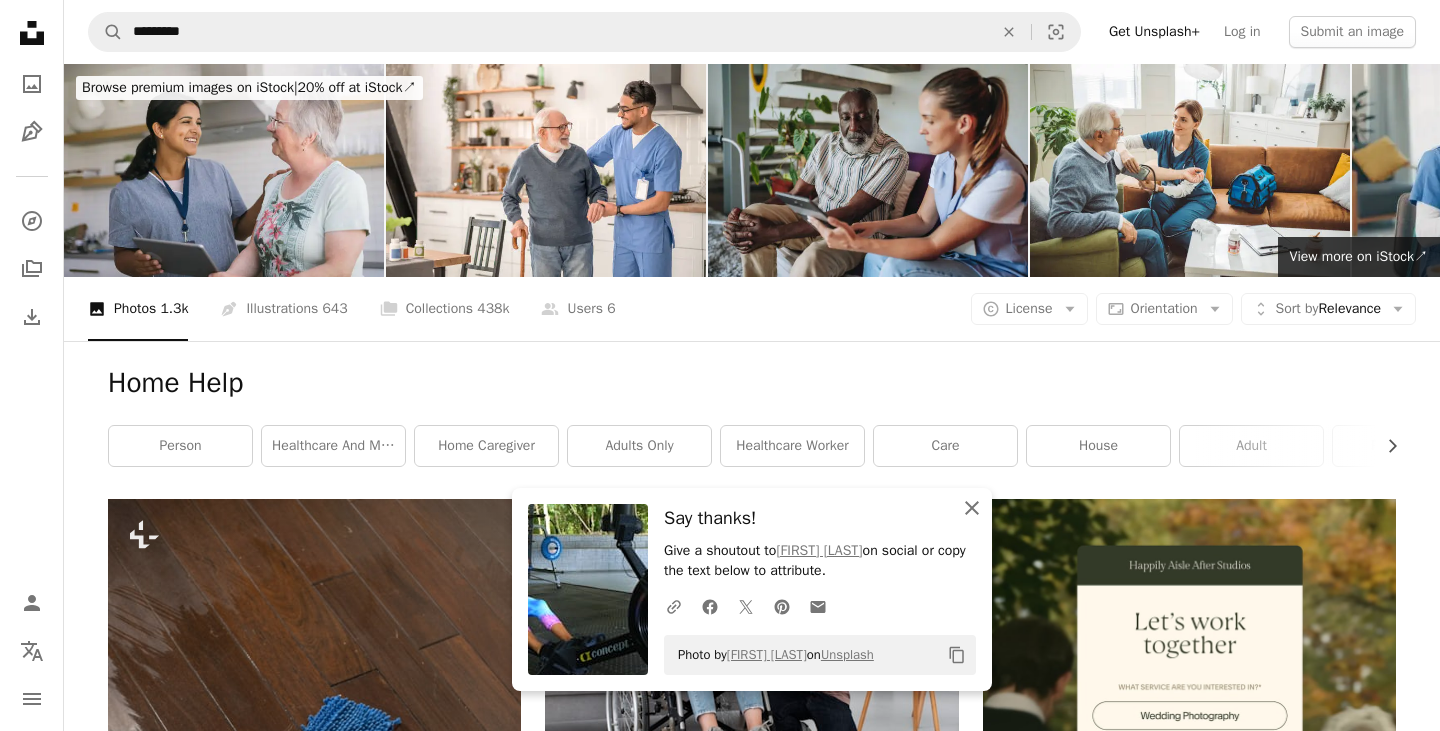 click 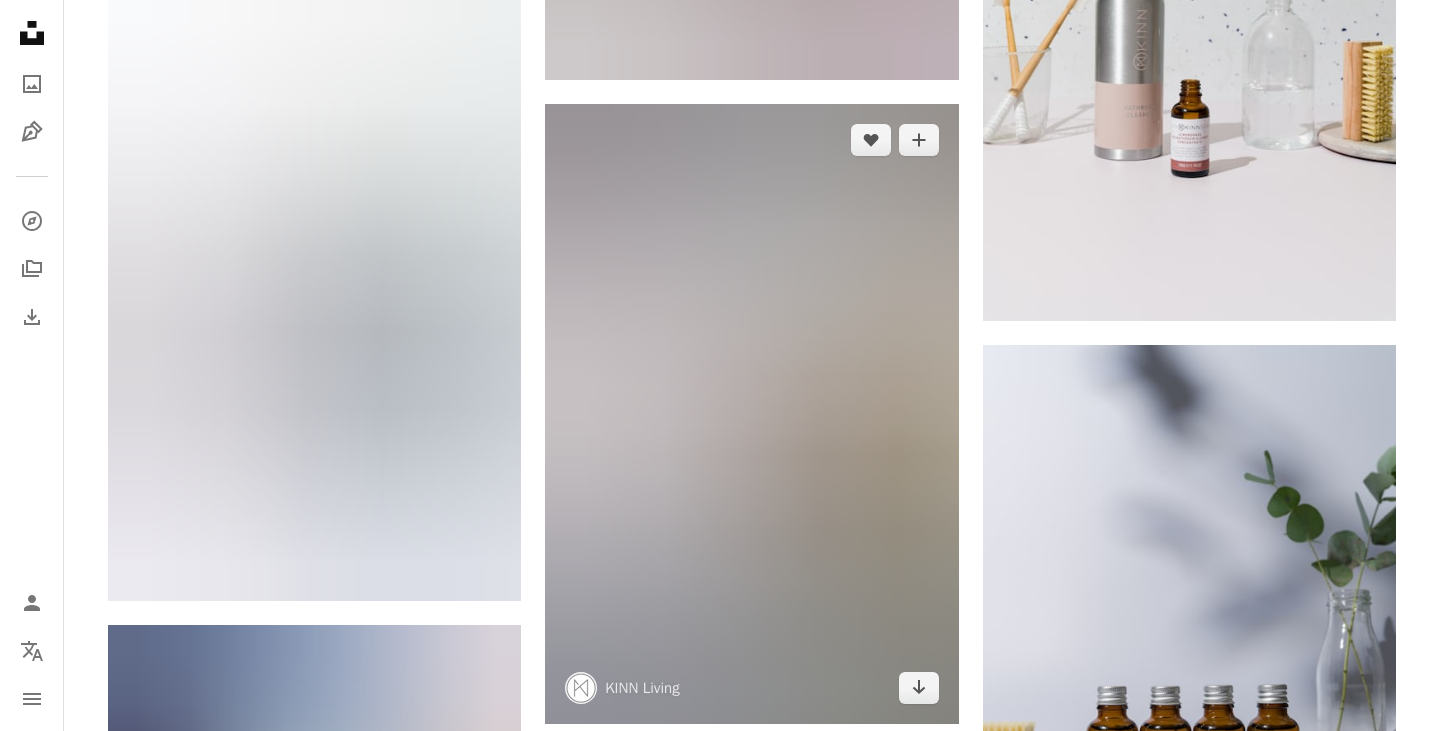 scroll, scrollTop: 1561, scrollLeft: 0, axis: vertical 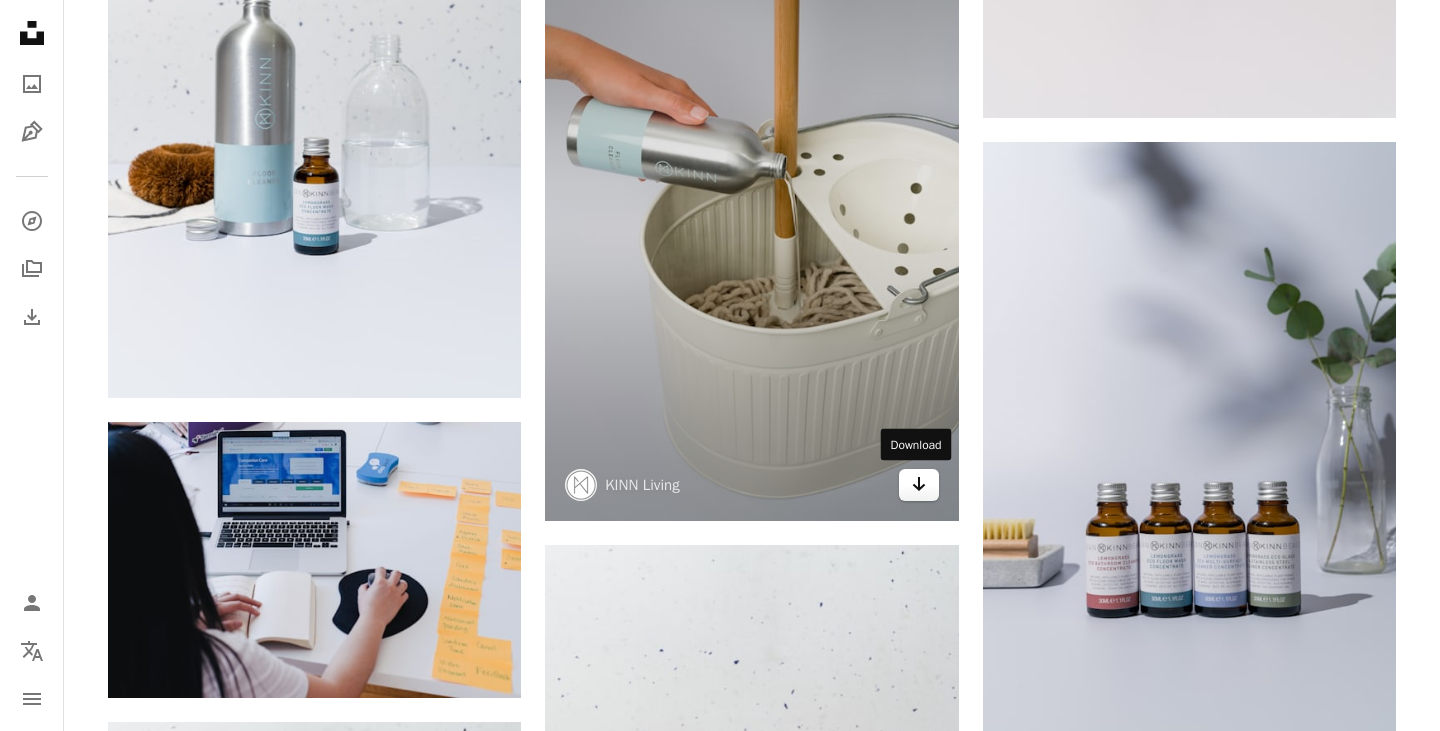 click 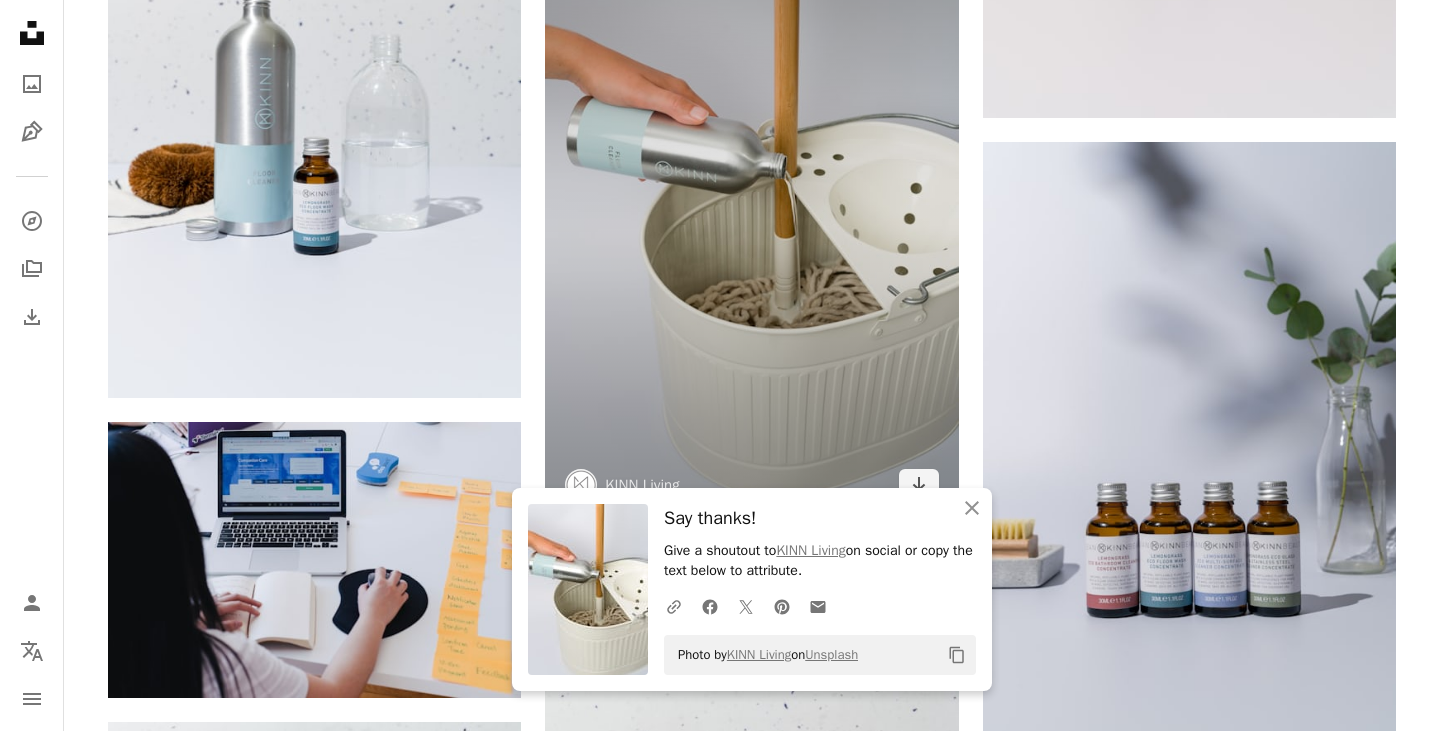 scroll, scrollTop: 1116, scrollLeft: 0, axis: vertical 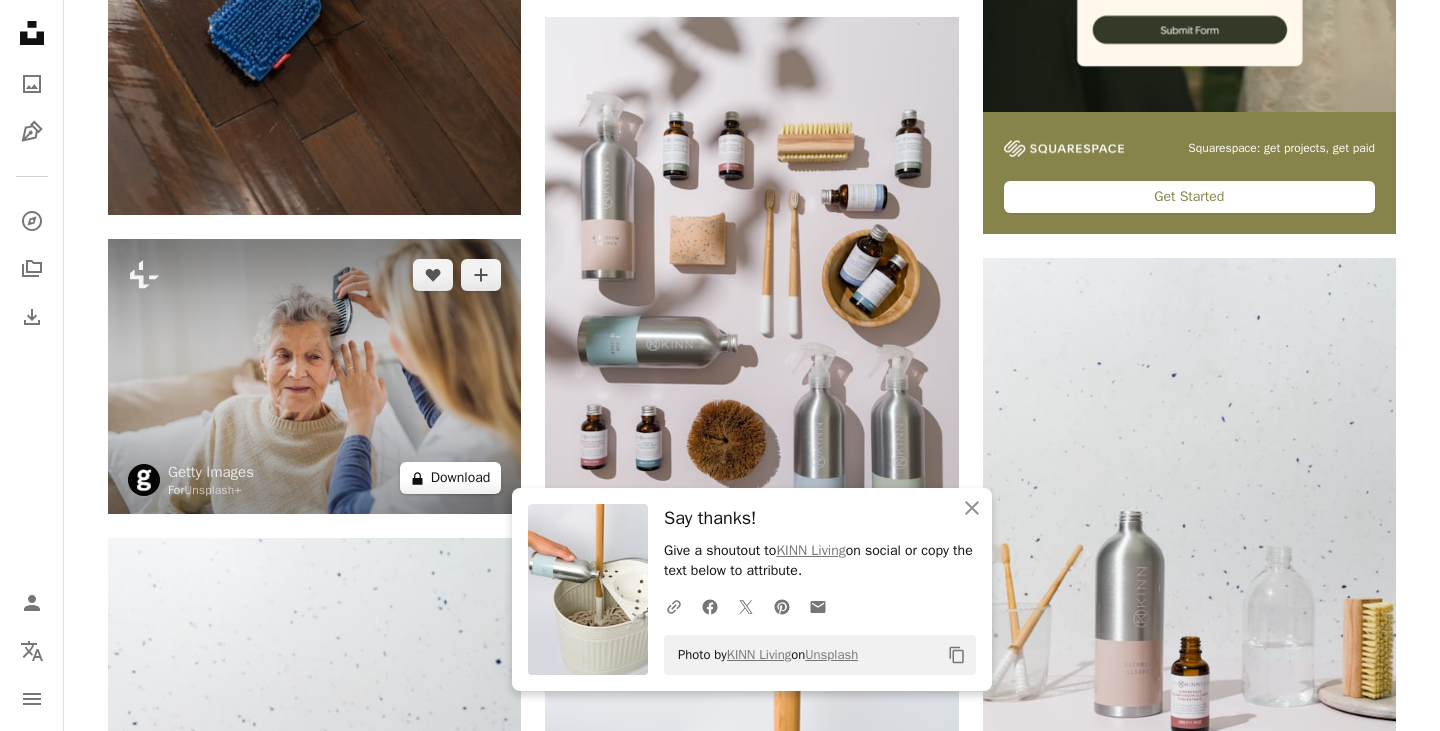 click on "A lock Download" at bounding box center (451, 478) 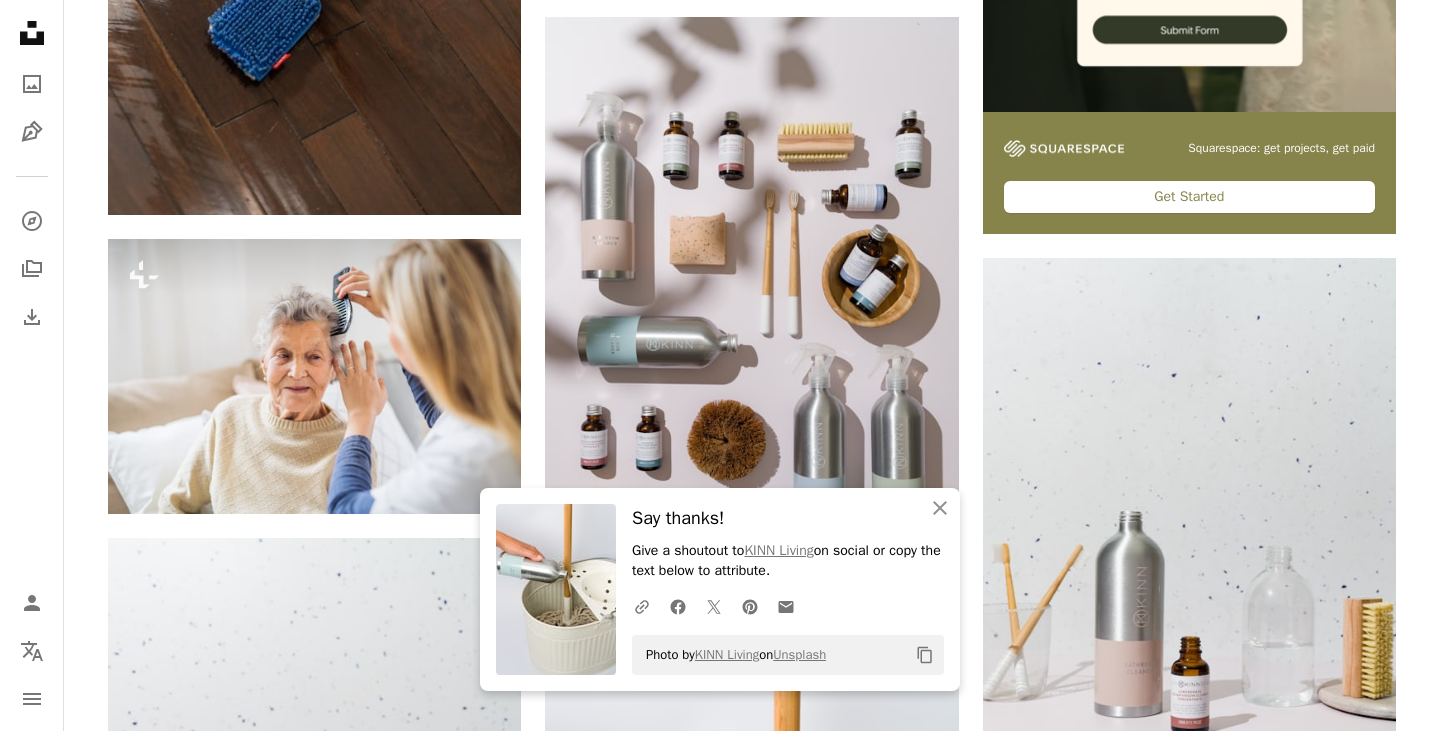 click on "Copy content Premium, ready to use images. Get unlimited access. A plus sign Members-only content added monthly A plus sign Unlimited royalty-free downloads A plus sign Illustrations  New A plus sign Enhanced legal protections yearly [PERCENTAGE]  off monthly $[NUMBER]   $[NUMBER] CAD per month * Get  Unsplash+ * When paid annually, billed upfront  $[NUMBER] Taxes where applicable. Renews automatically. Cancel anytime." at bounding box center (720, 4697) 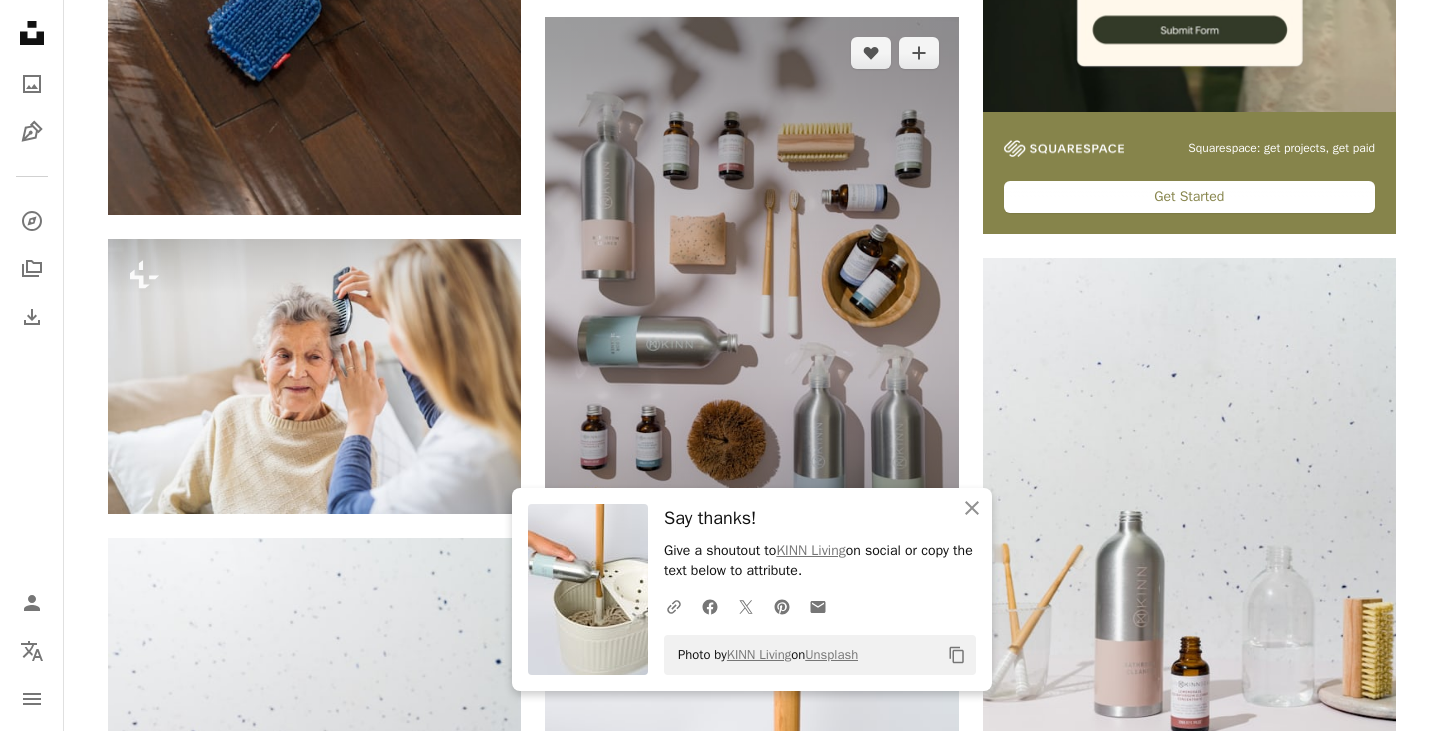 scroll, scrollTop: 0, scrollLeft: 0, axis: both 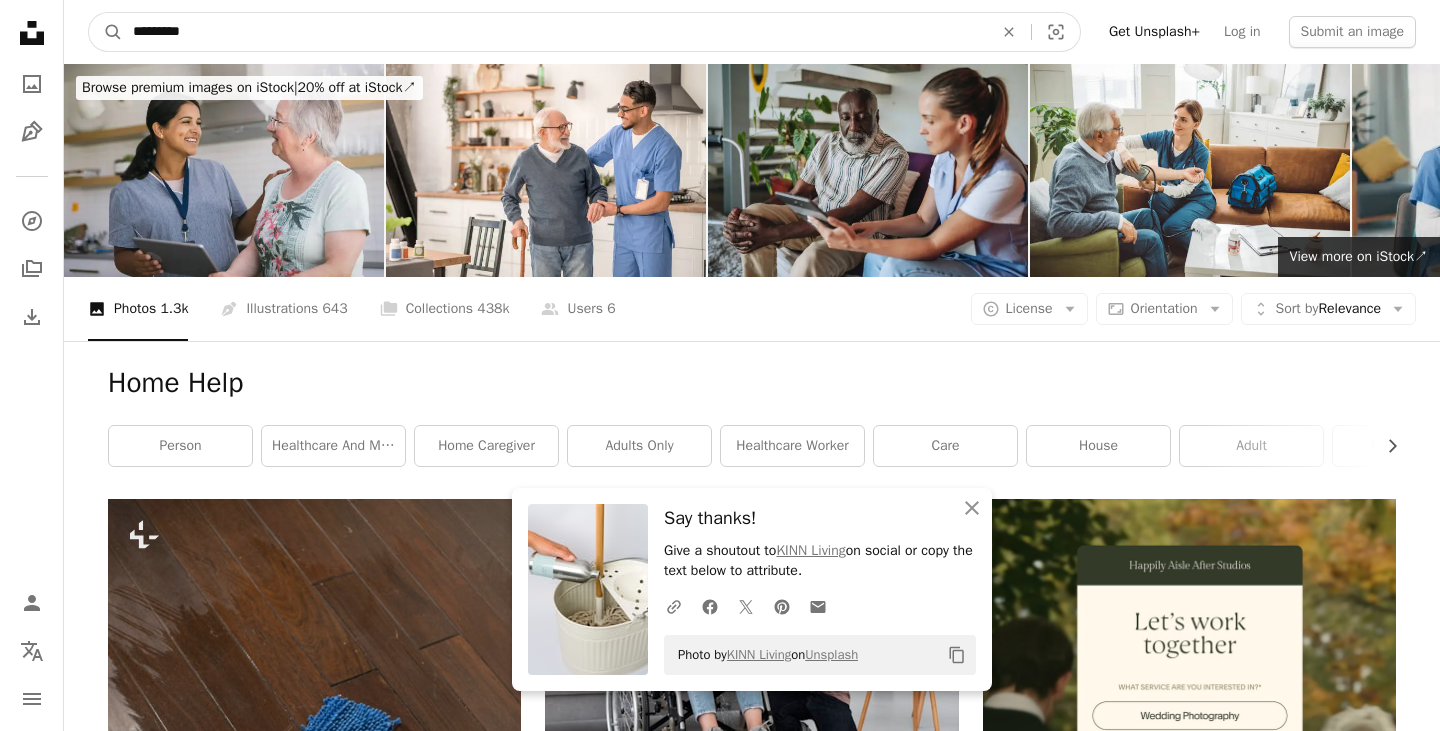 click on "*********" at bounding box center (555, 32) 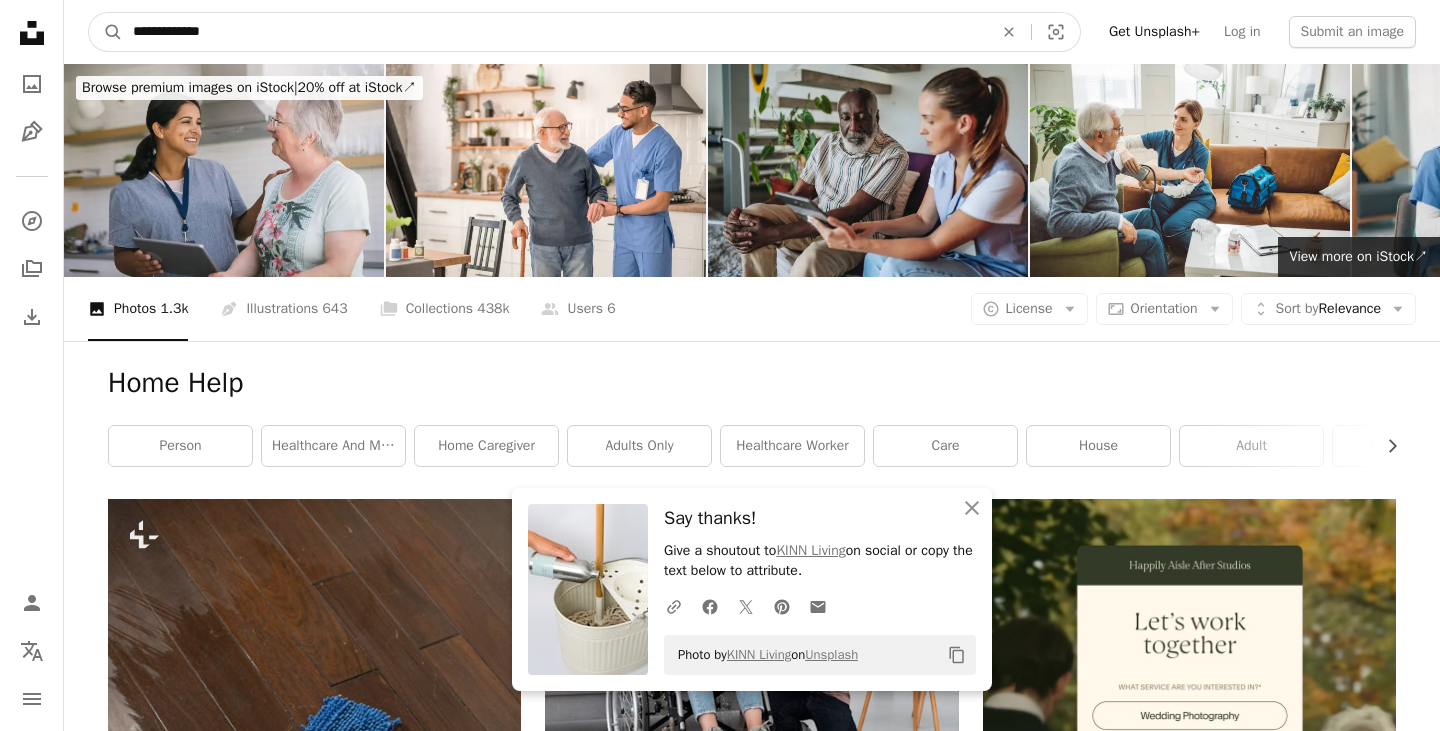 type on "**********" 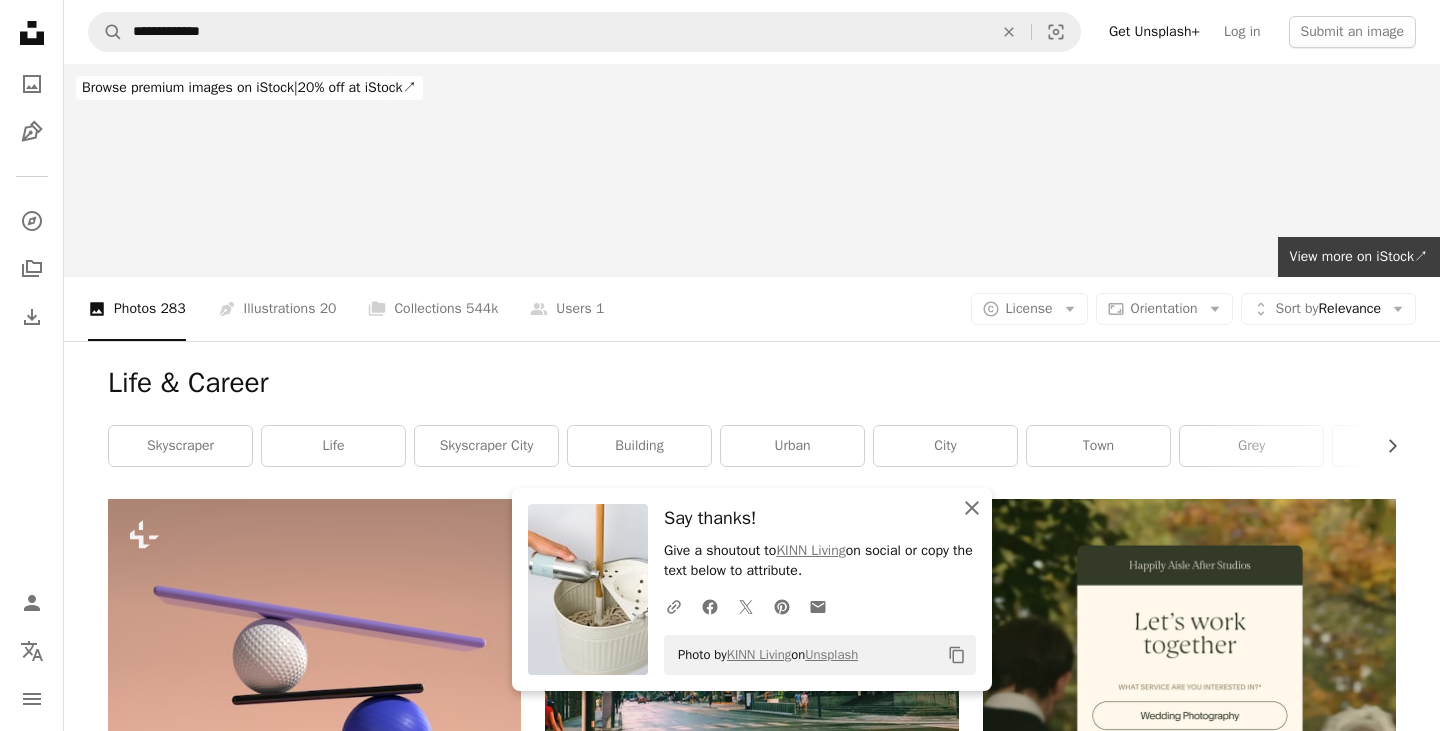 click 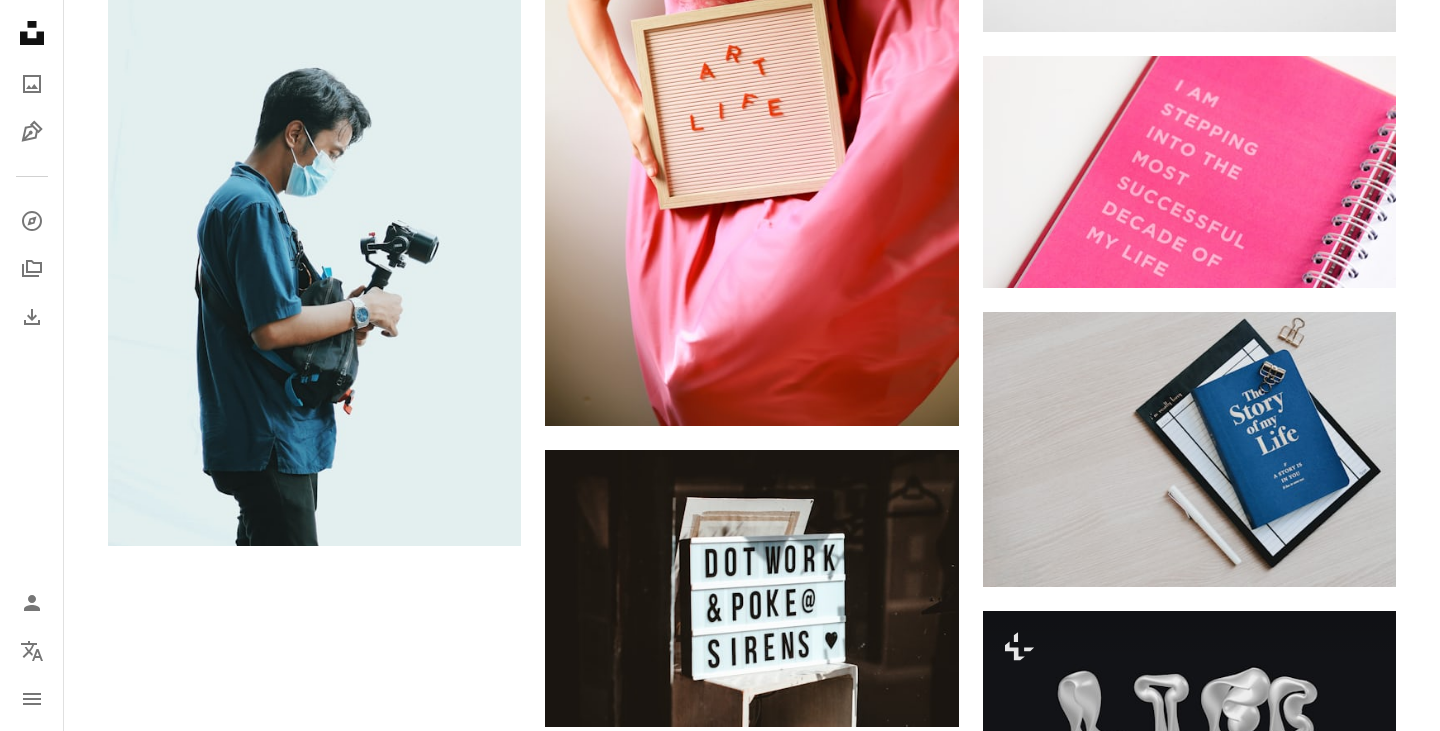 scroll, scrollTop: 2352, scrollLeft: 0, axis: vertical 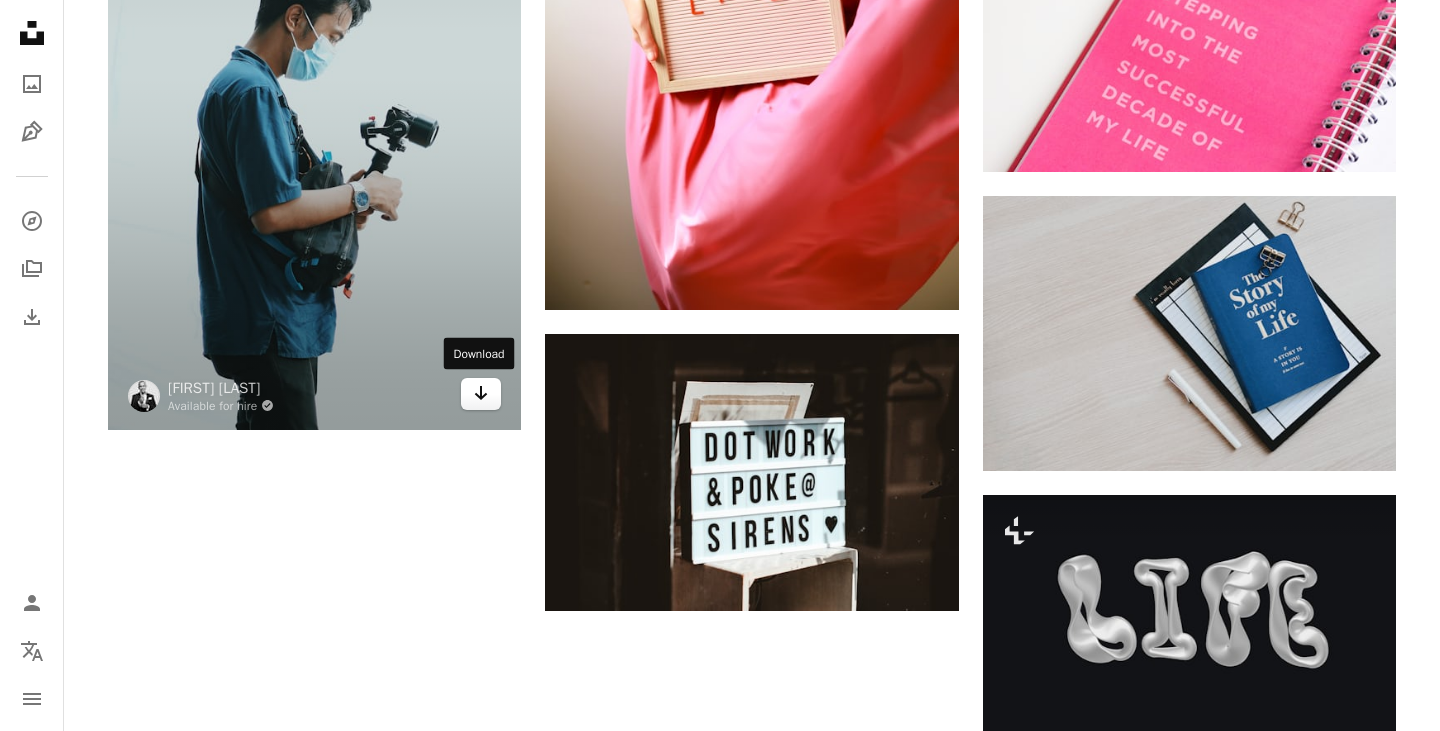click on "Arrow pointing down" at bounding box center (481, 394) 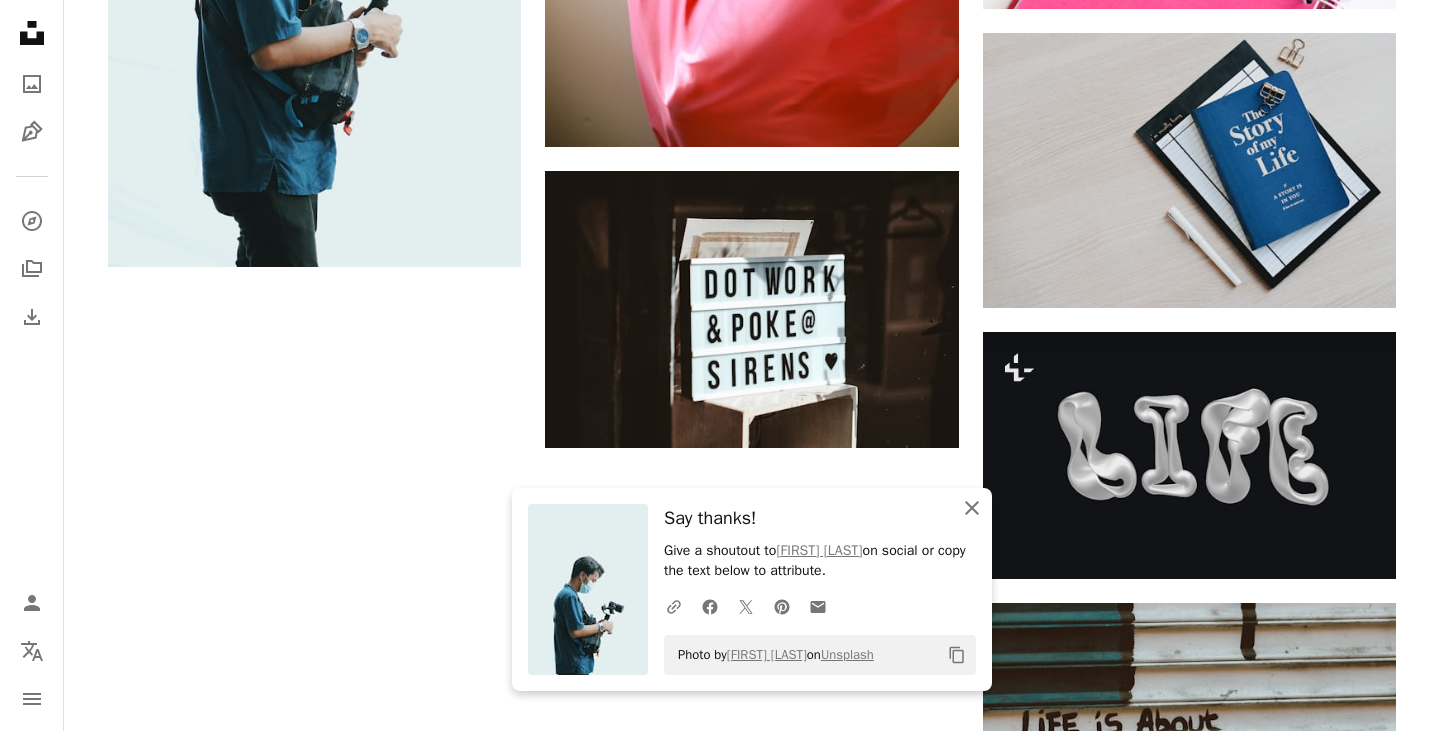 click on "An X shape" 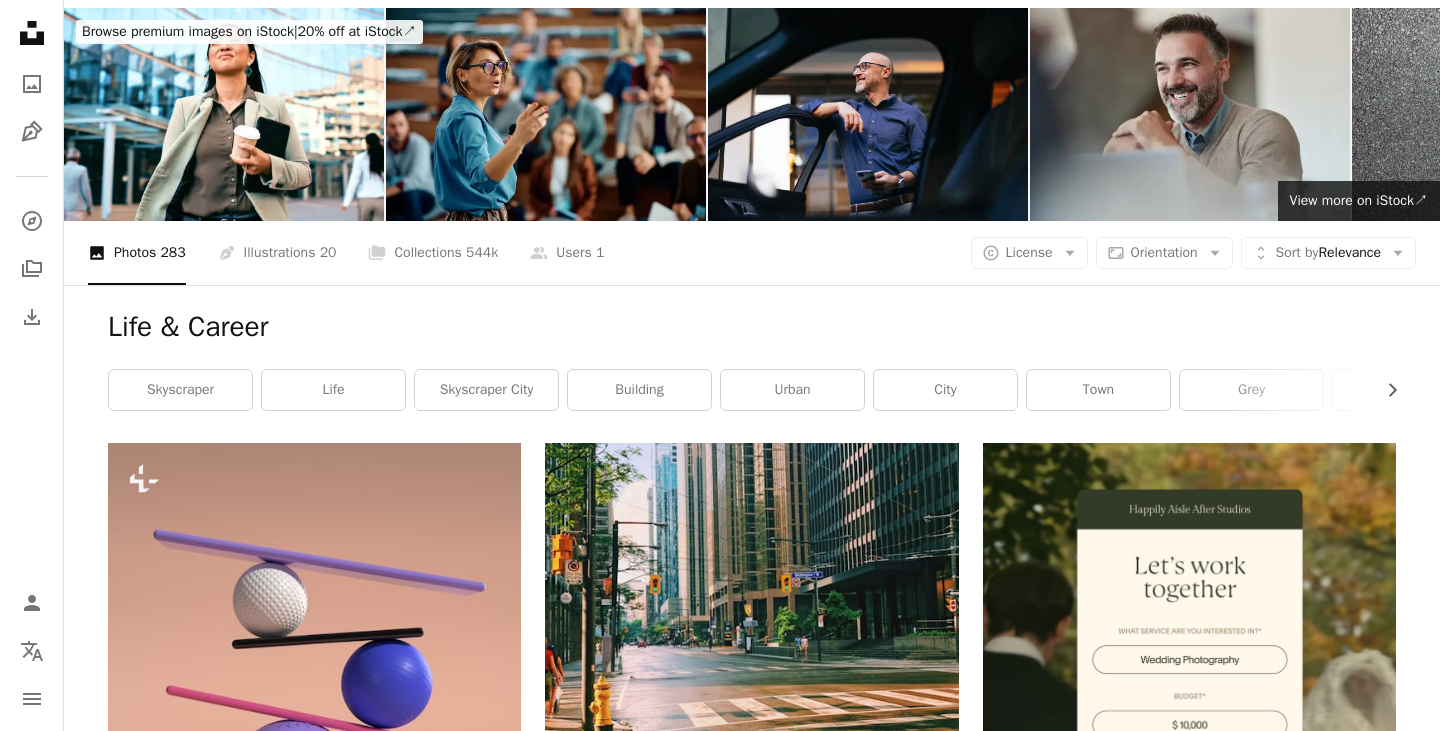 scroll, scrollTop: 0, scrollLeft: 0, axis: both 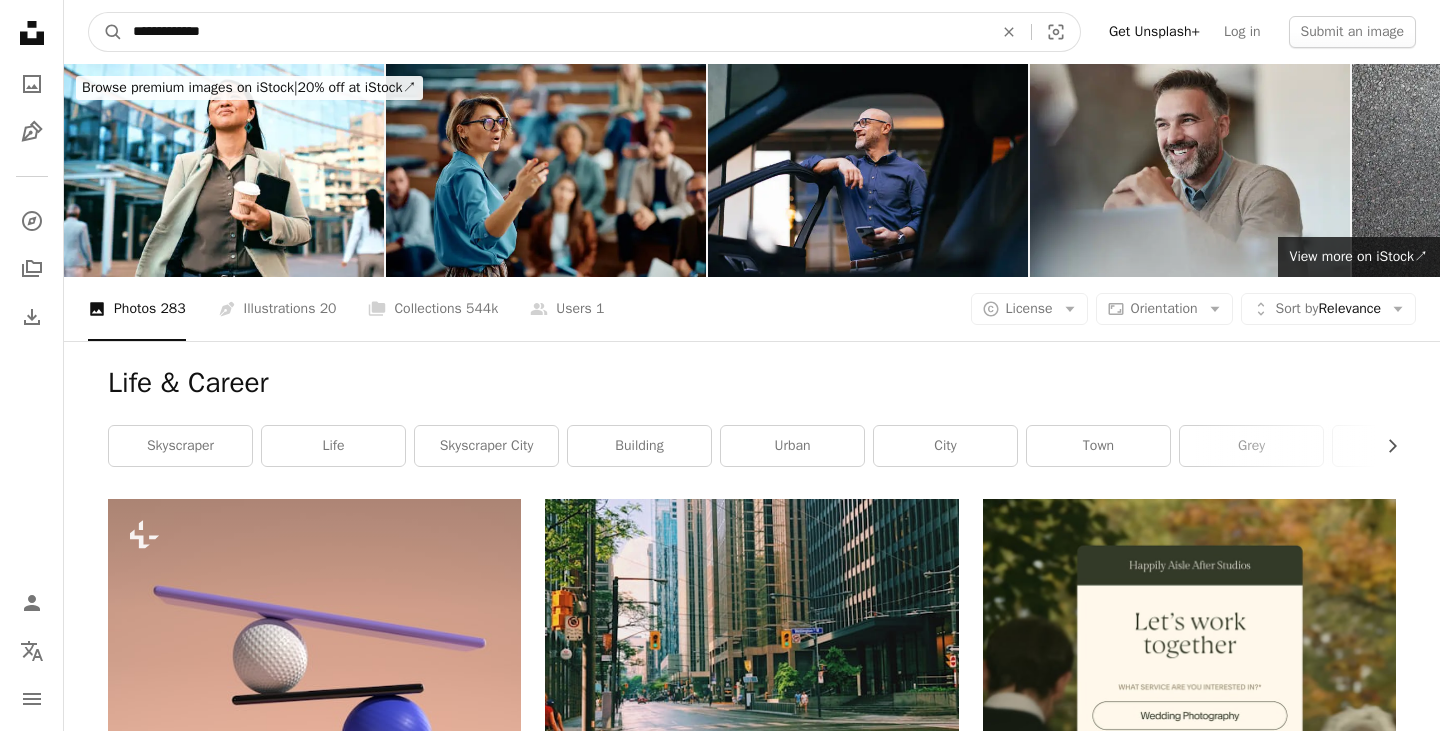 click on "**********" at bounding box center (555, 32) 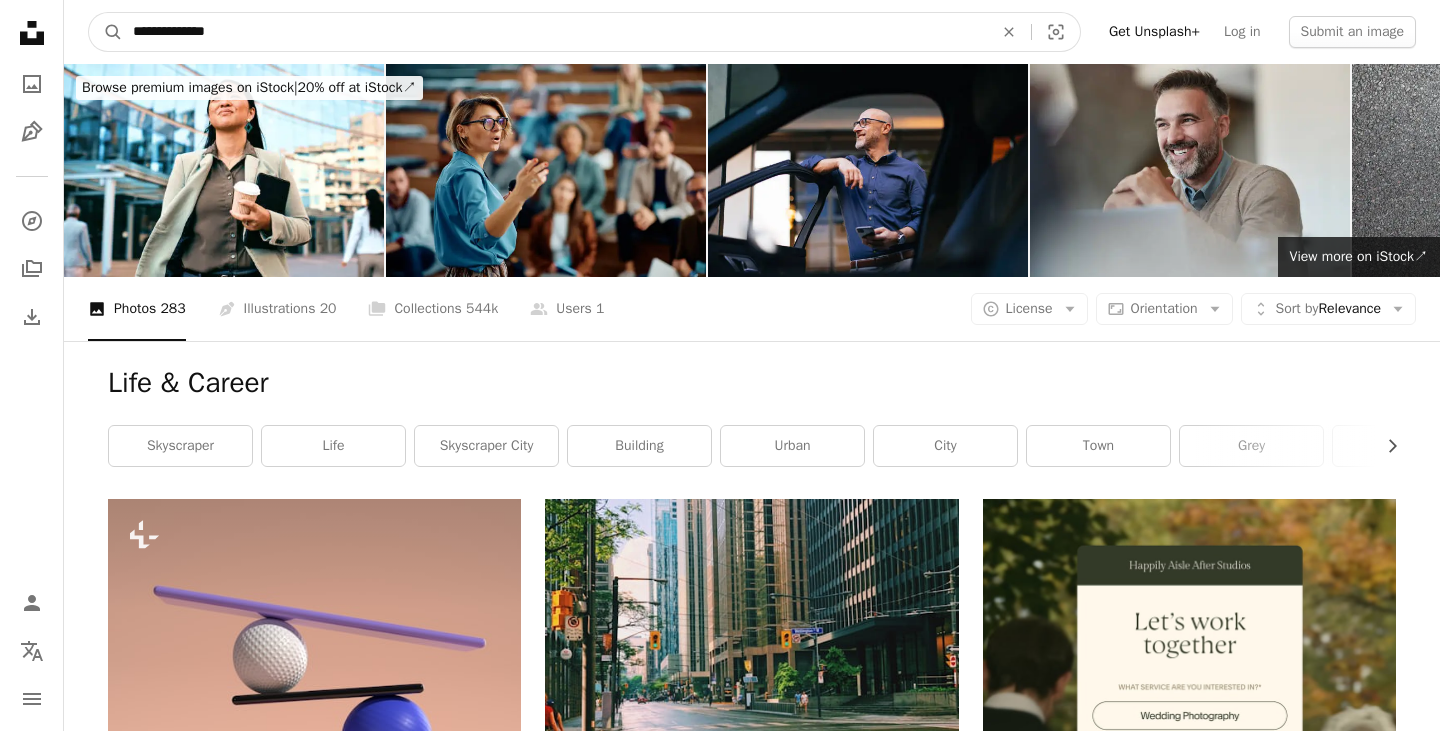 click on "A magnifying glass" at bounding box center [106, 32] 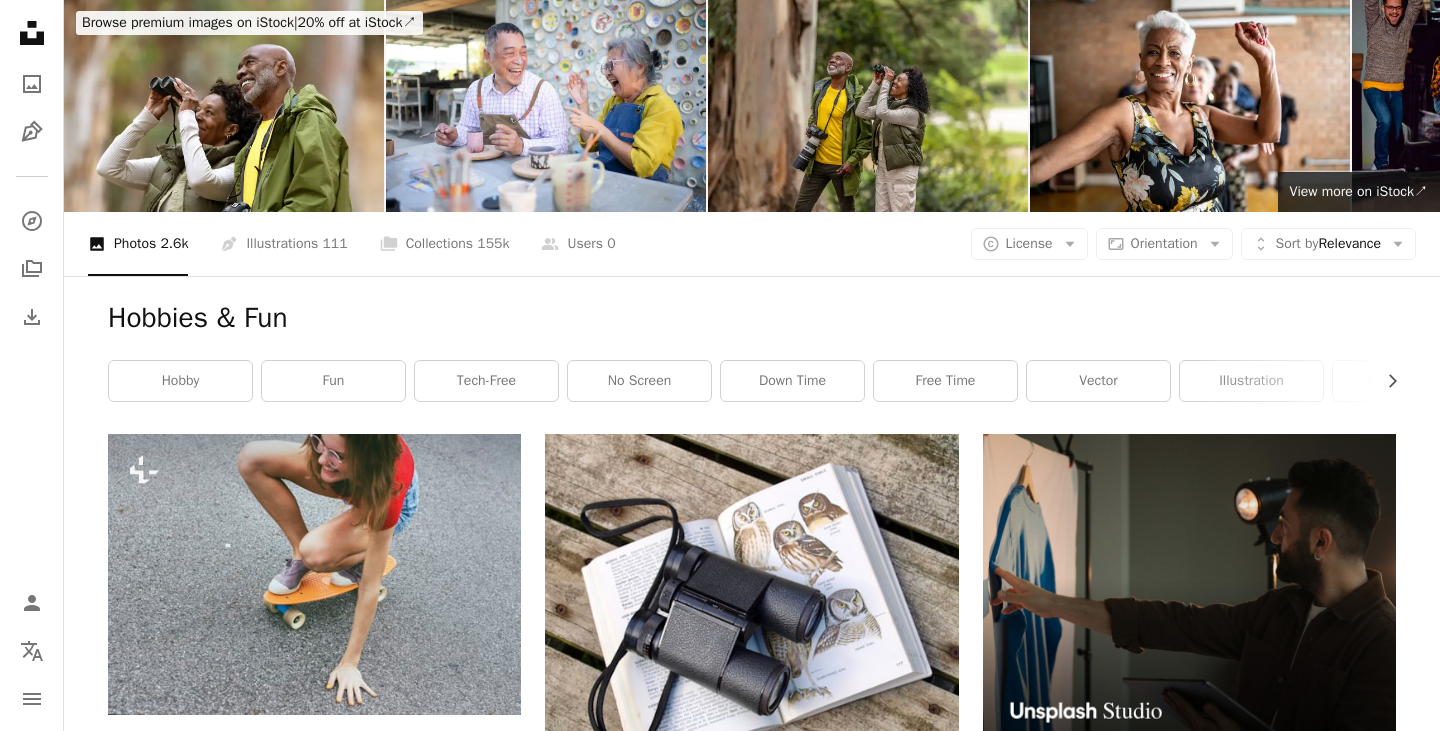 scroll, scrollTop: 365, scrollLeft: 0, axis: vertical 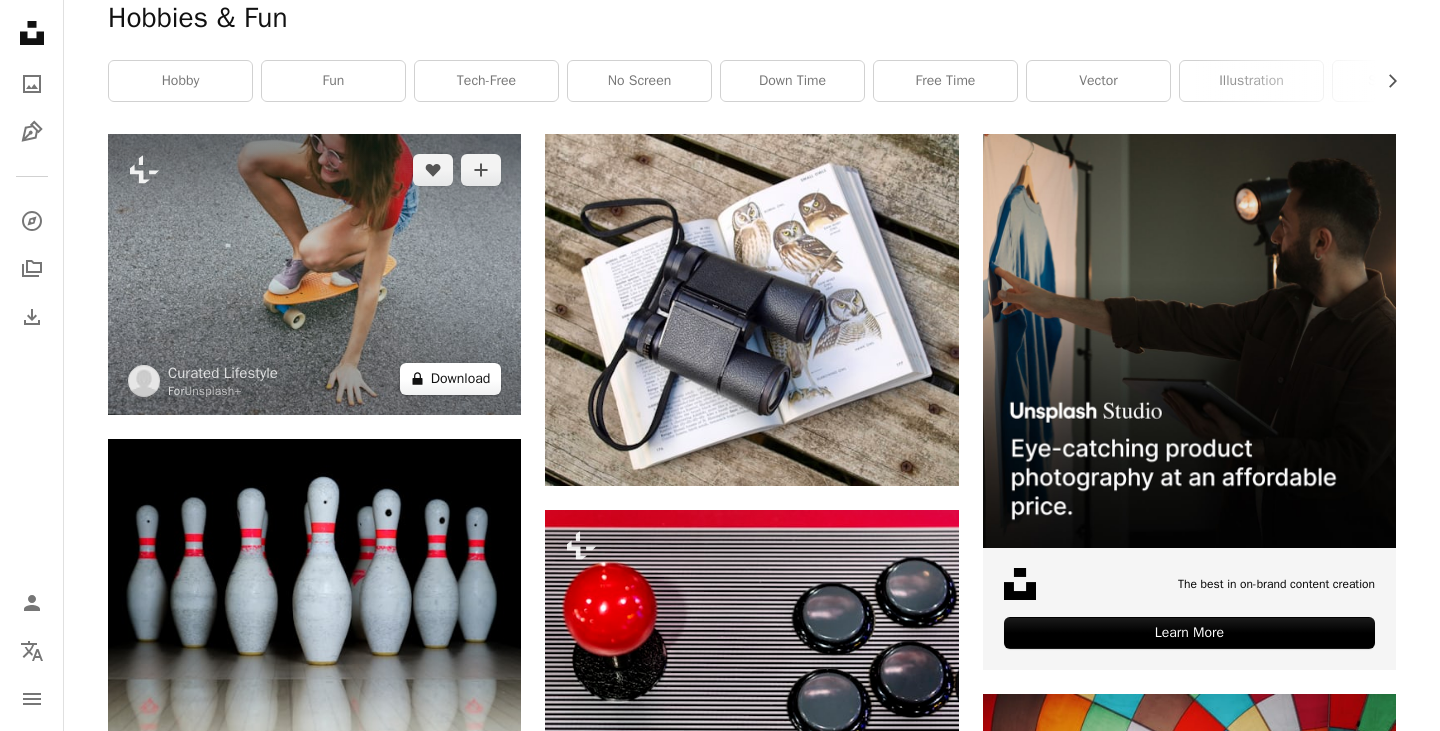 click on "A lock Download" at bounding box center (451, 379) 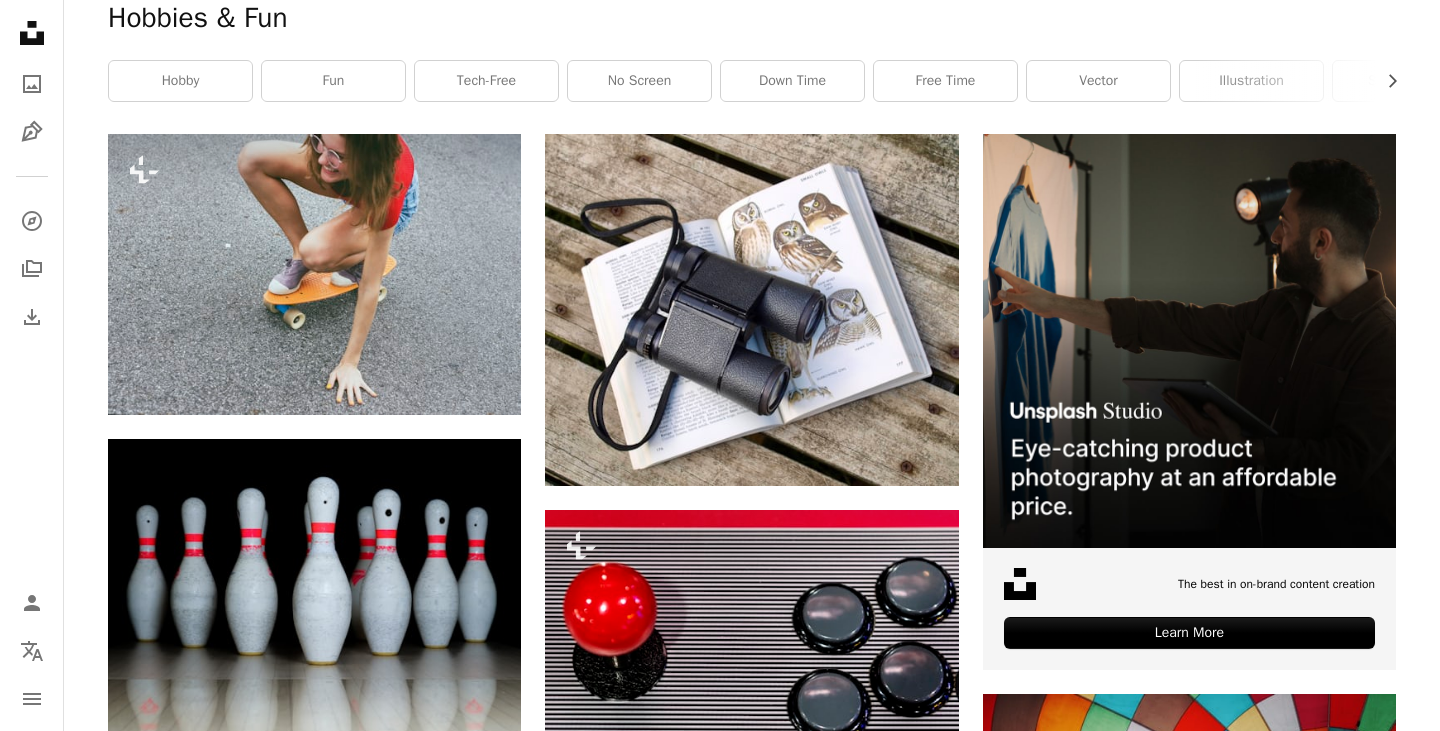 click on "An X shape Premium, ready to use images. Get unlimited access. A plus sign Members-only content added monthly A plus sign Unlimited royalty-free downloads A plus sign Illustrations  New A plus sign Enhanced legal protections yearly 65%  off monthly $20   $7 CAD per month * Get  Unsplash+ * When paid annually, billed upfront  $84 Taxes where applicable. Renews automatically. Cancel anytime." at bounding box center (720, 4260) 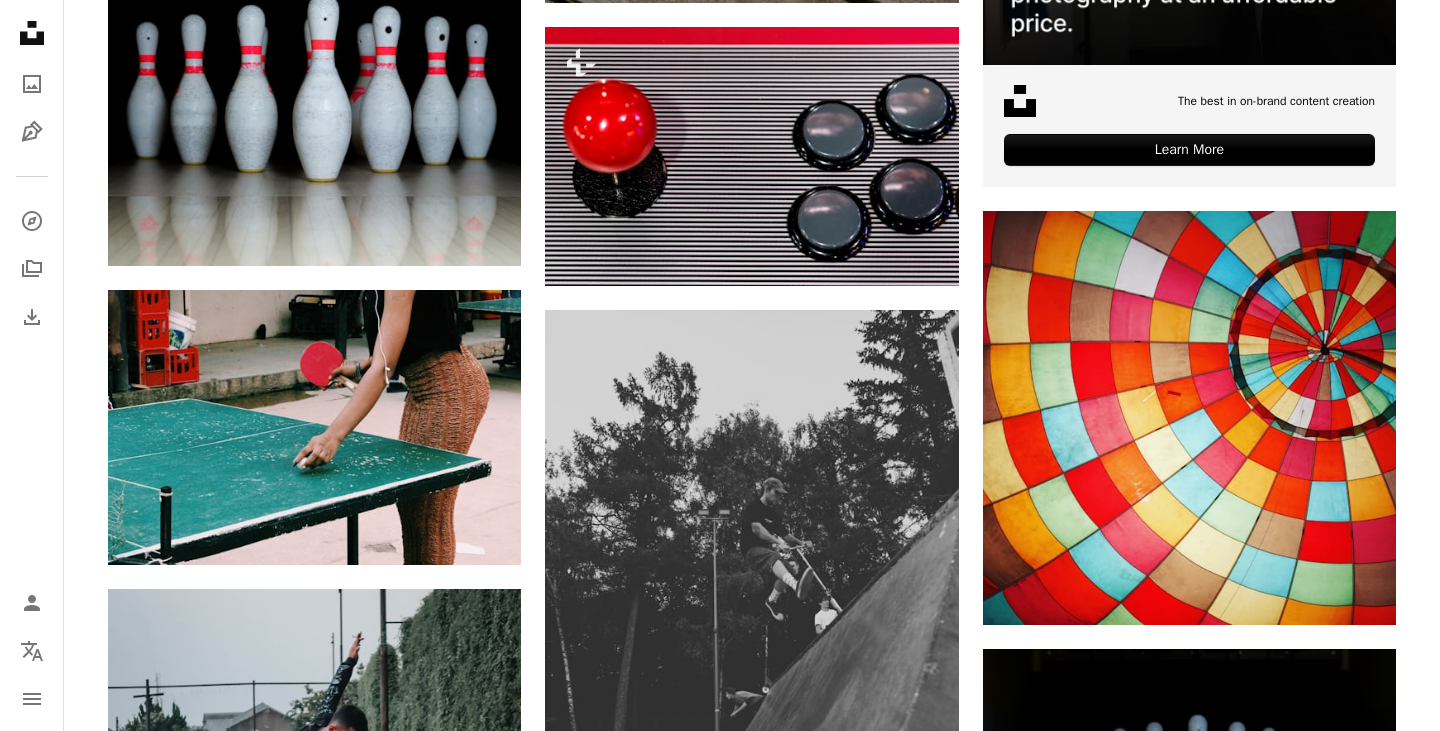 scroll, scrollTop: 856, scrollLeft: 0, axis: vertical 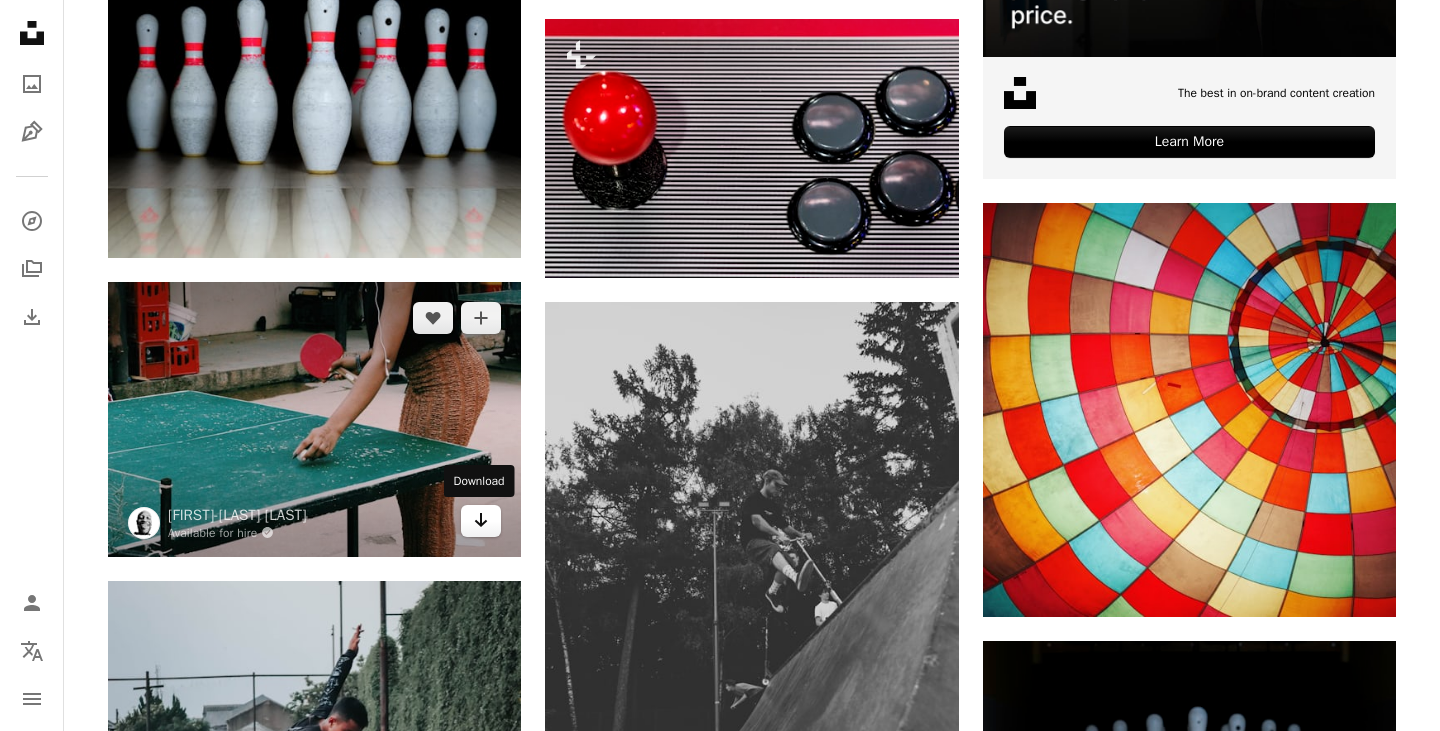 click on "Arrow pointing down" 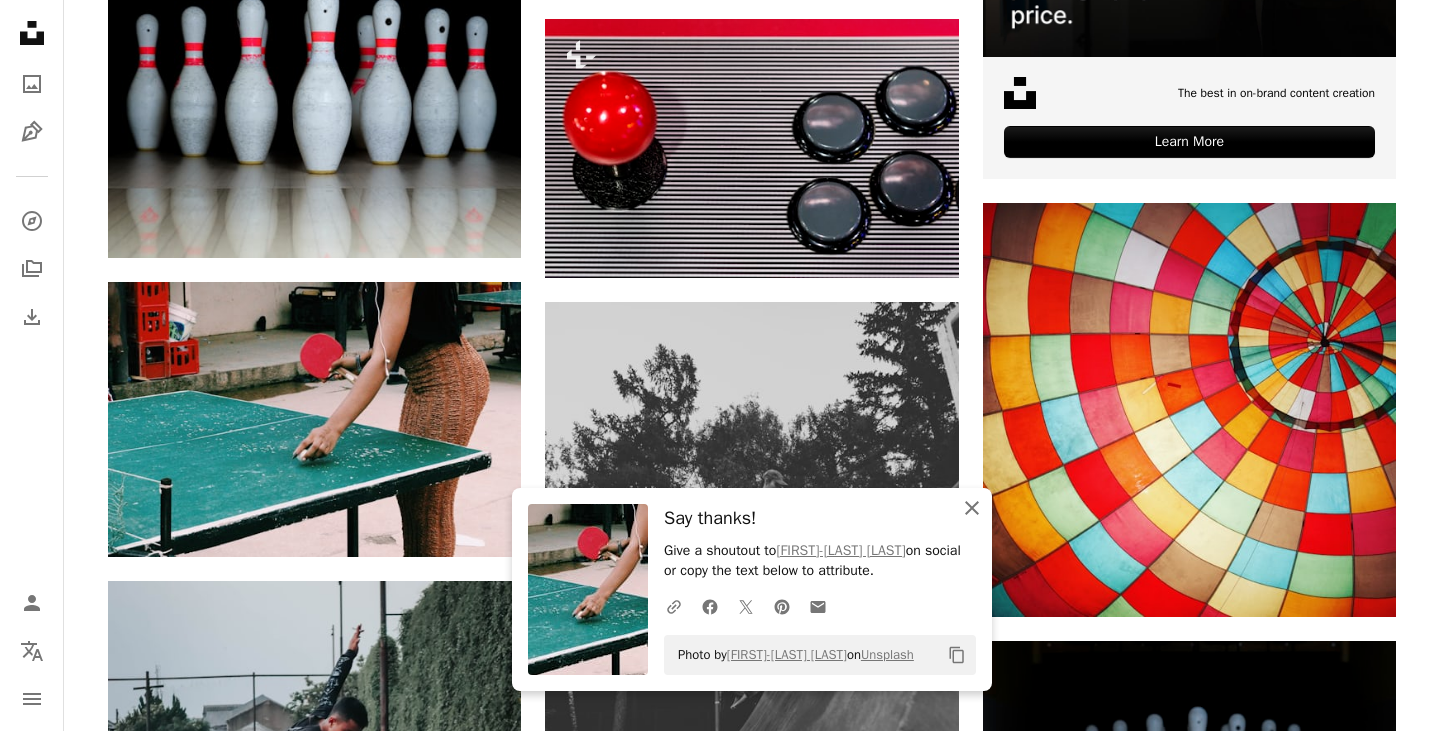 click 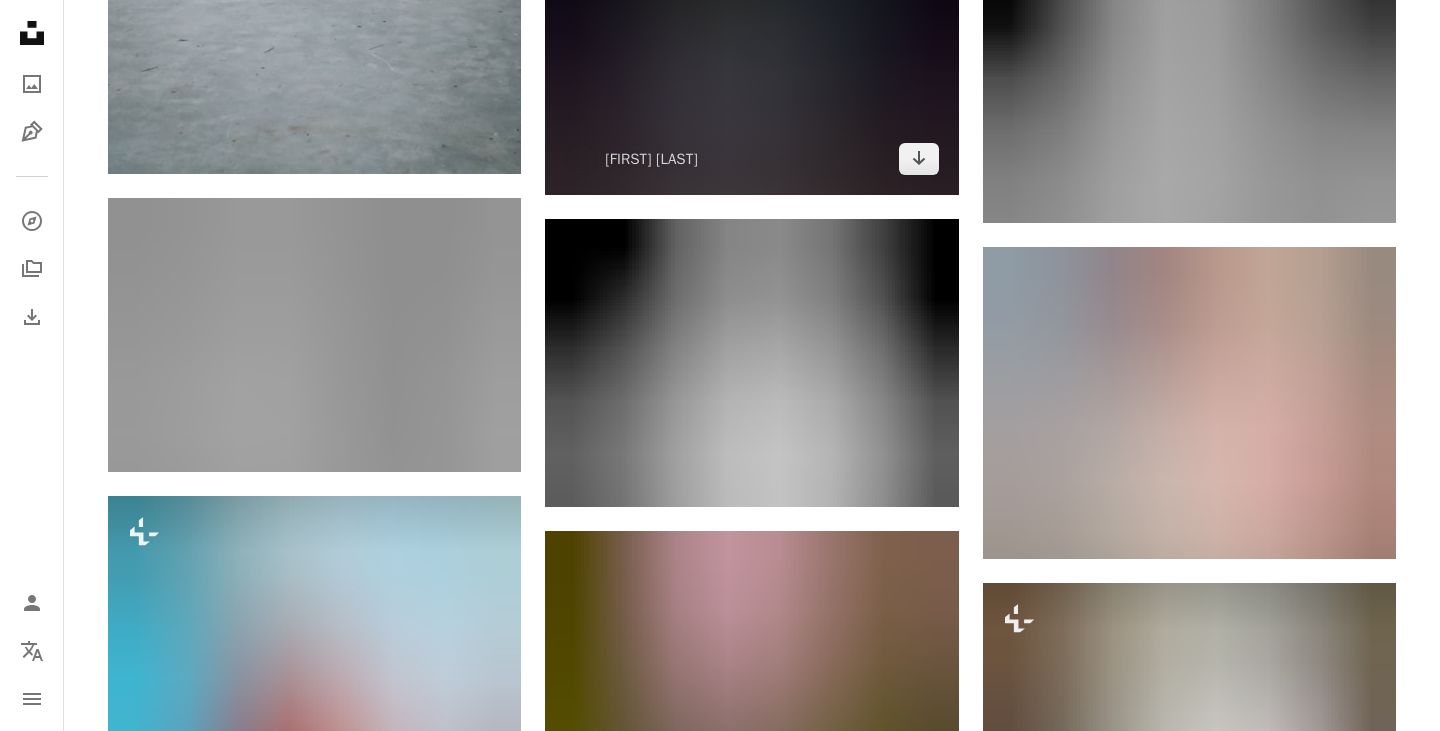 scroll, scrollTop: 1882, scrollLeft: 0, axis: vertical 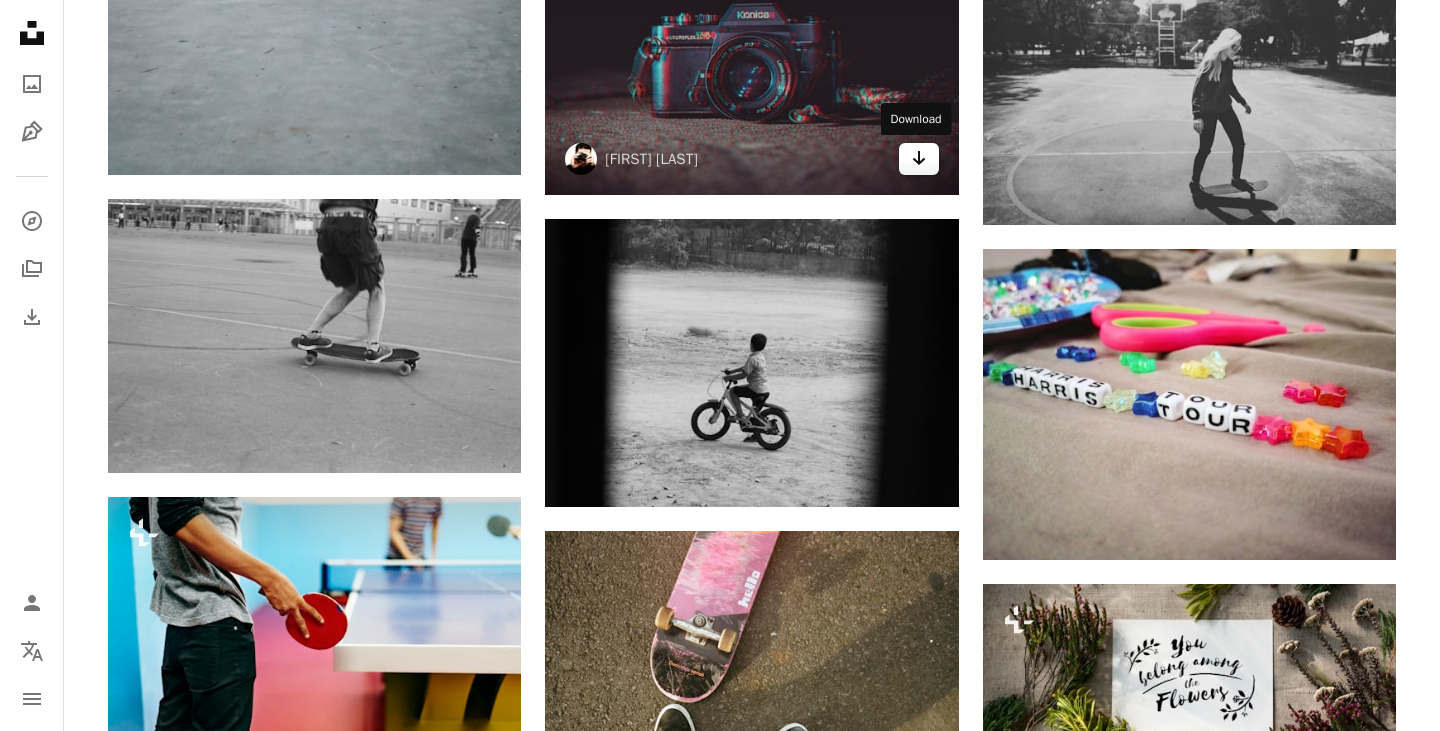 click on "Arrow pointing down" at bounding box center (919, 159) 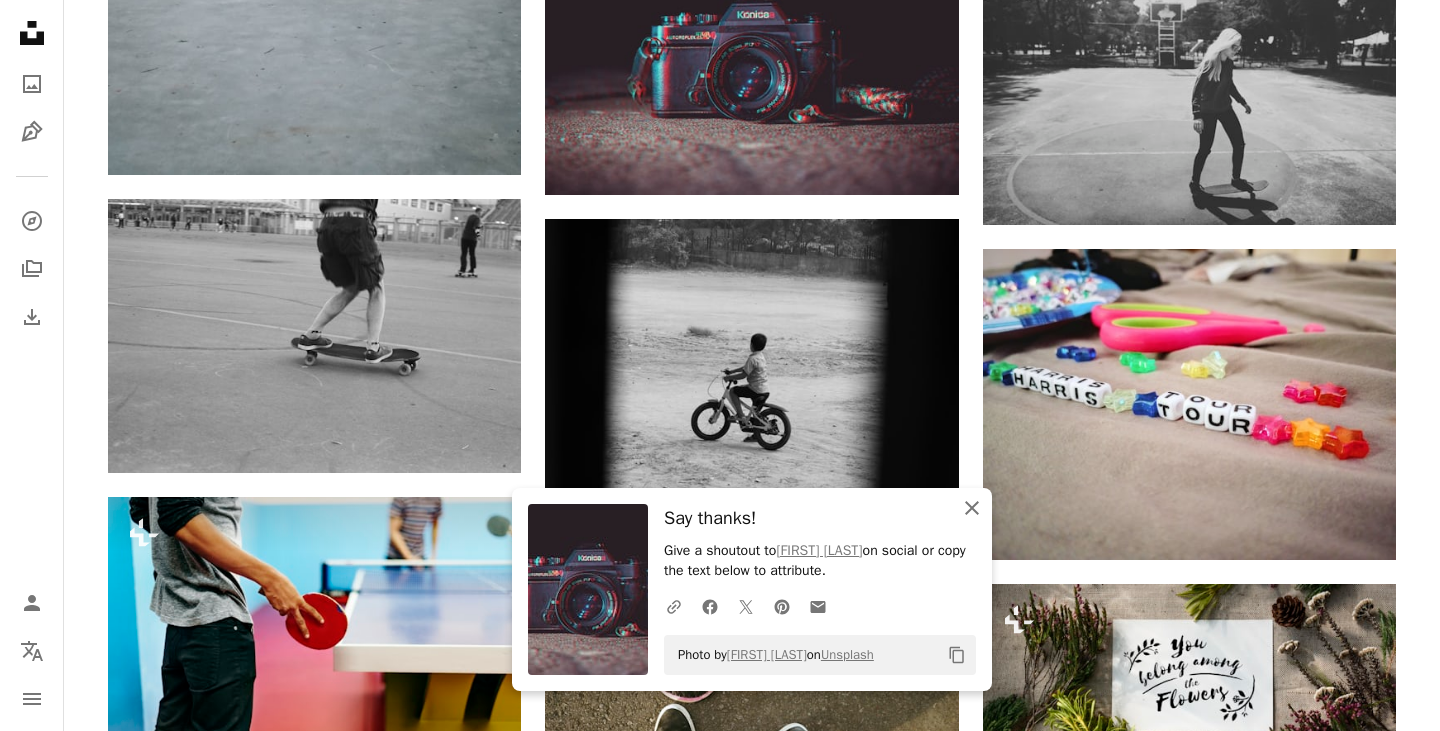 click on "An X shape" 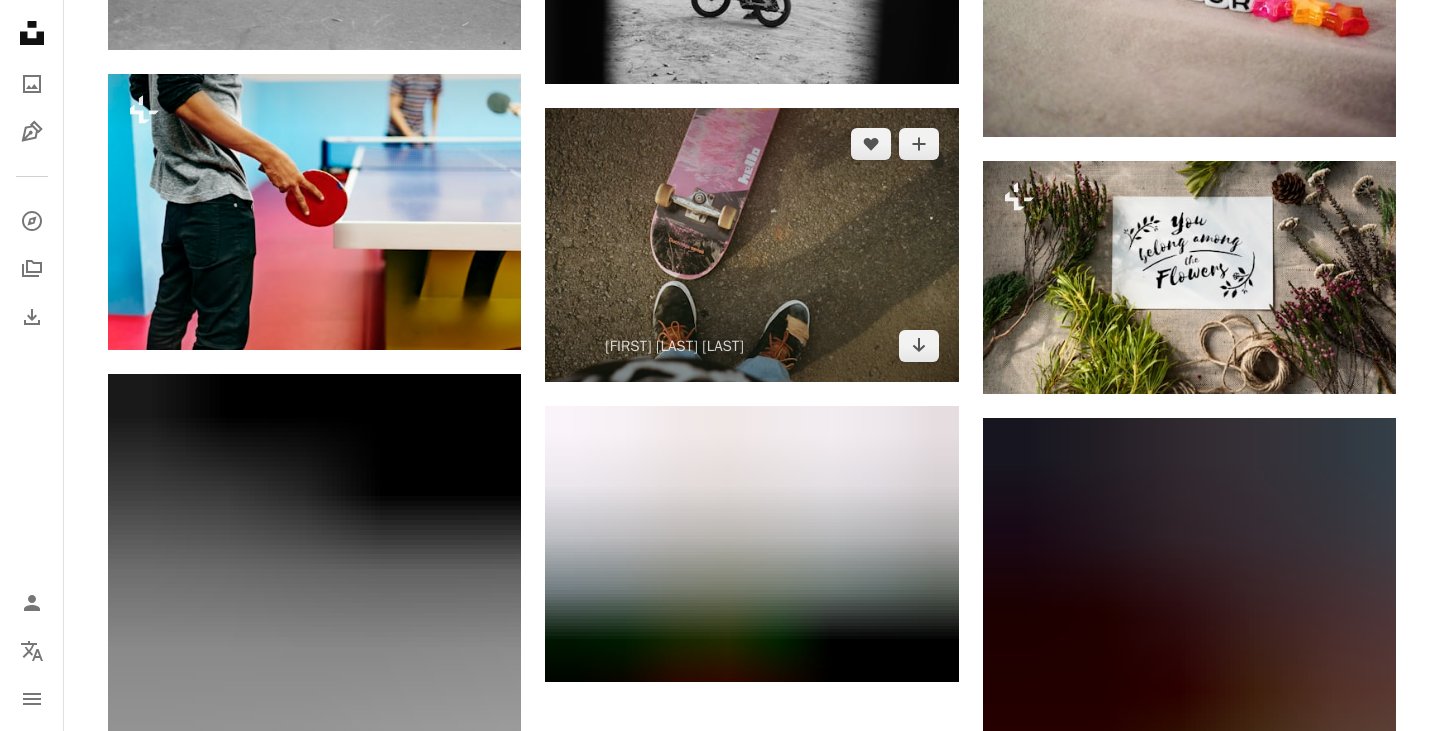scroll, scrollTop: 2307, scrollLeft: 0, axis: vertical 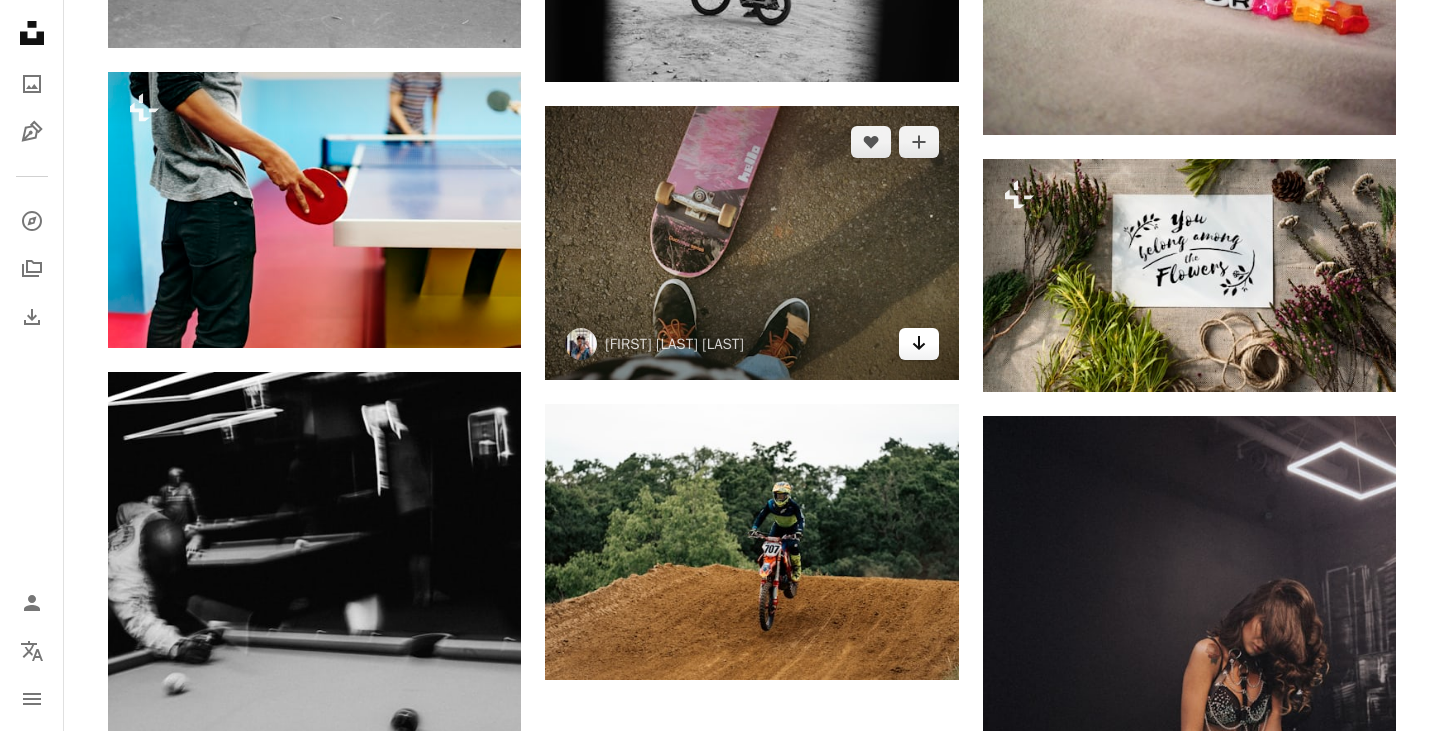 click on "Arrow pointing down" 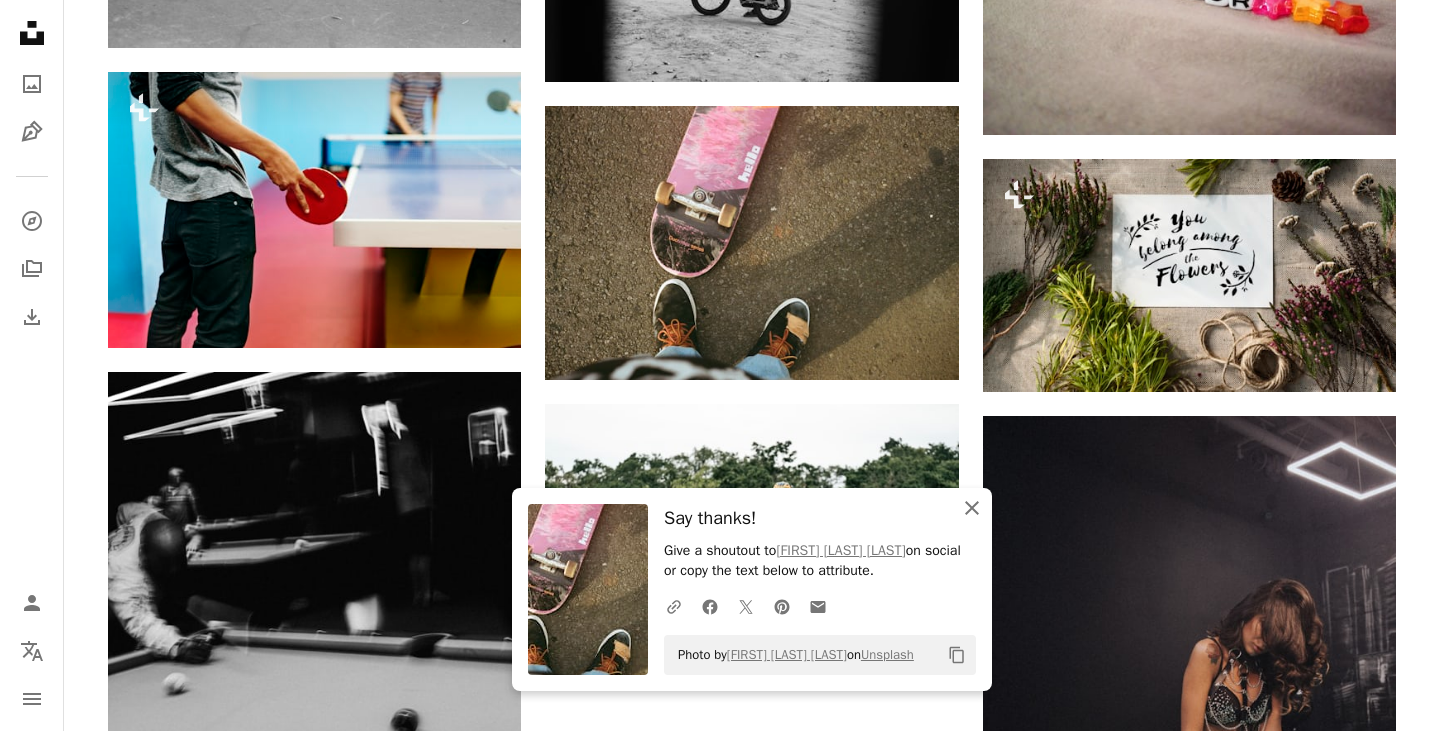 click on "An X shape Close" at bounding box center (972, 508) 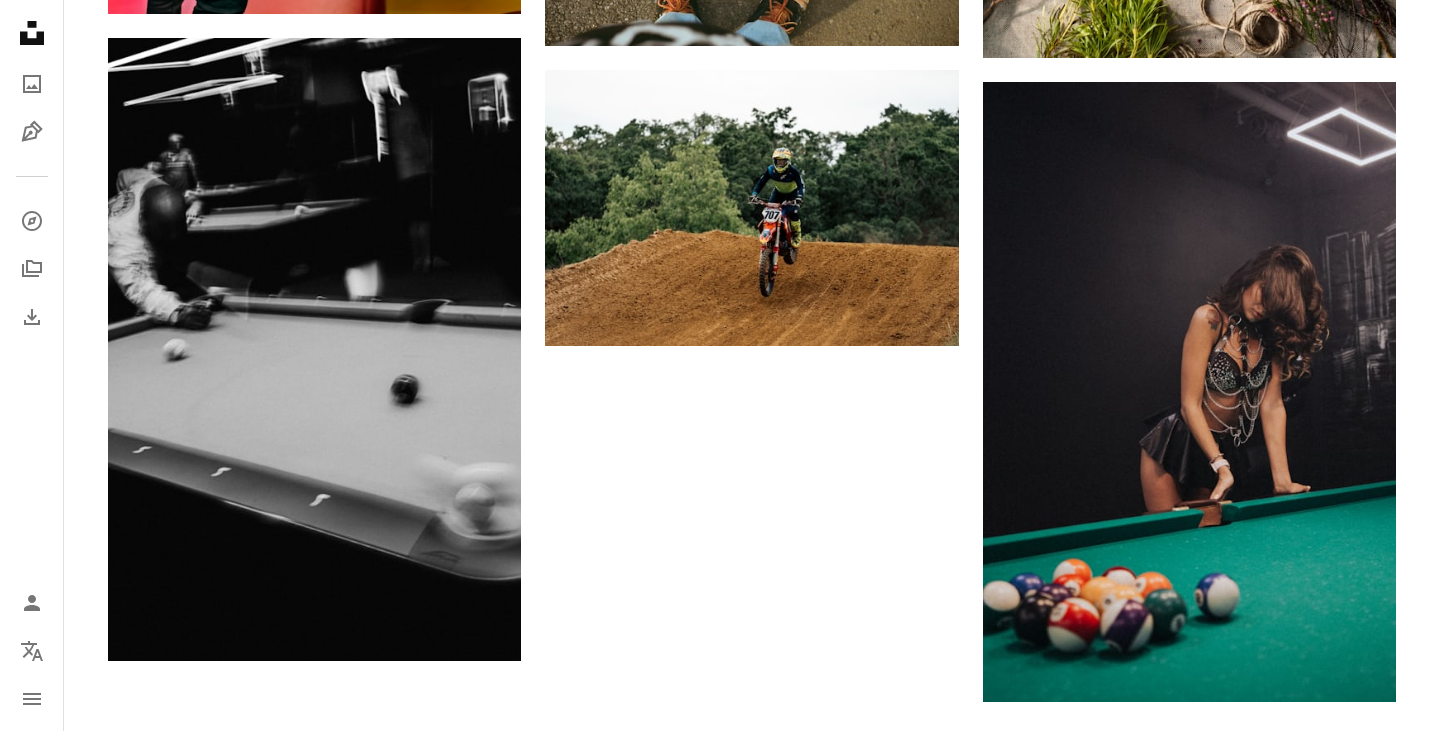 scroll, scrollTop: 2665, scrollLeft: 0, axis: vertical 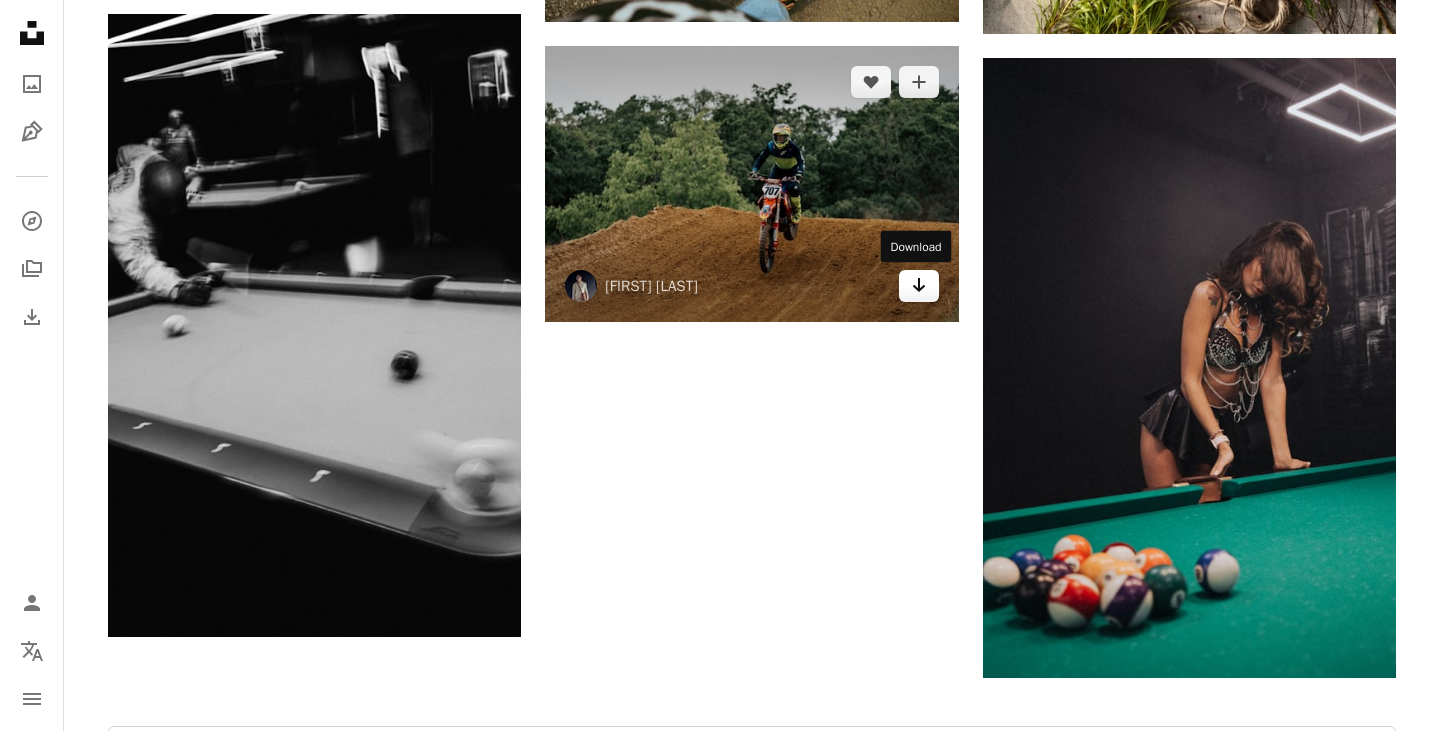 click on "Arrow pointing down" at bounding box center (919, 286) 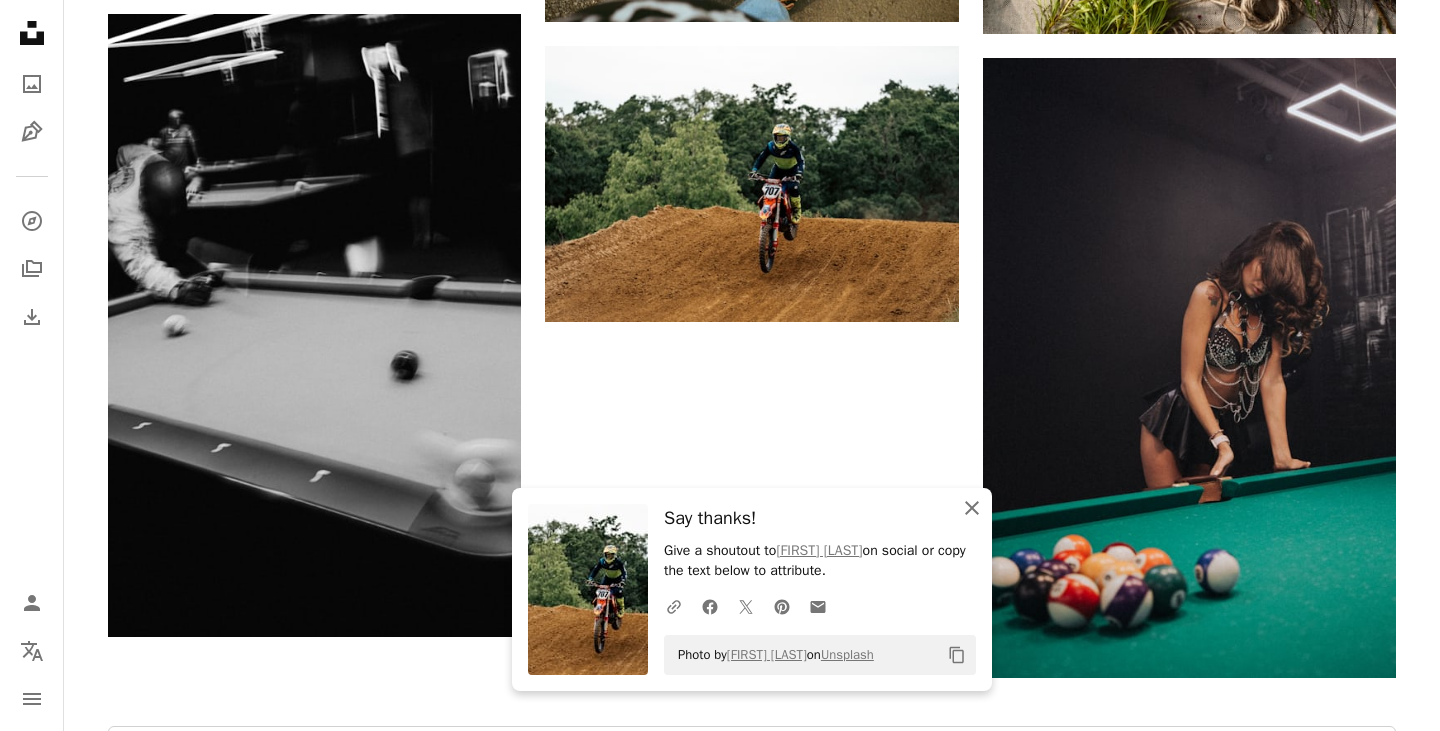 click on "An X shape" 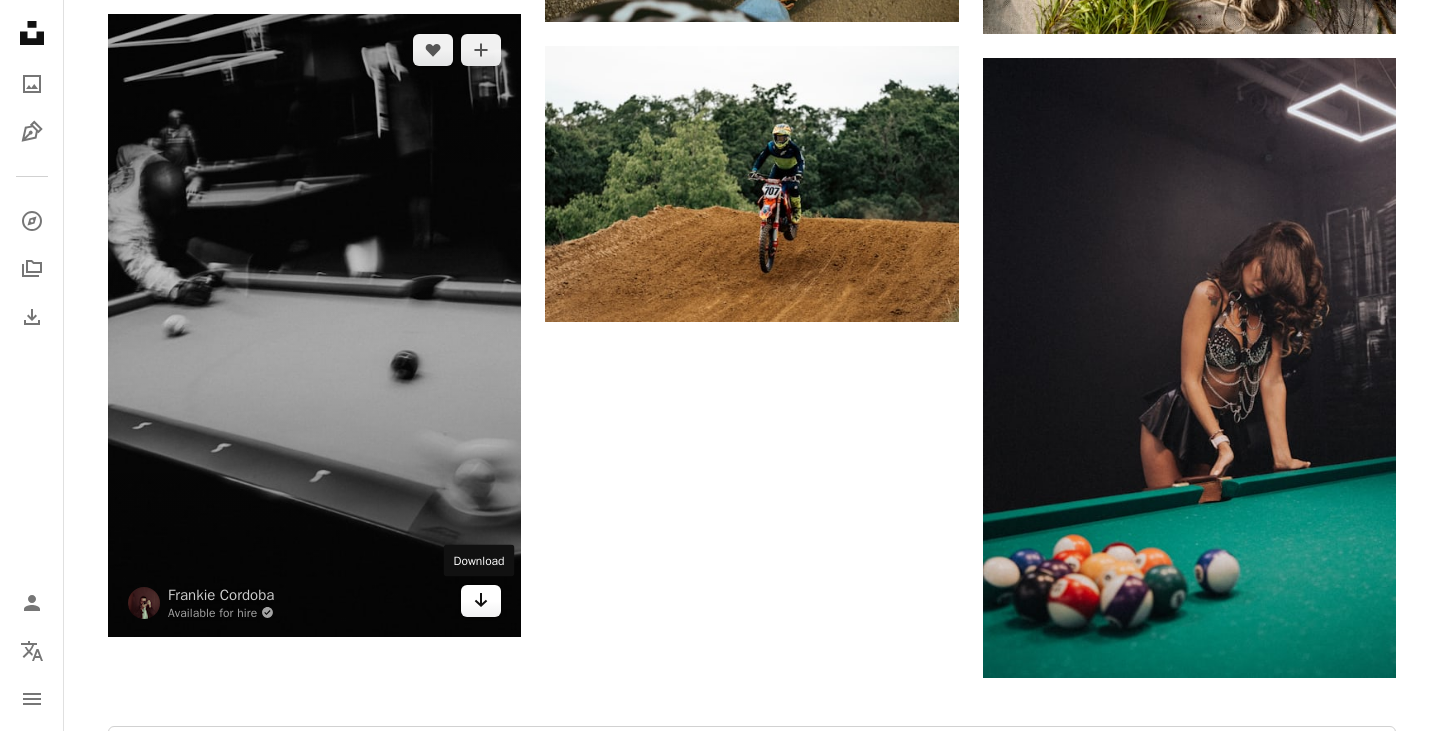 click on "Arrow pointing down" at bounding box center (481, 601) 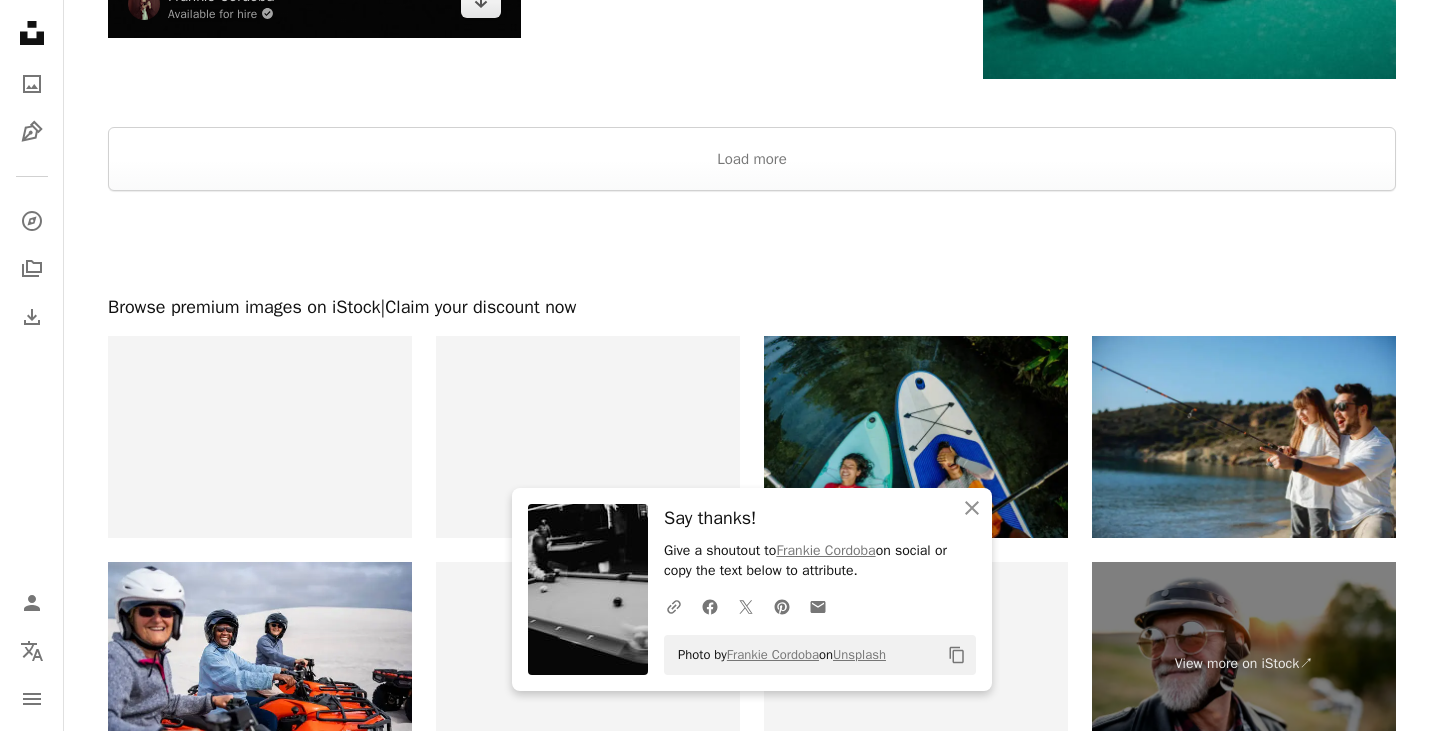 scroll, scrollTop: 3472, scrollLeft: 0, axis: vertical 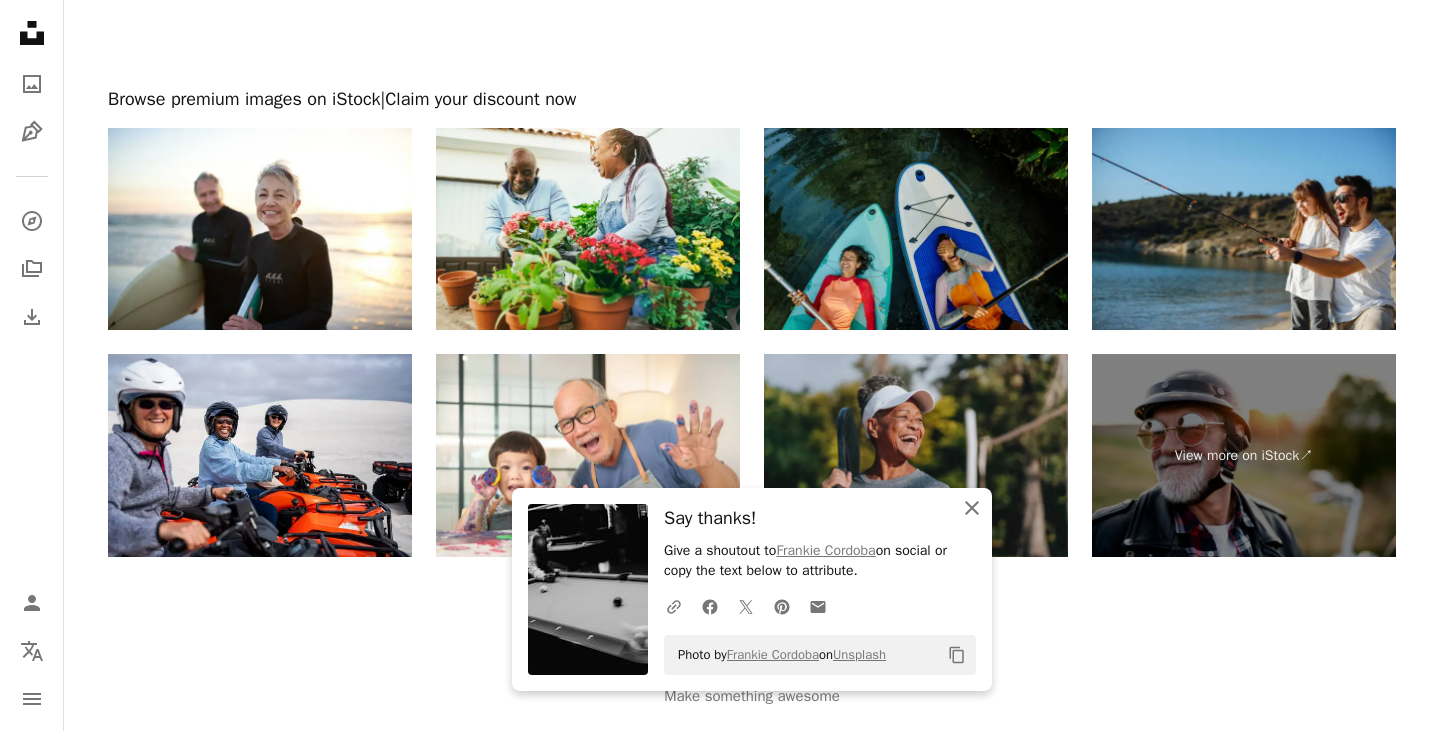 click on "An X shape" 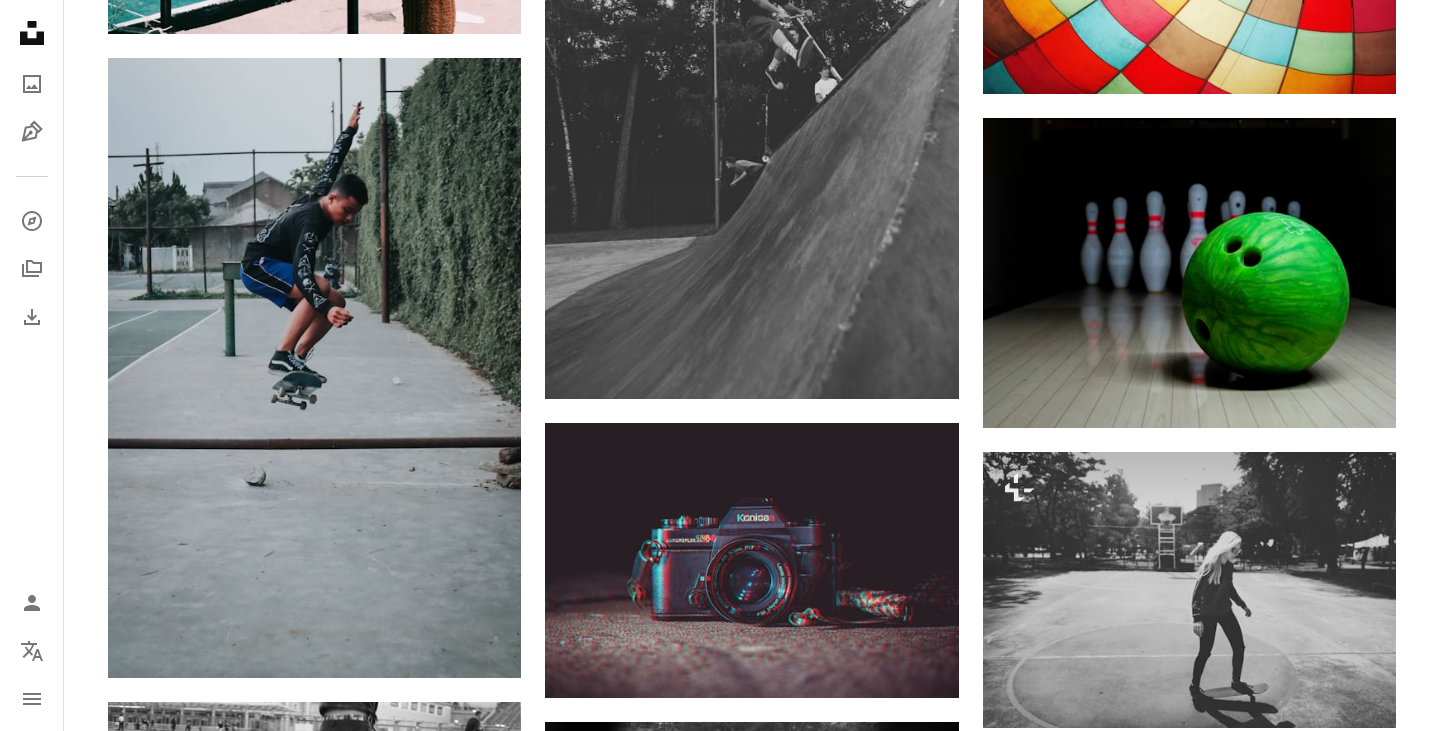 scroll, scrollTop: 0, scrollLeft: 0, axis: both 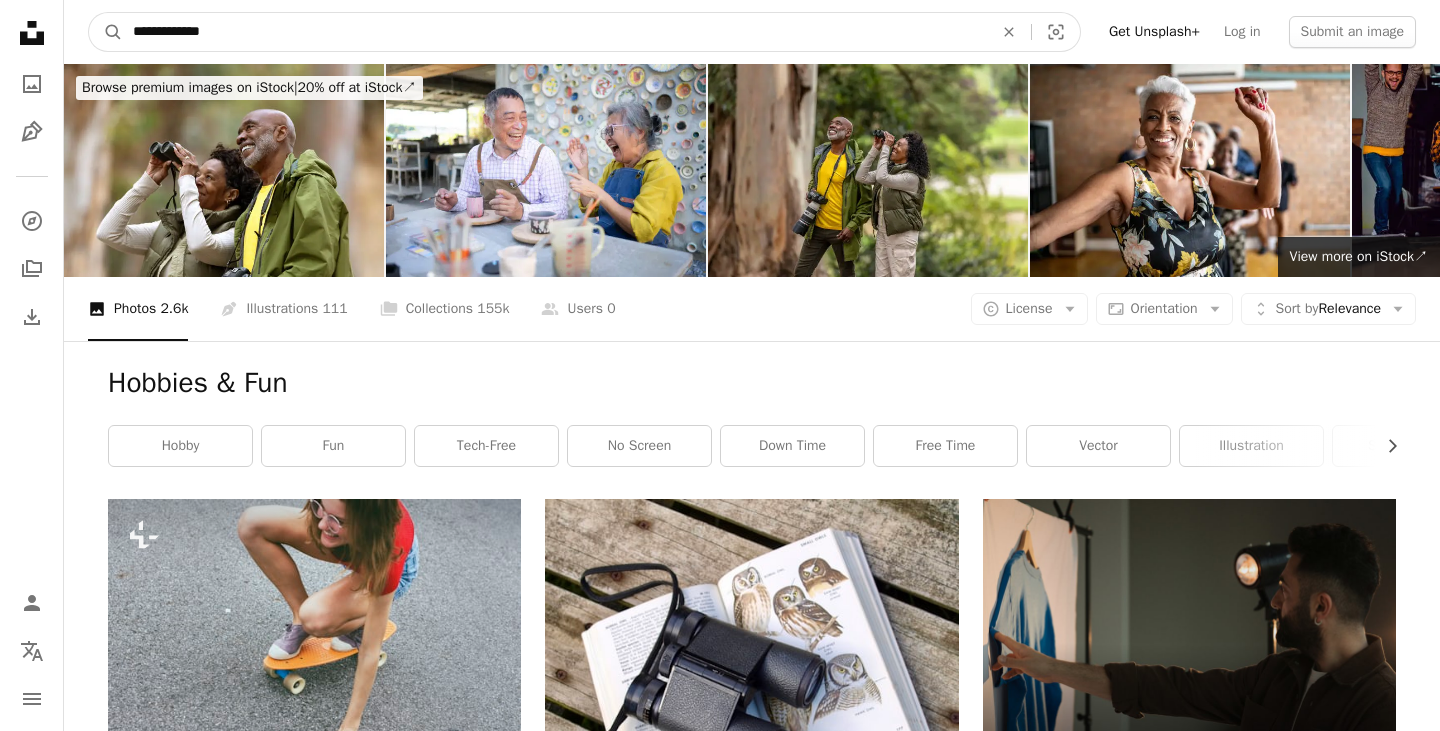 click on "**********" at bounding box center [555, 32] 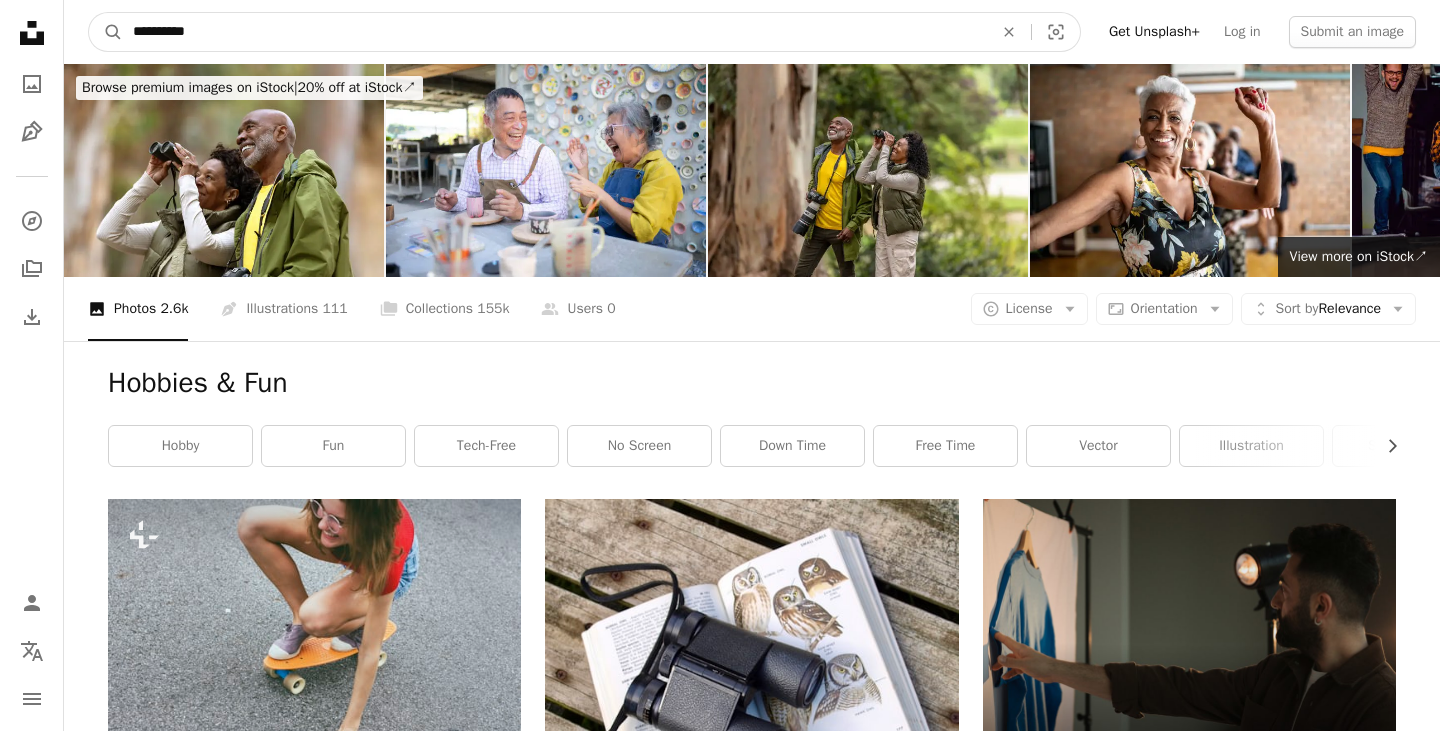 type on "**********" 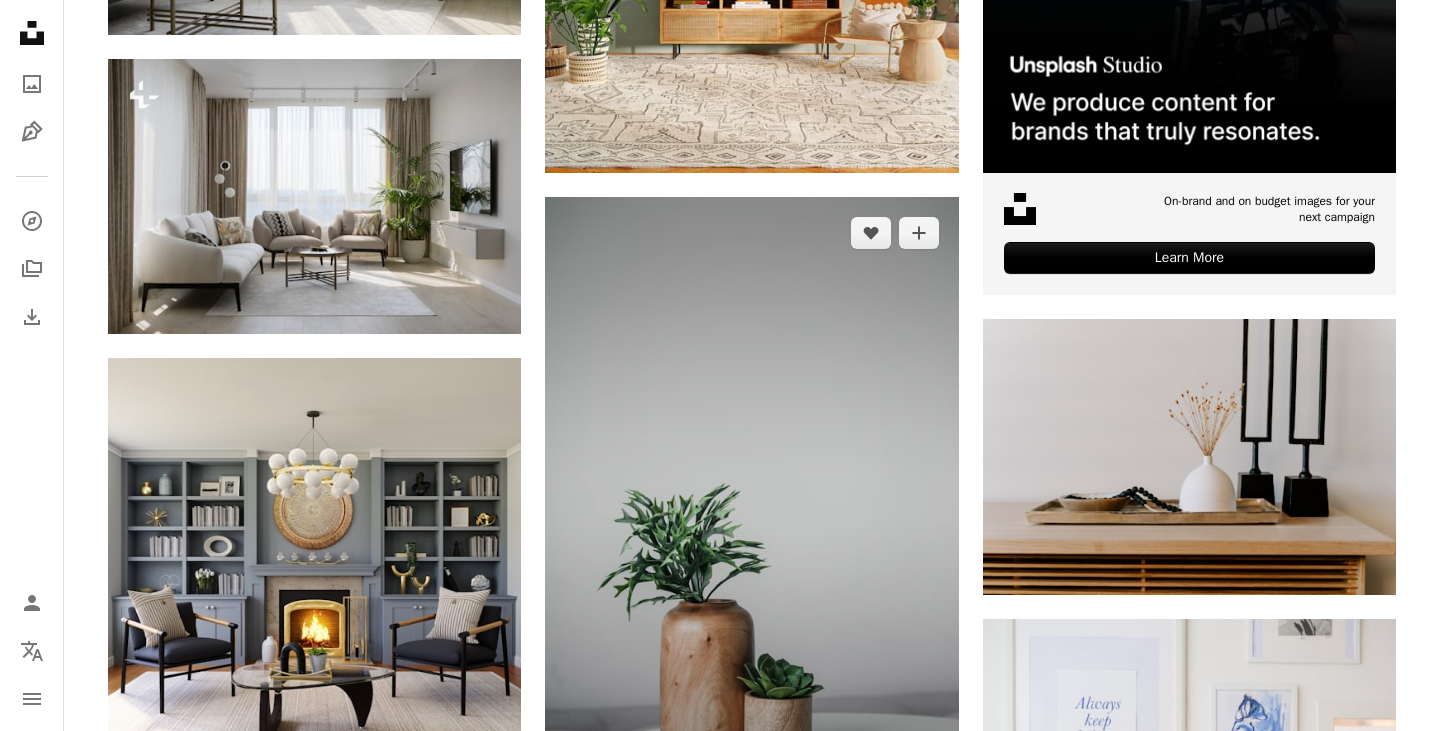 scroll, scrollTop: 0, scrollLeft: 0, axis: both 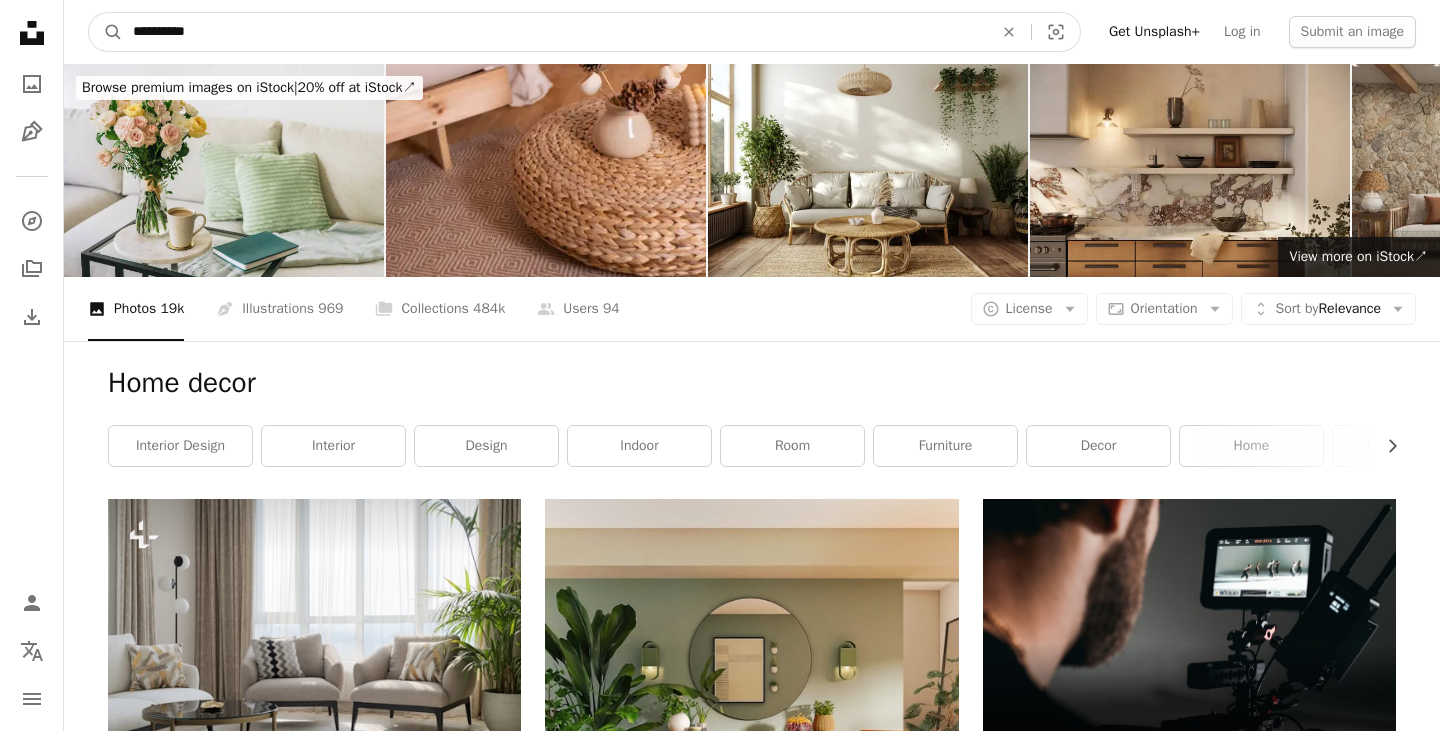 click on "**********" at bounding box center (555, 32) 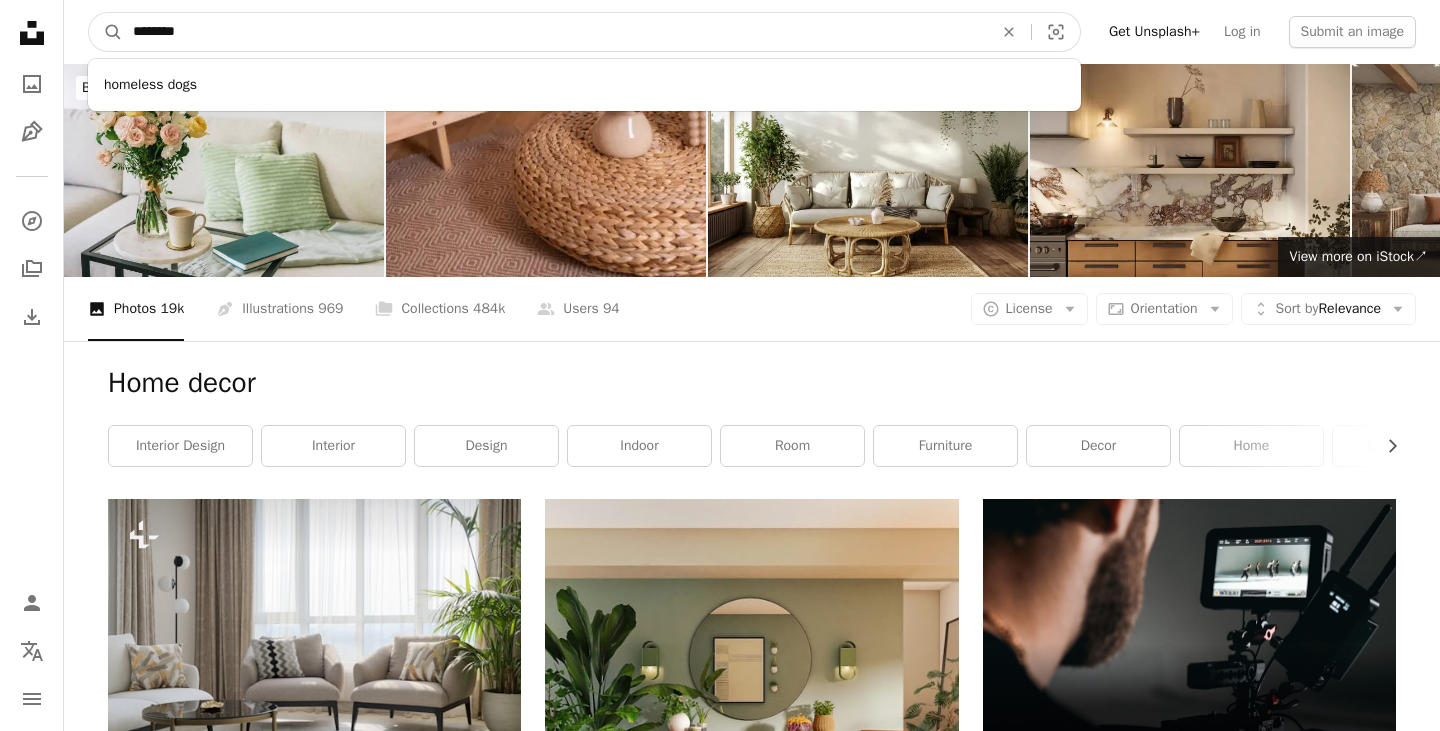 type on "*********" 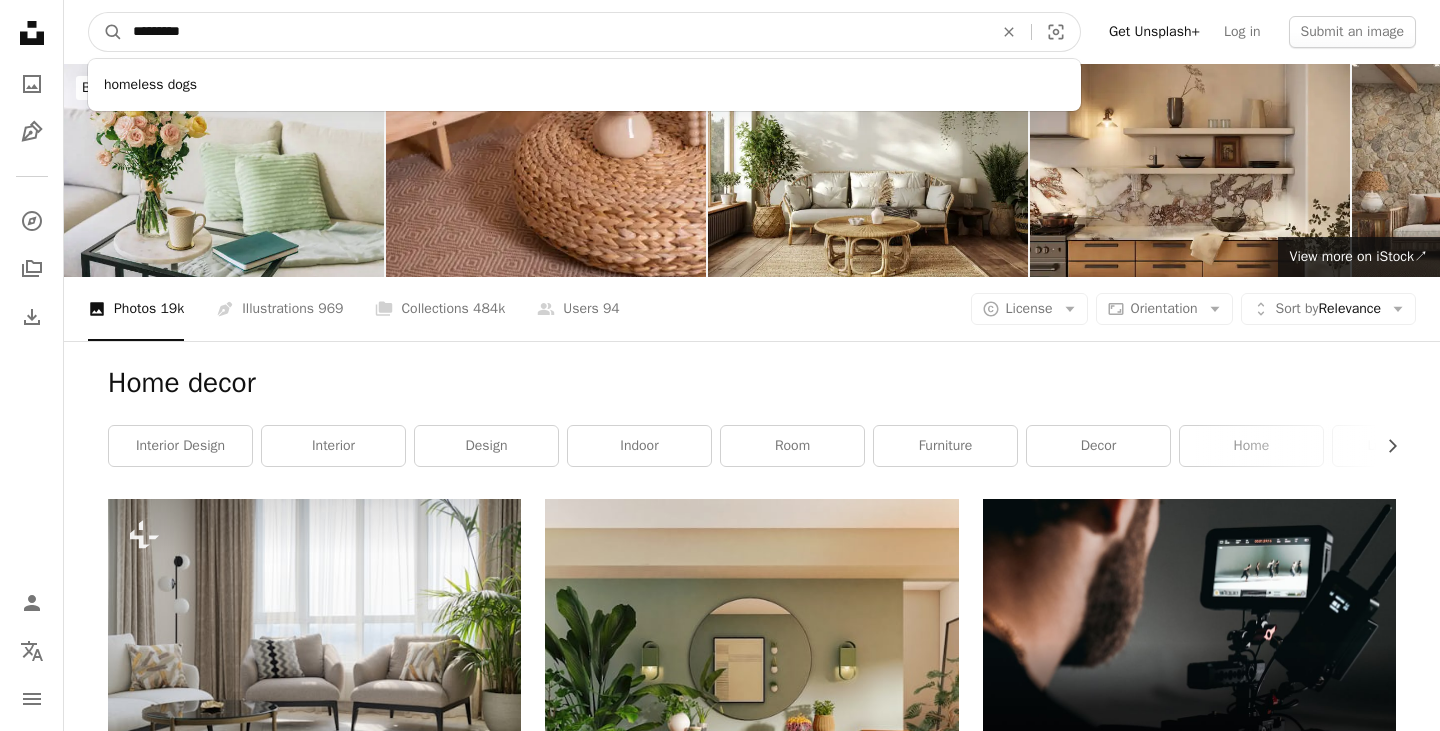 click on "A magnifying glass" at bounding box center [106, 32] 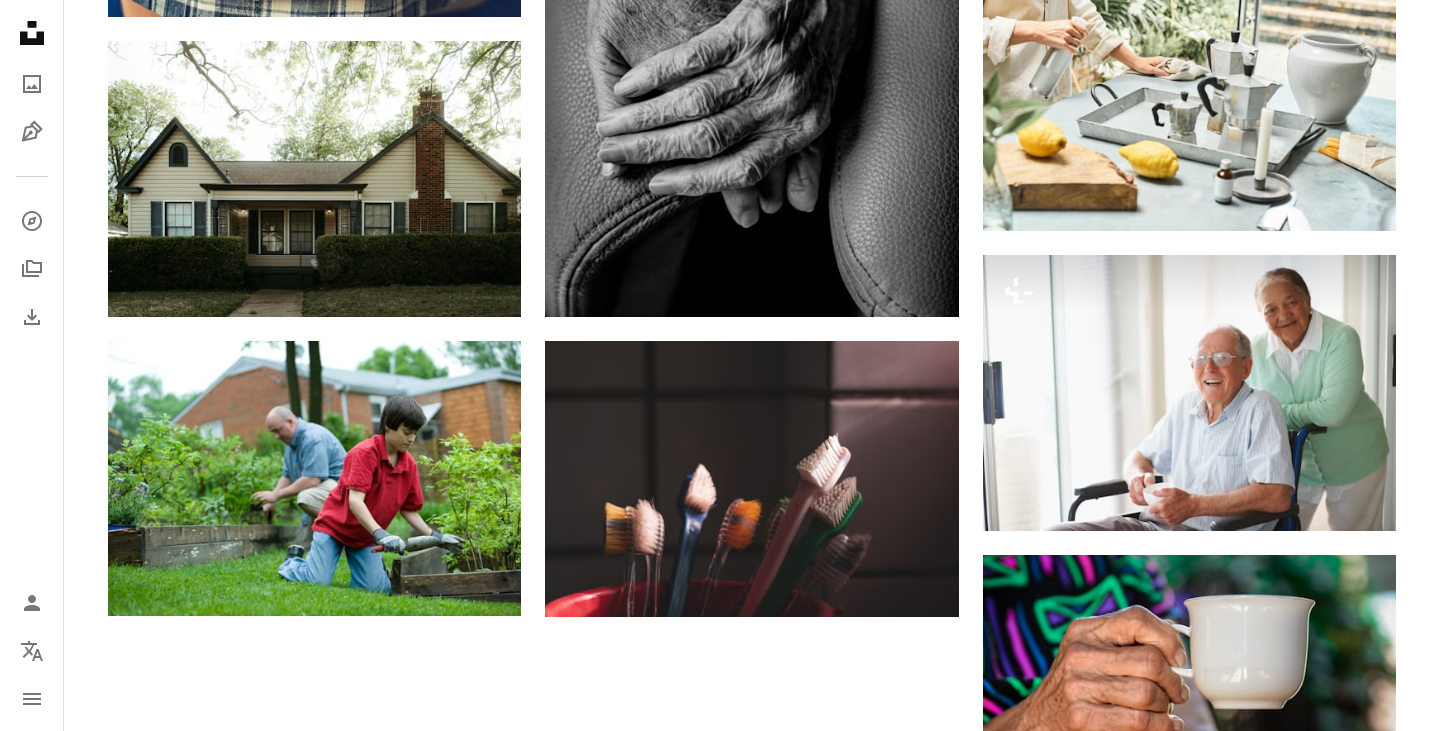 scroll, scrollTop: 2014, scrollLeft: 0, axis: vertical 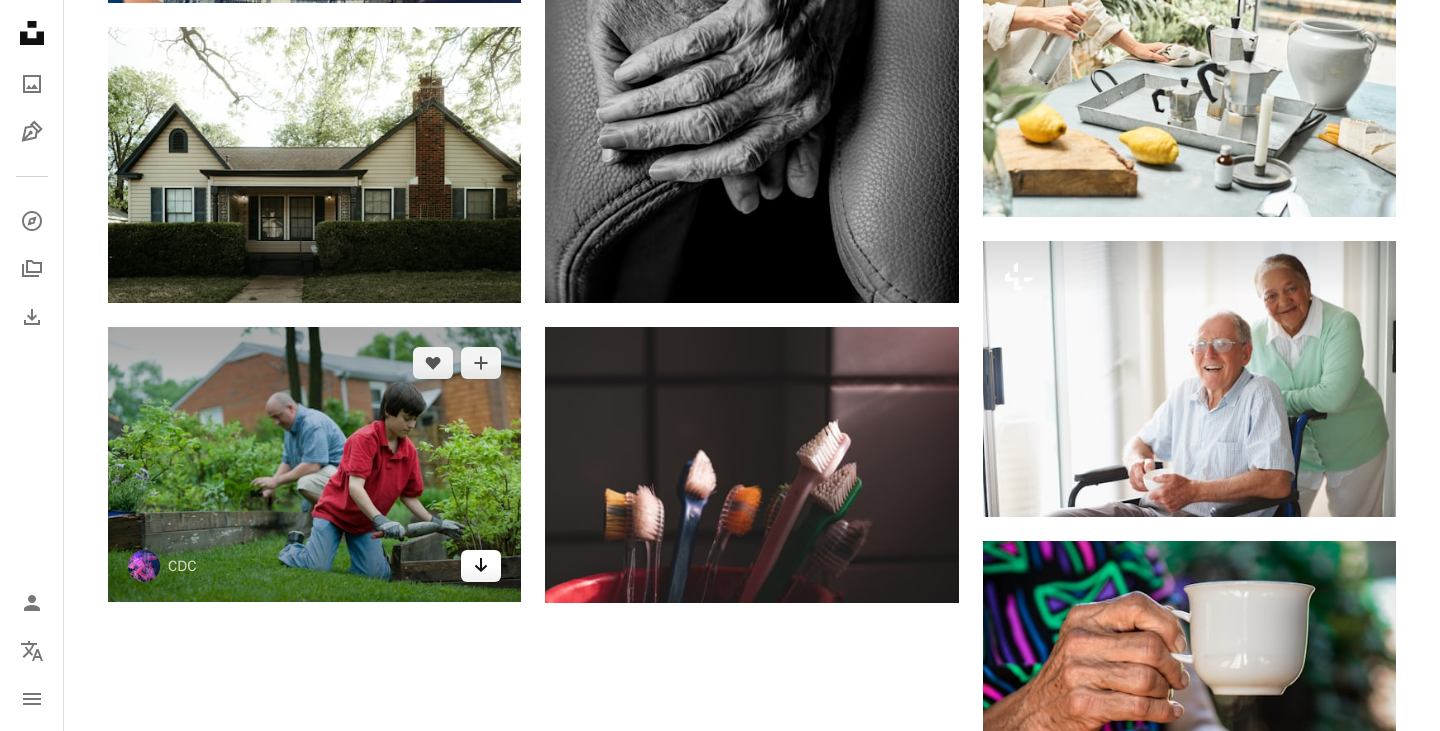 click on "Arrow pointing down" 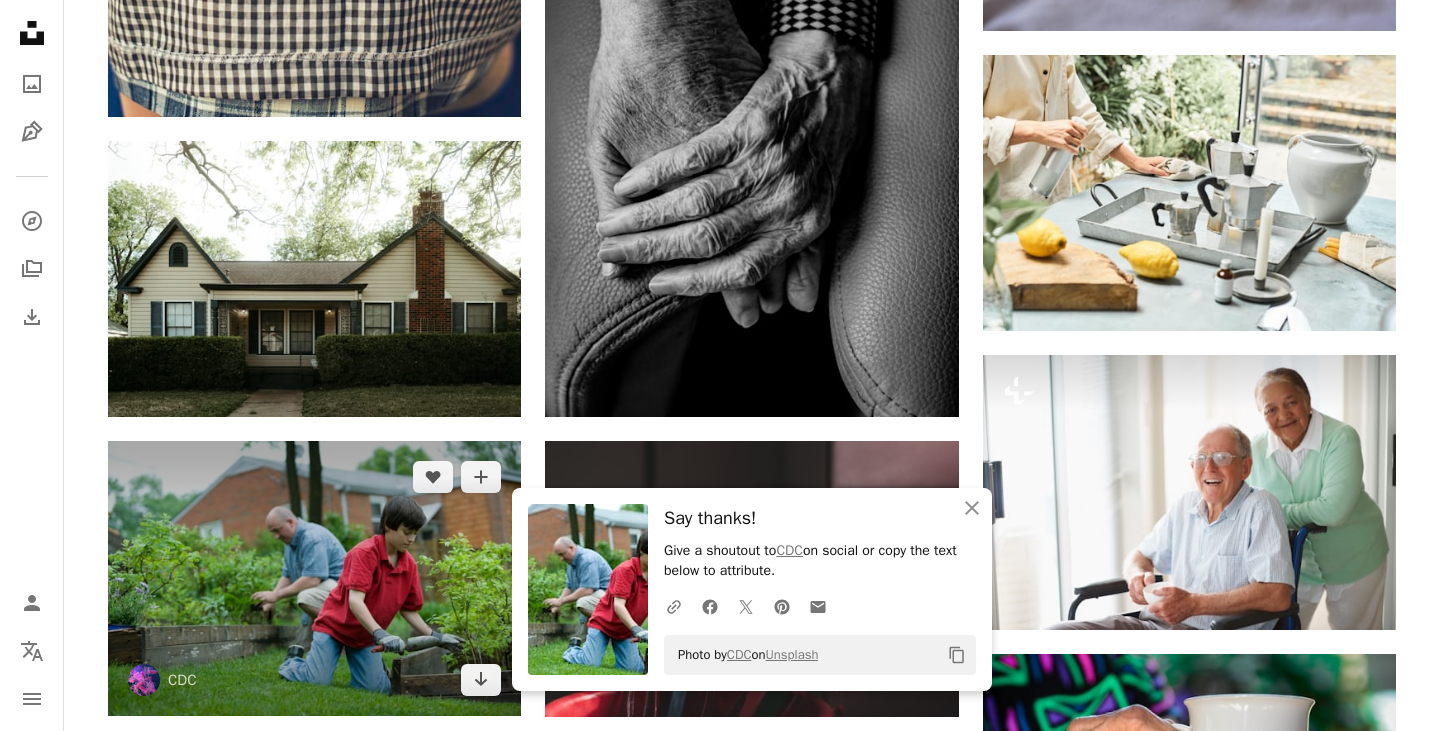 scroll, scrollTop: 1873, scrollLeft: 0, axis: vertical 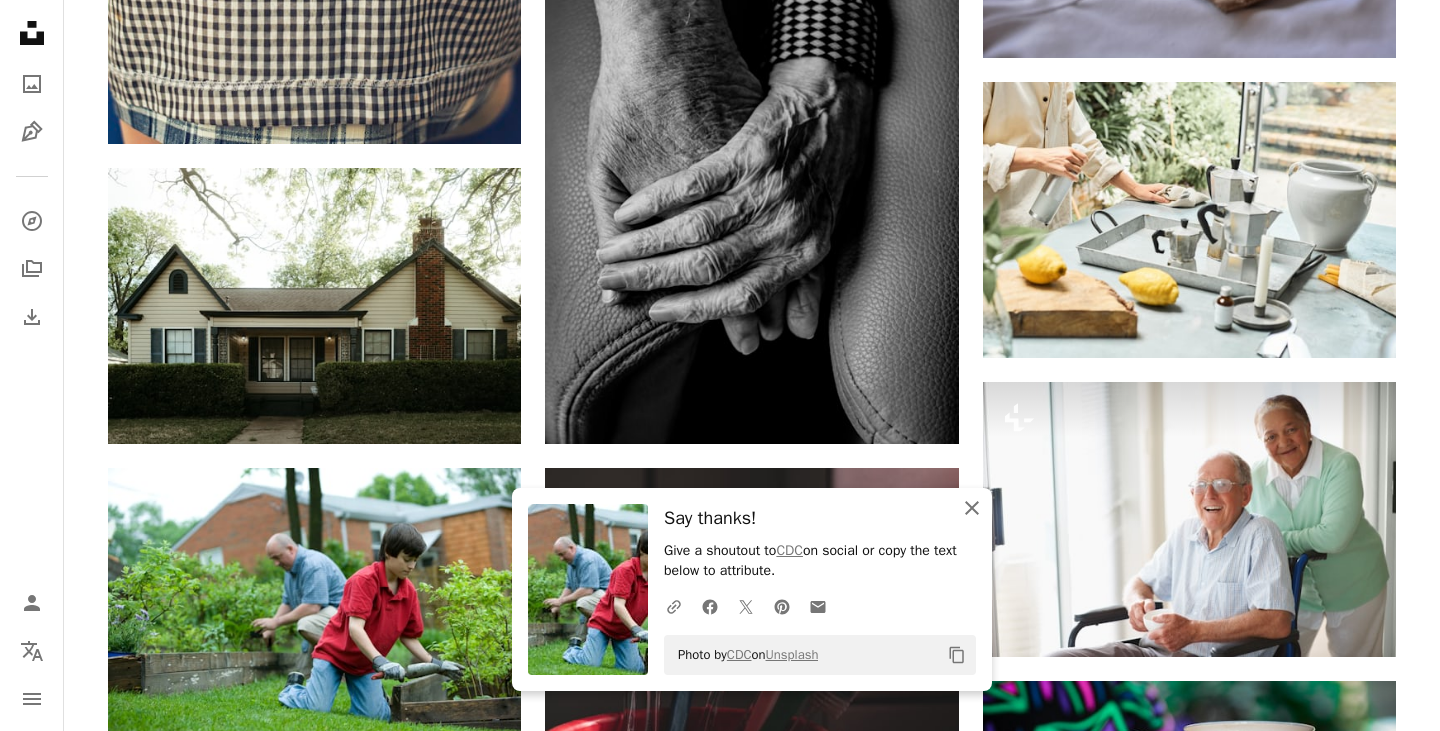 click on "An X shape" 